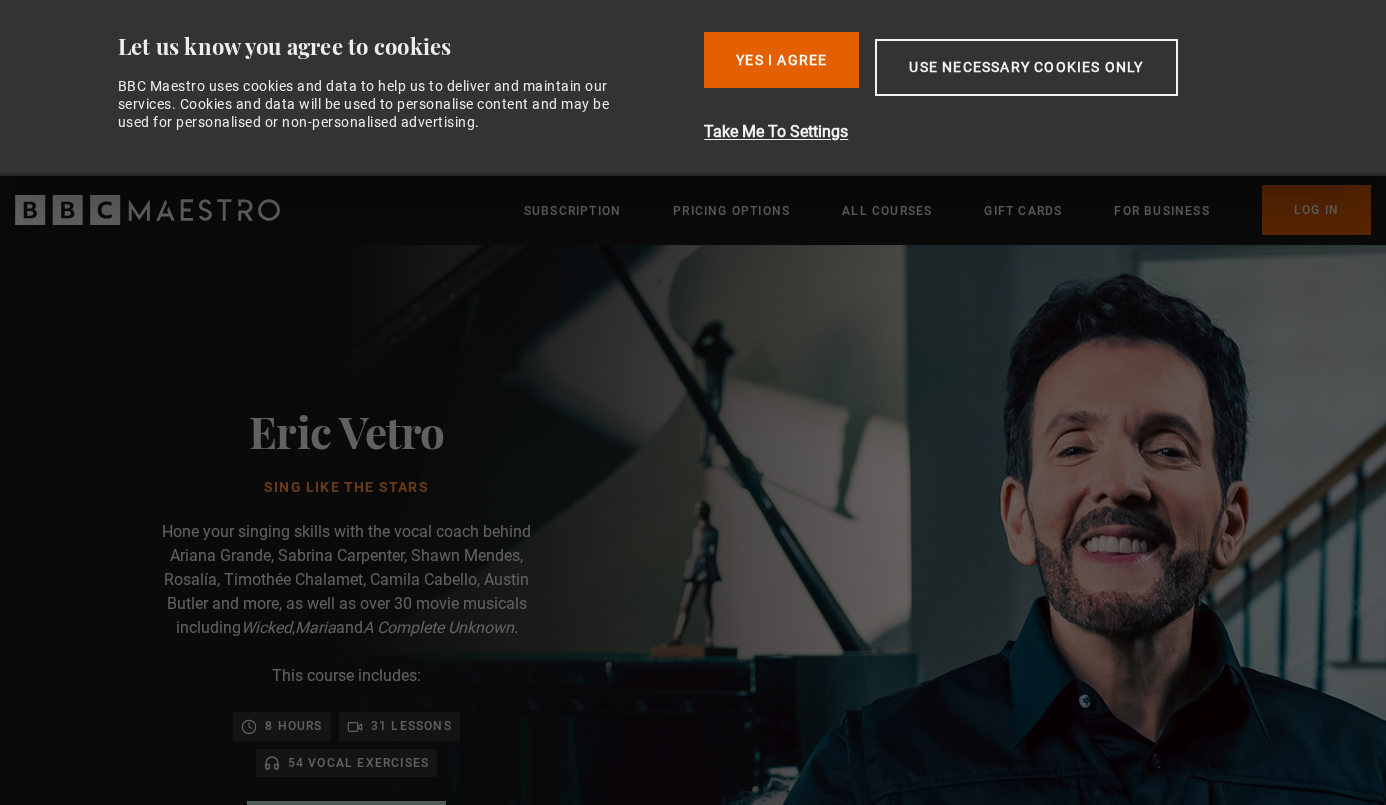 scroll, scrollTop: 0, scrollLeft: 0, axis: both 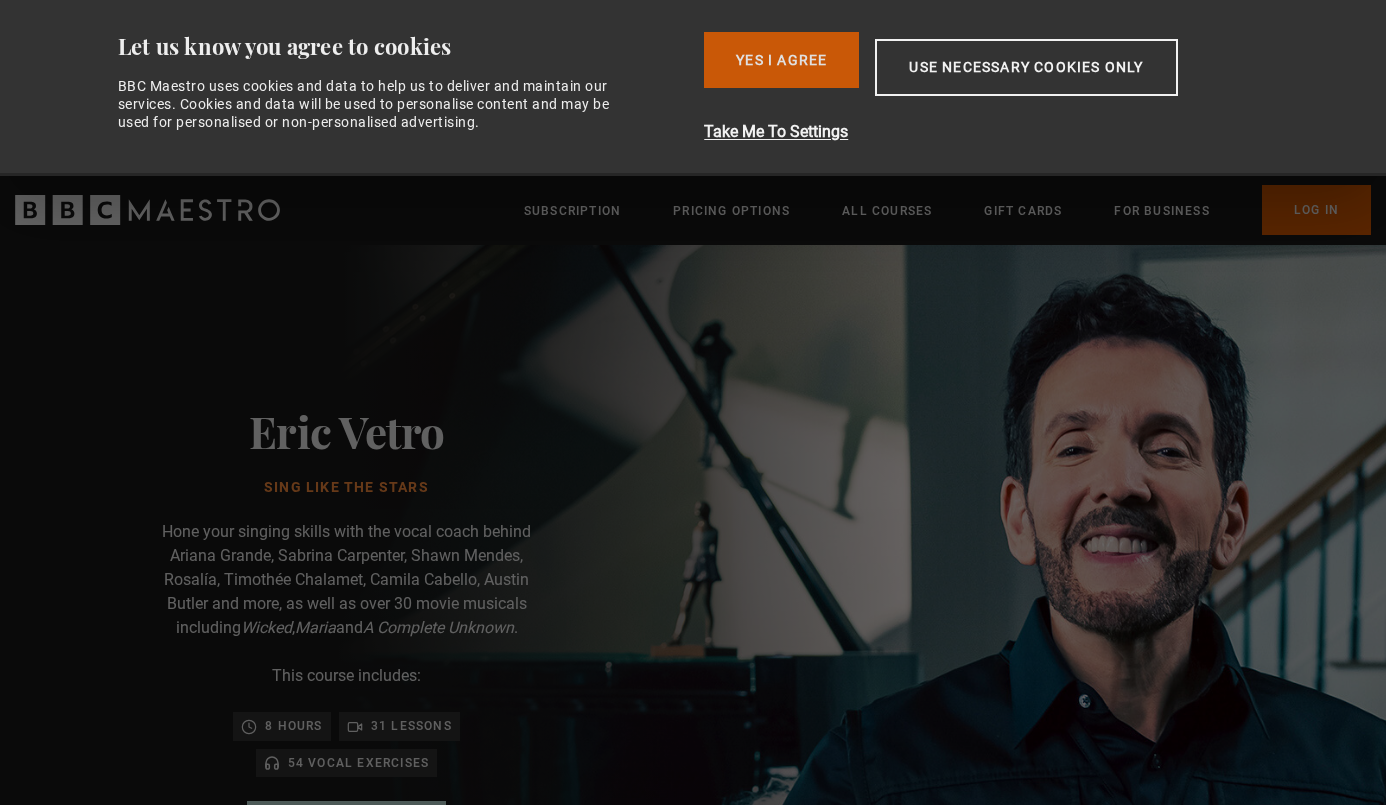 click on "Yes I Agree" at bounding box center [781, 60] 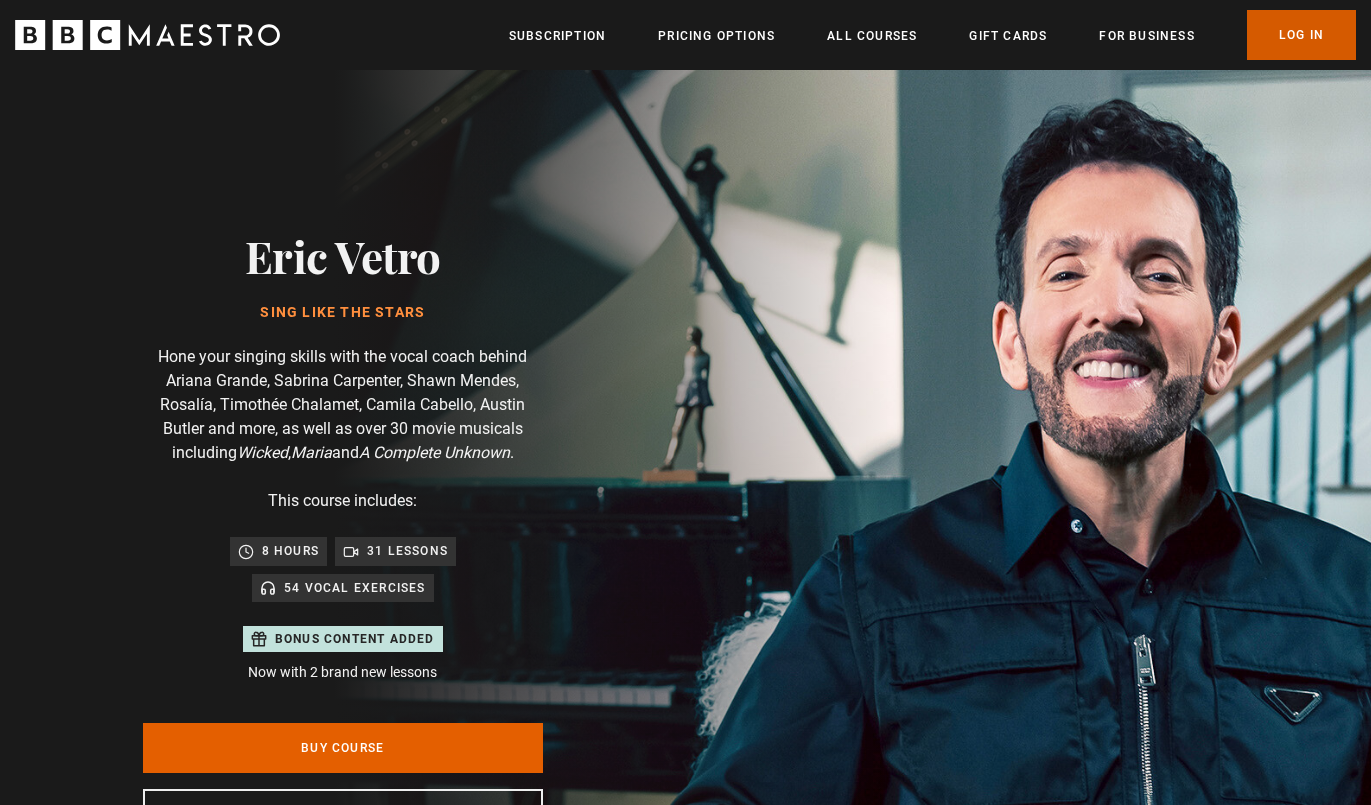 click on "Log In" at bounding box center [1301, 35] 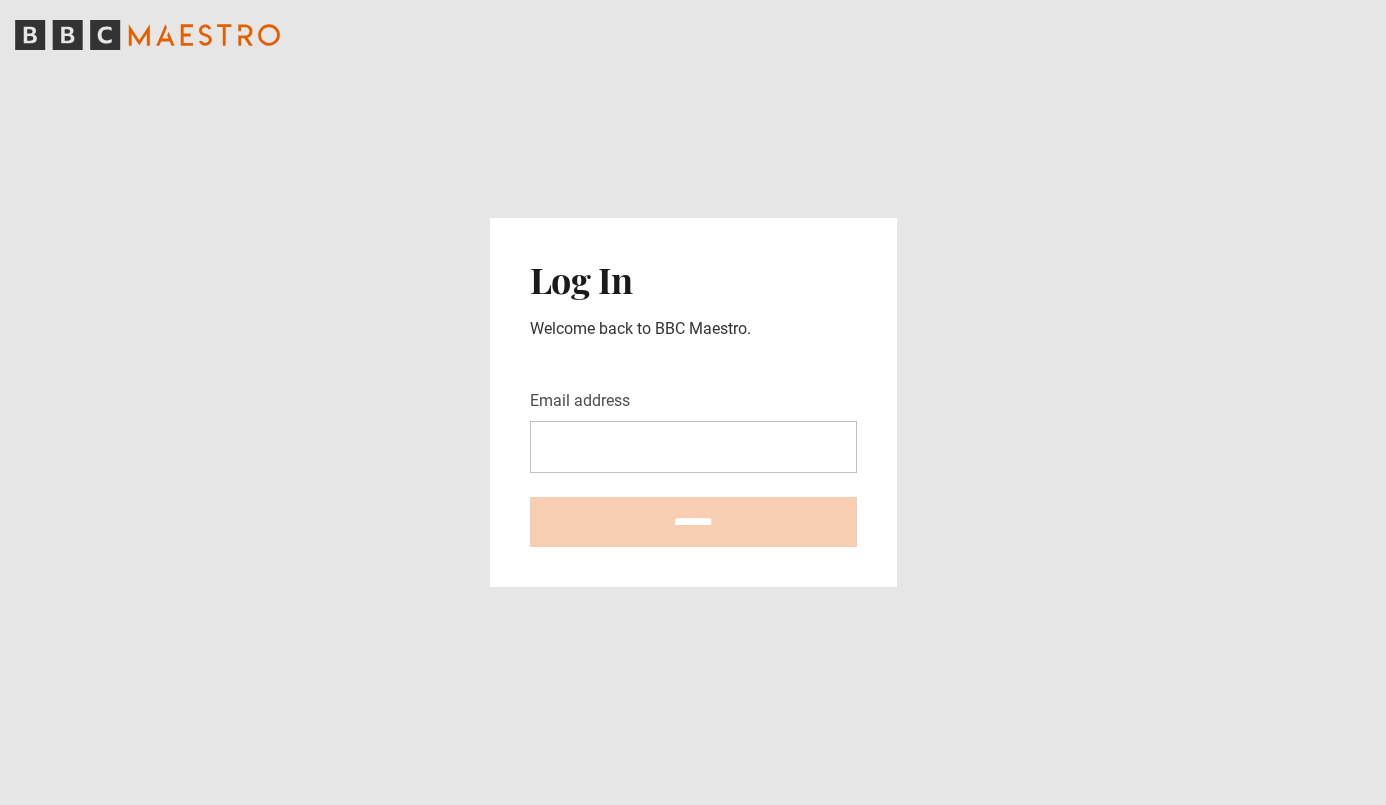 scroll, scrollTop: 0, scrollLeft: 0, axis: both 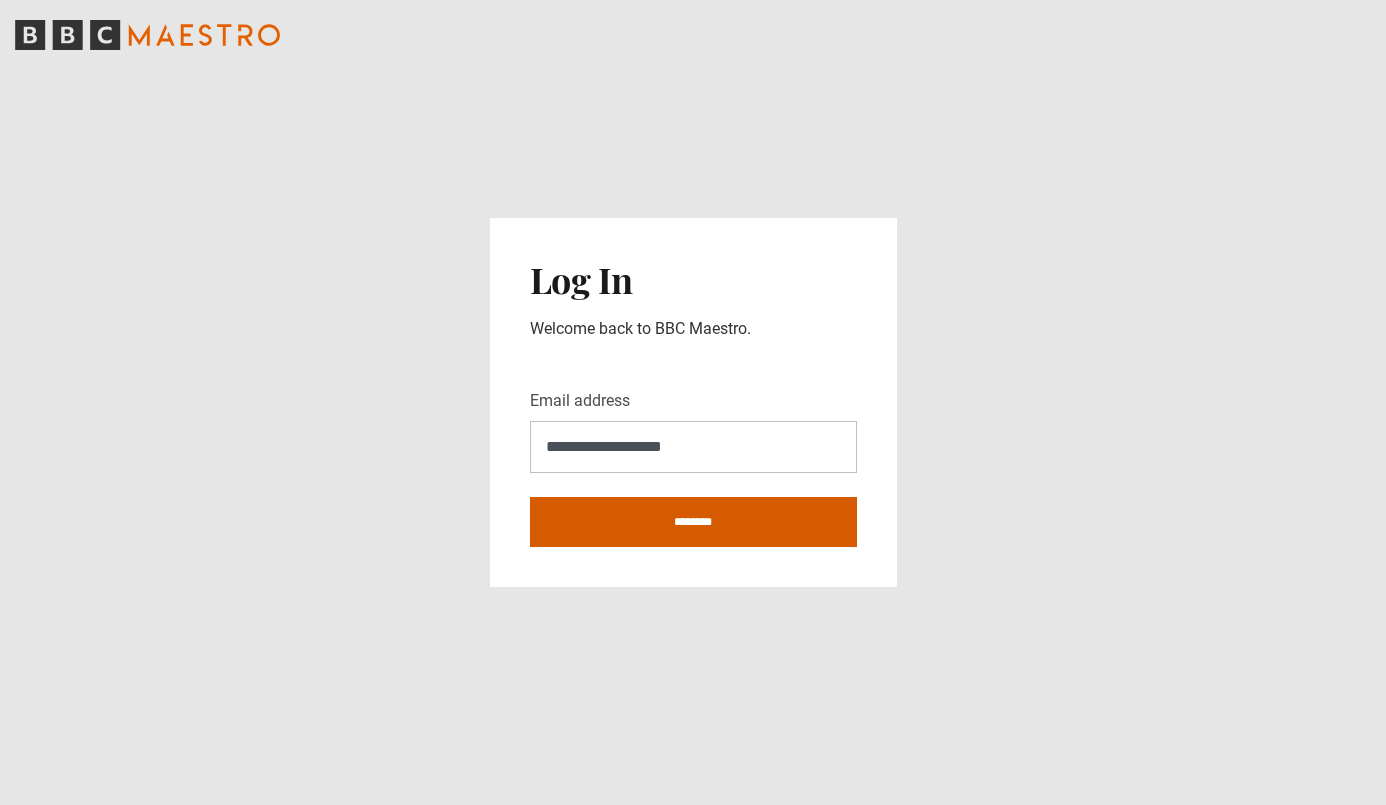 click on "********" at bounding box center [693, 522] 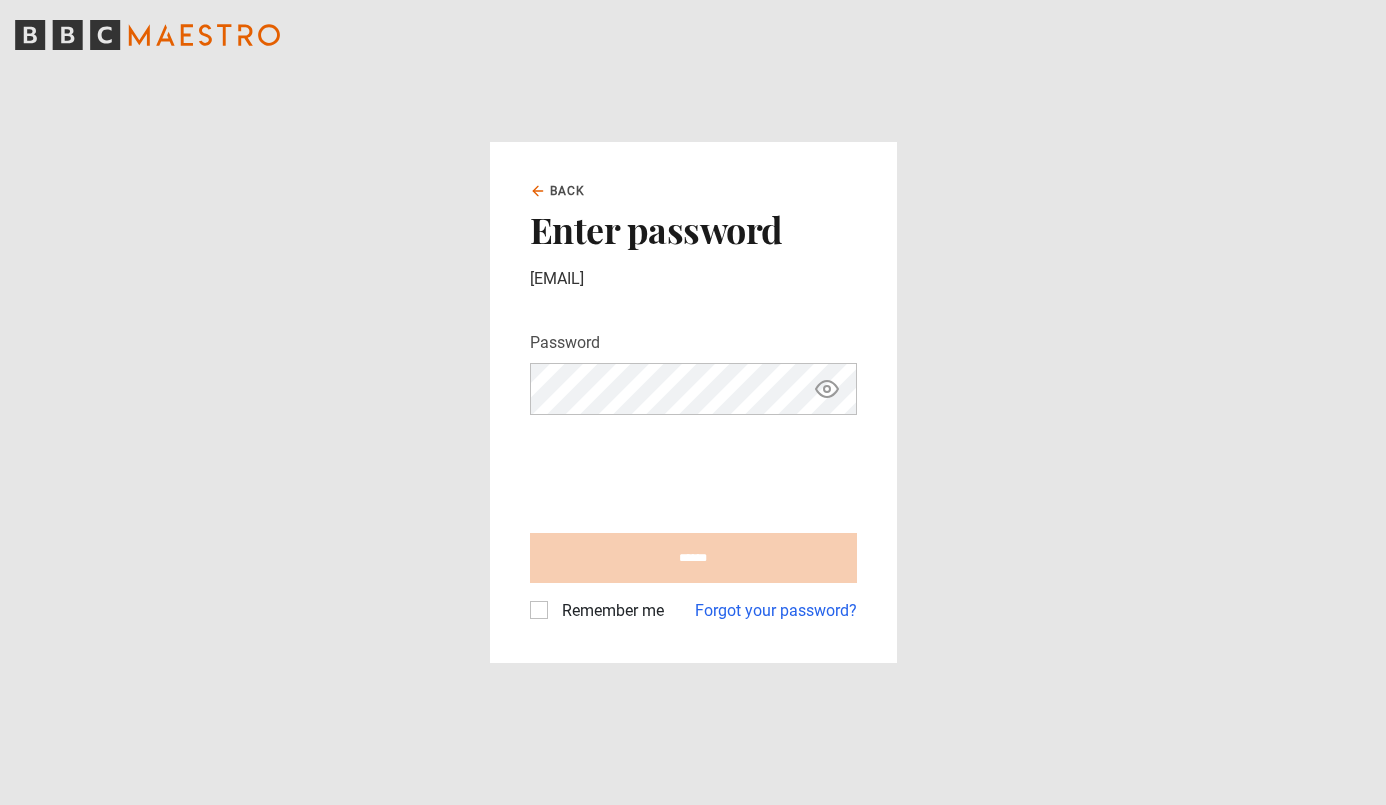 scroll, scrollTop: 0, scrollLeft: 0, axis: both 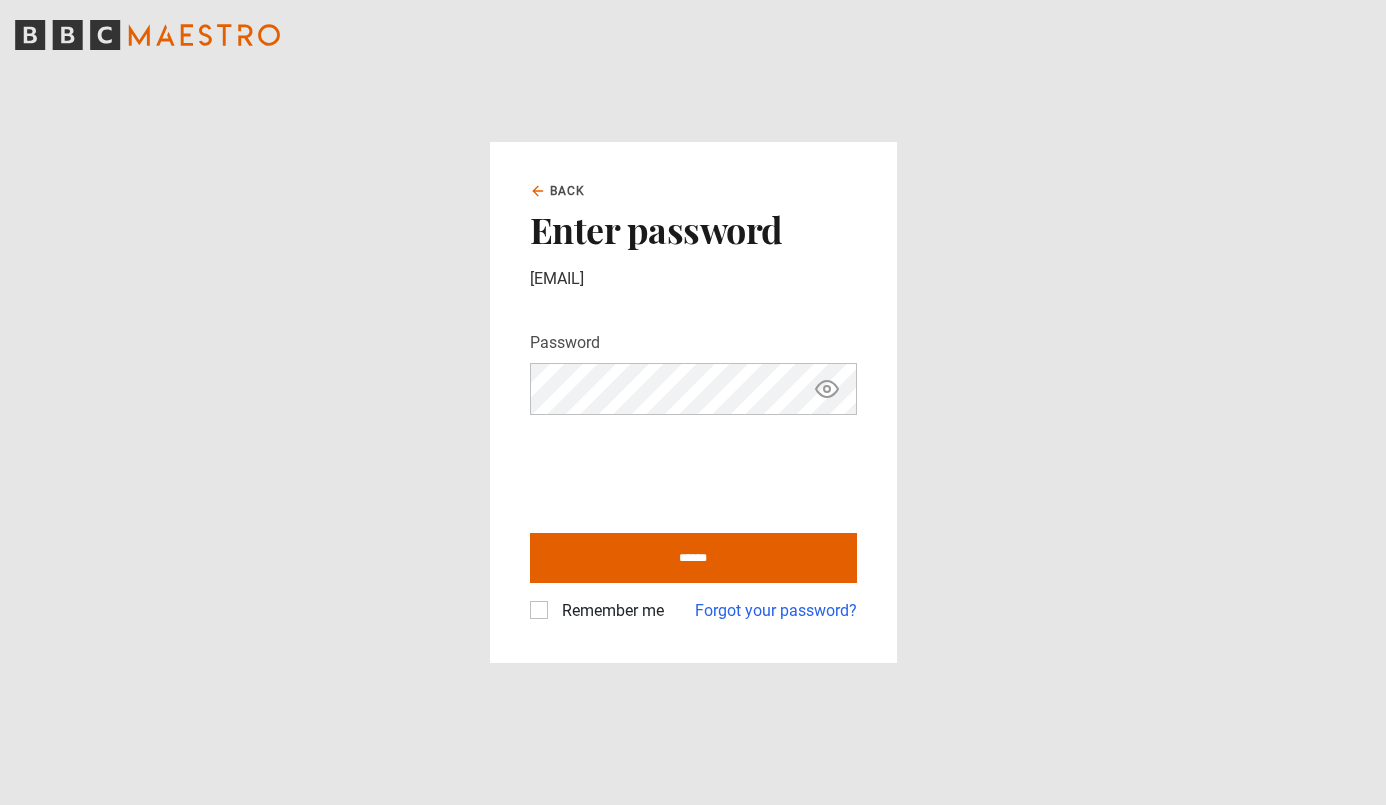 click on "Remember me" at bounding box center (609, 611) 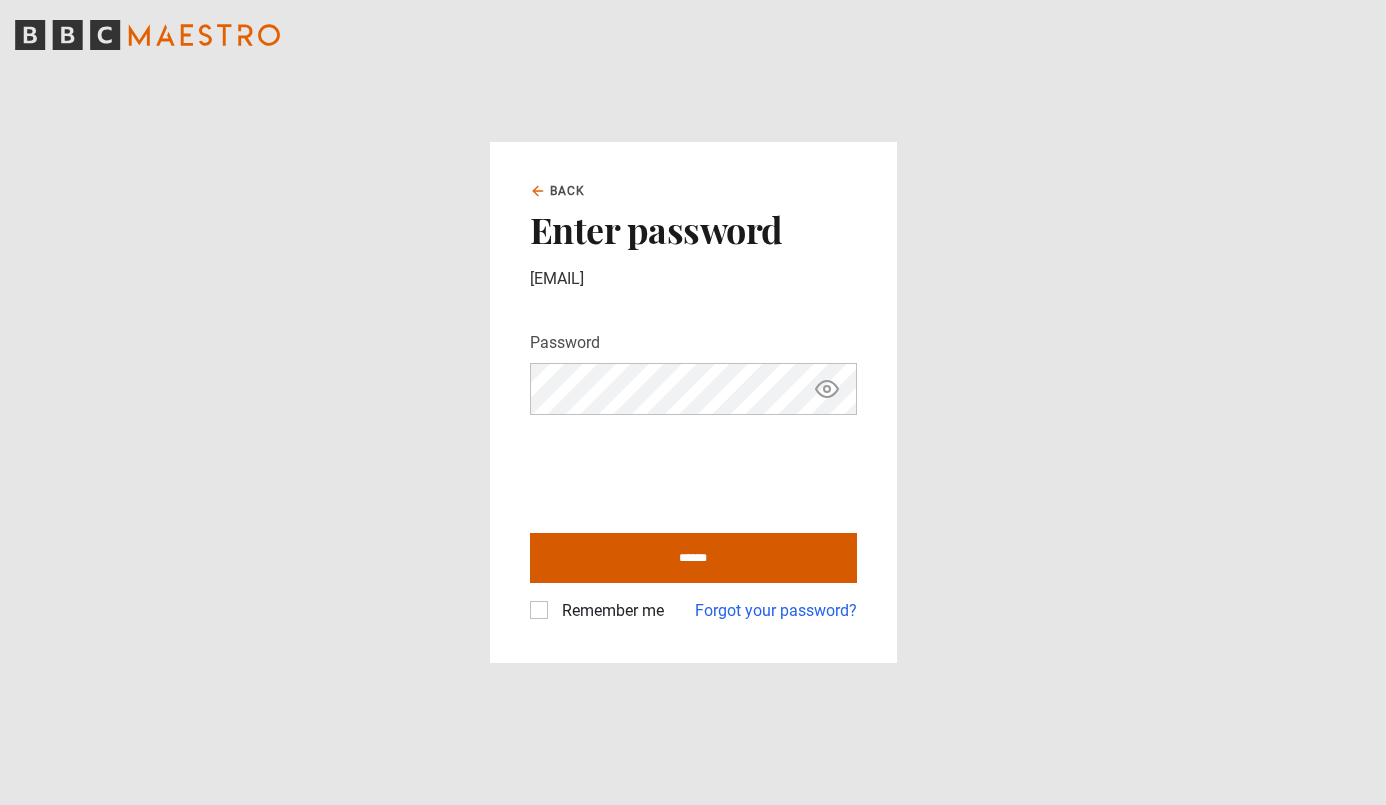 click on "******" at bounding box center (693, 558) 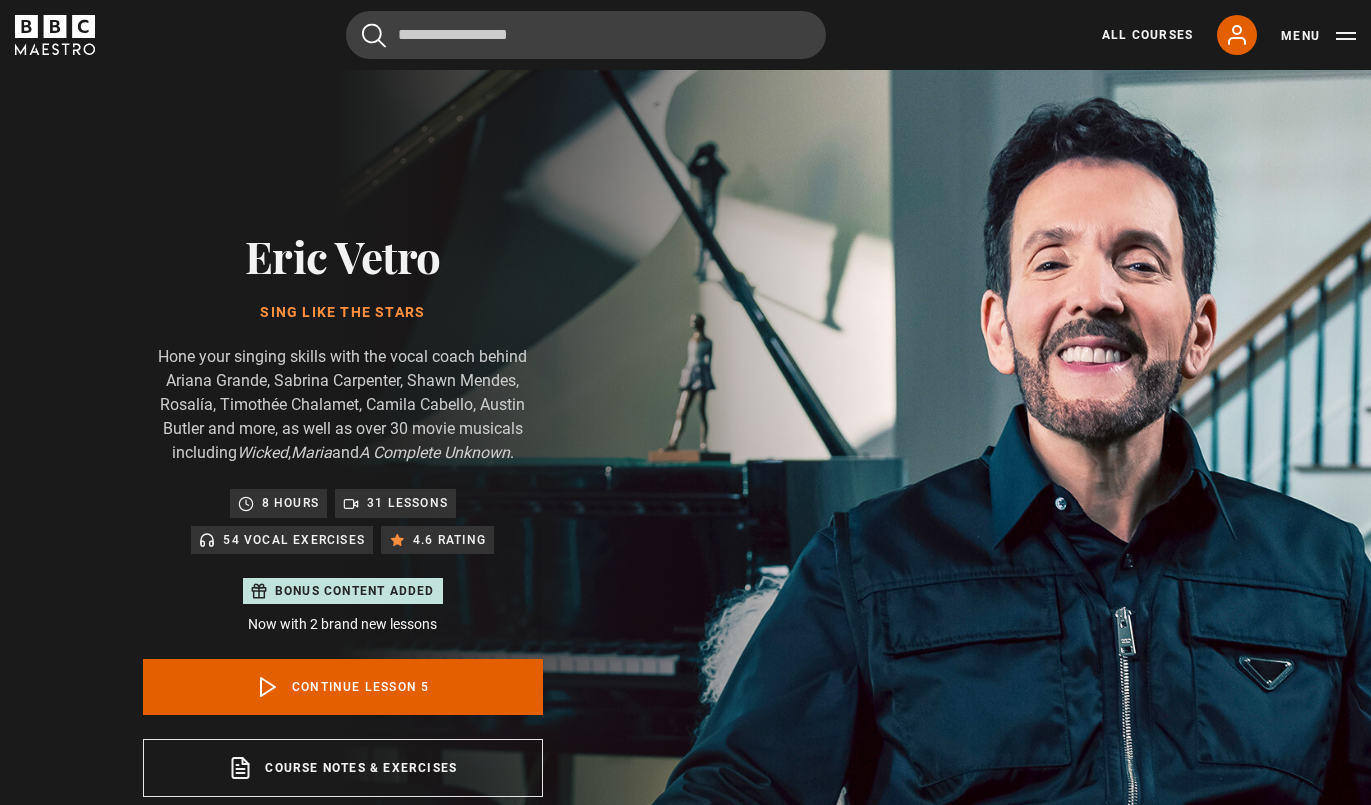 scroll, scrollTop: 956, scrollLeft: 0, axis: vertical 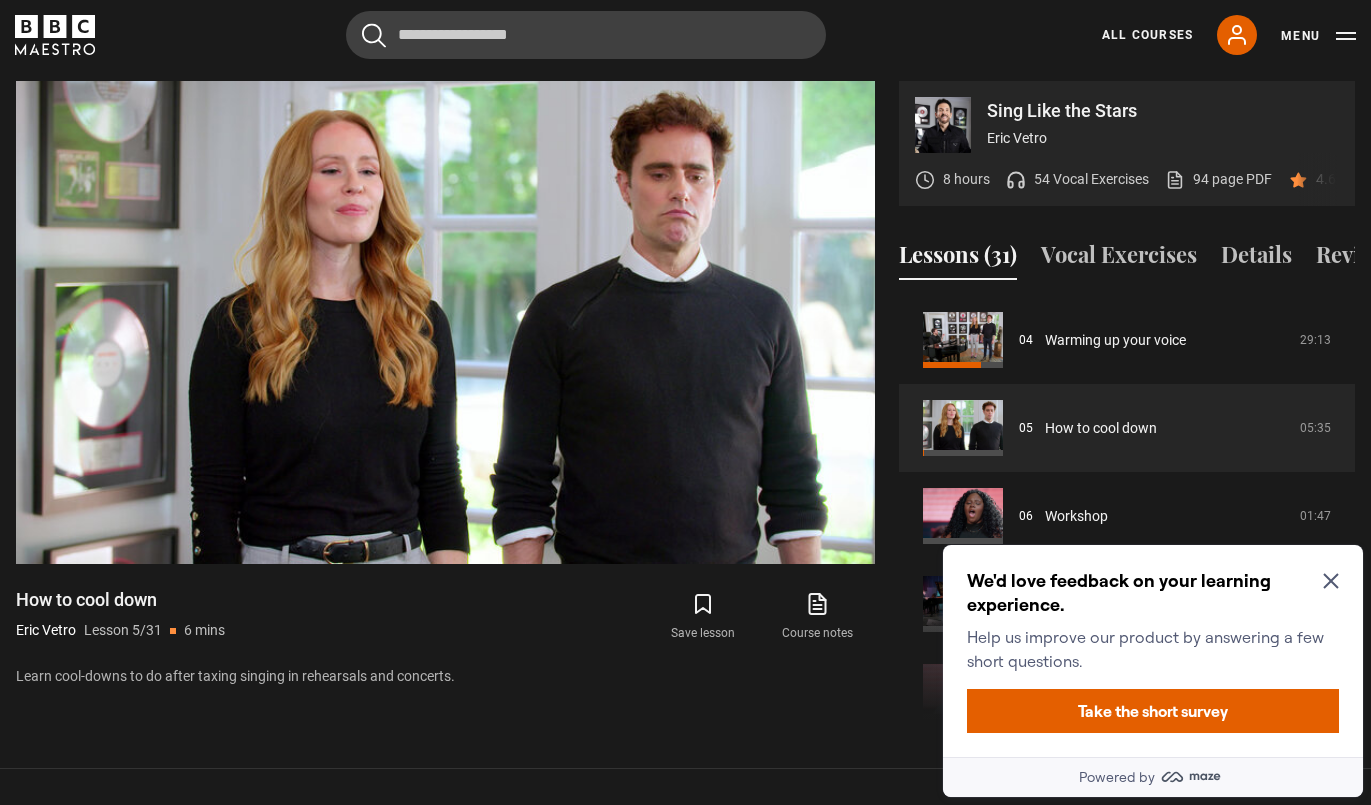 click 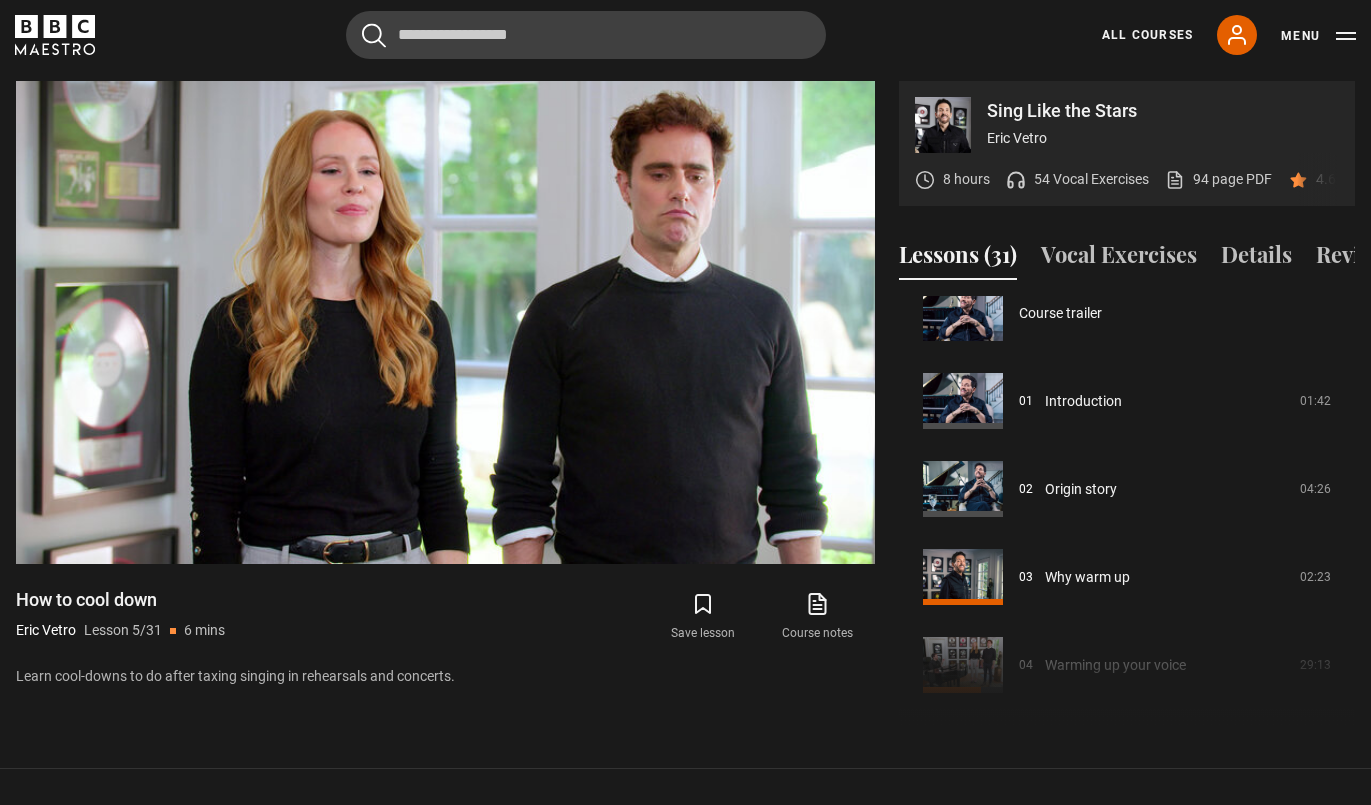 scroll, scrollTop: 0, scrollLeft: 0, axis: both 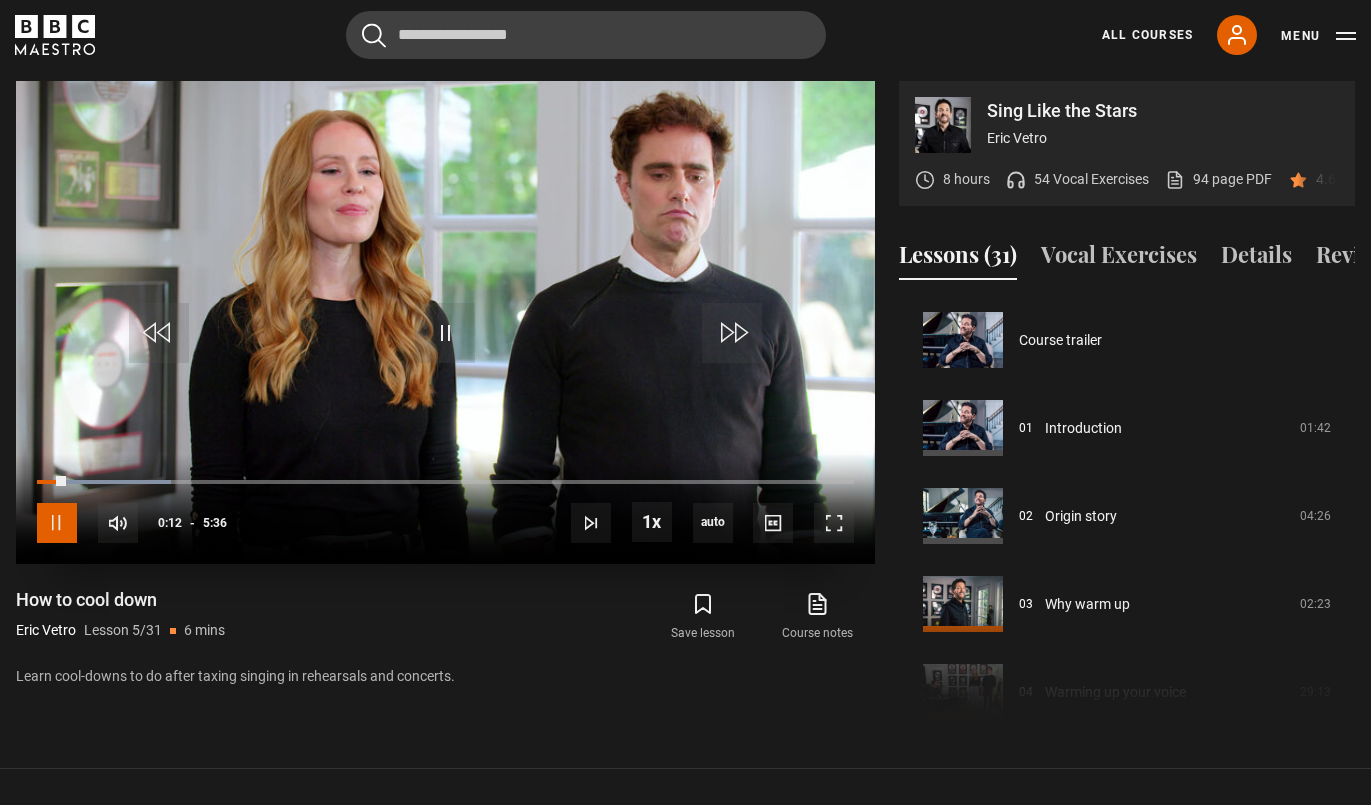 click at bounding box center [57, 523] 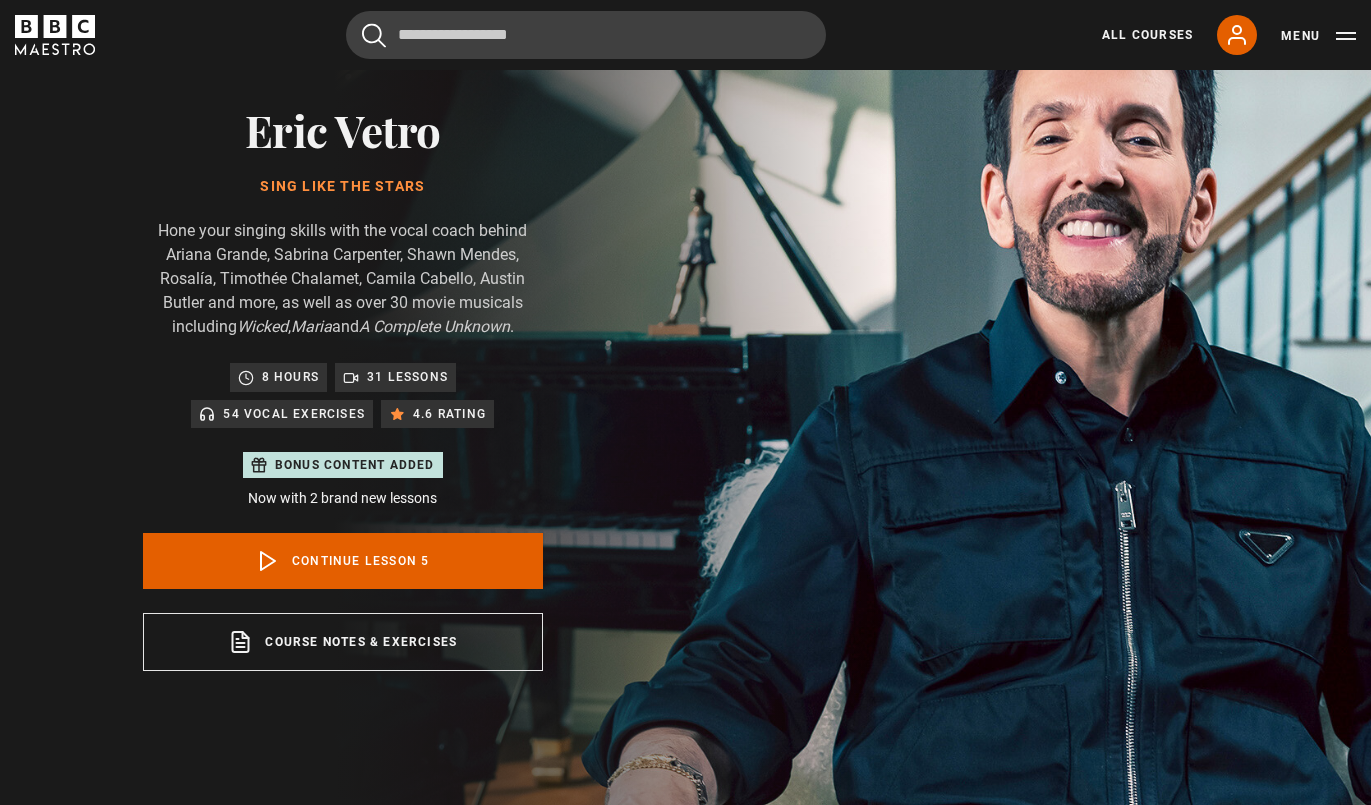 scroll, scrollTop: 127, scrollLeft: 0, axis: vertical 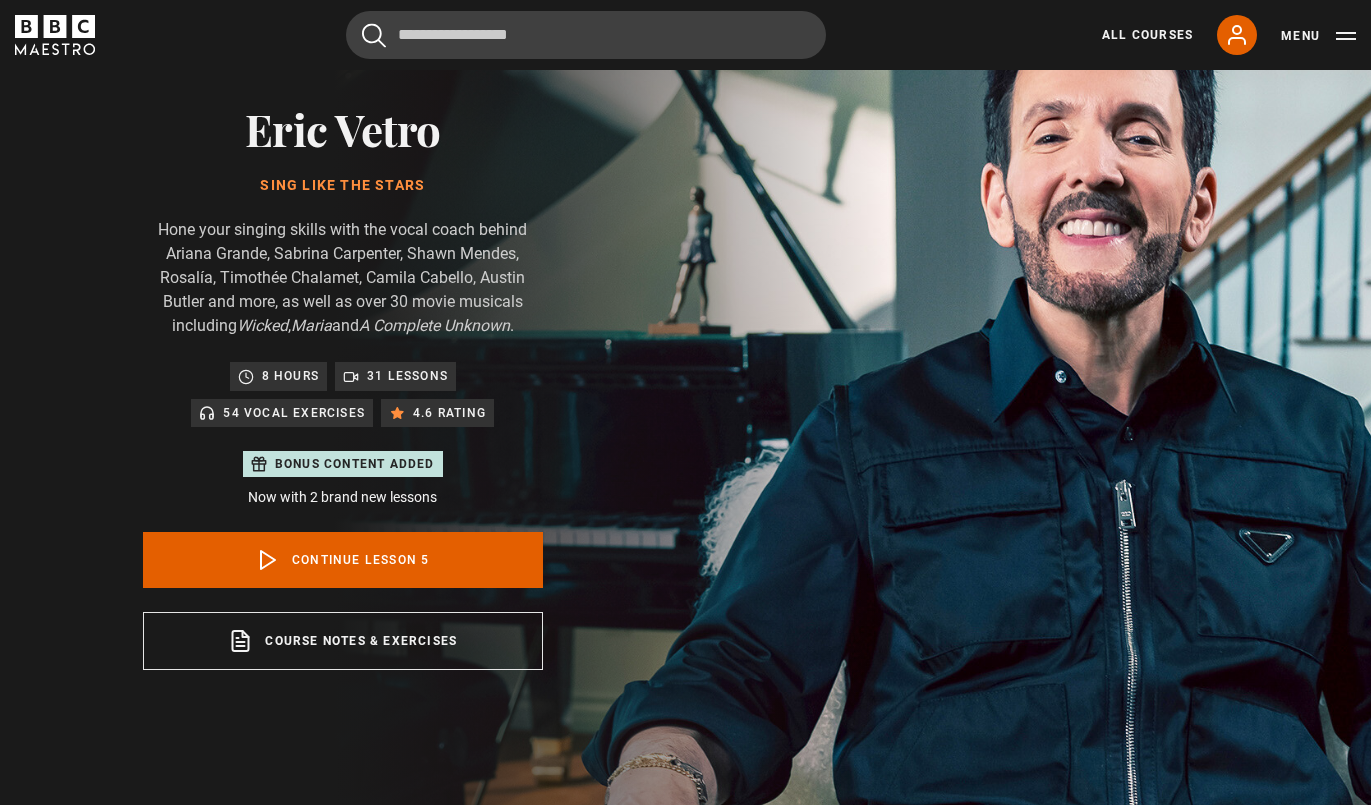 drag, startPoint x: 353, startPoint y: 466, endPoint x: 441, endPoint y: 466, distance: 88 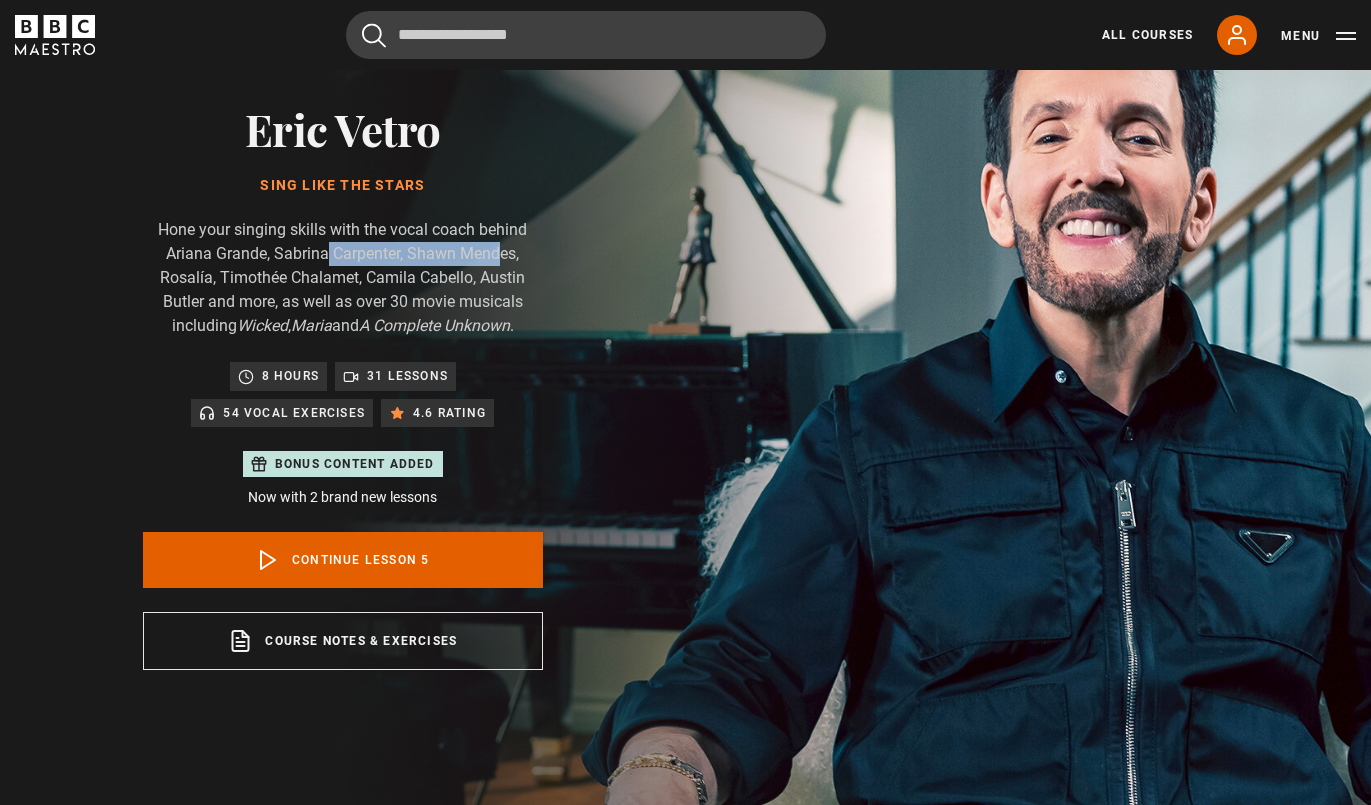 drag, startPoint x: 329, startPoint y: 246, endPoint x: 502, endPoint y: 263, distance: 173.83325 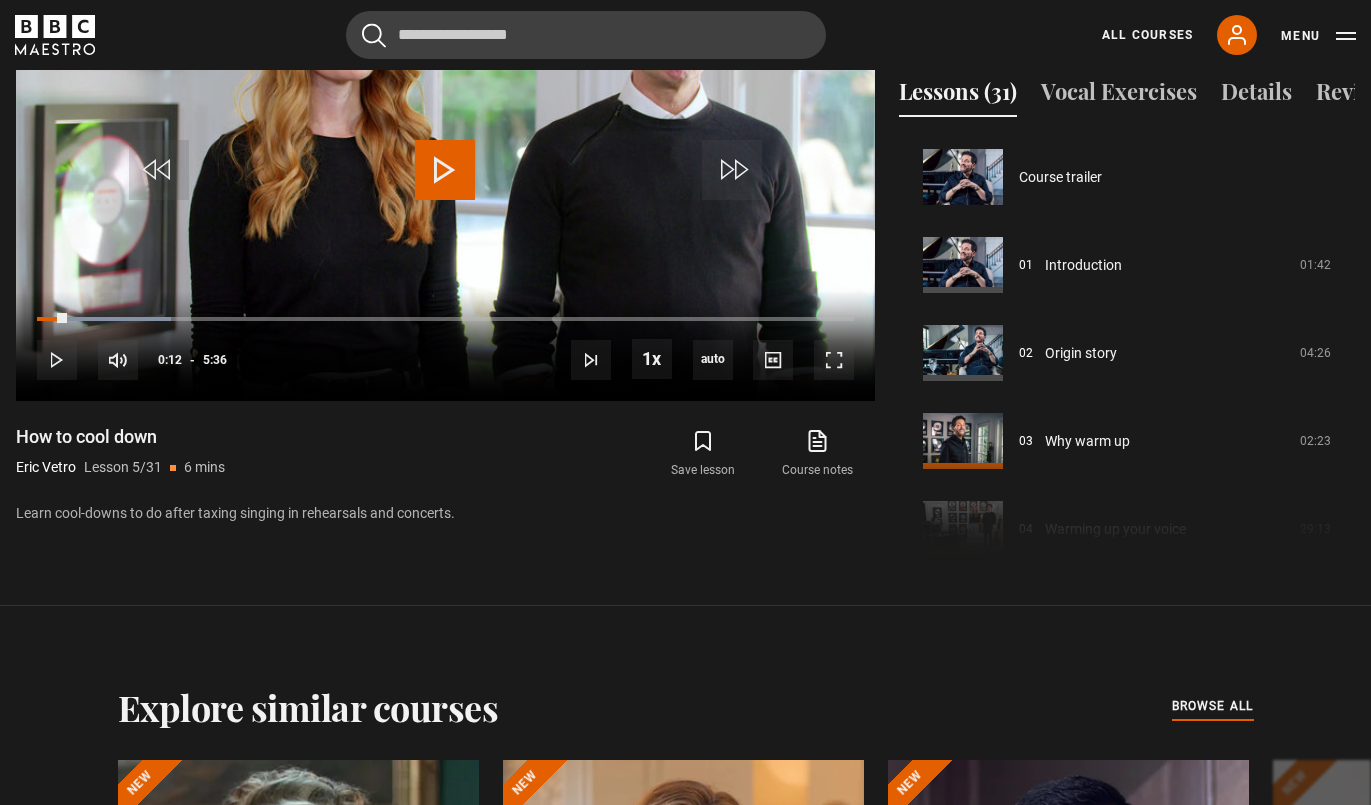 scroll, scrollTop: 1121, scrollLeft: 0, axis: vertical 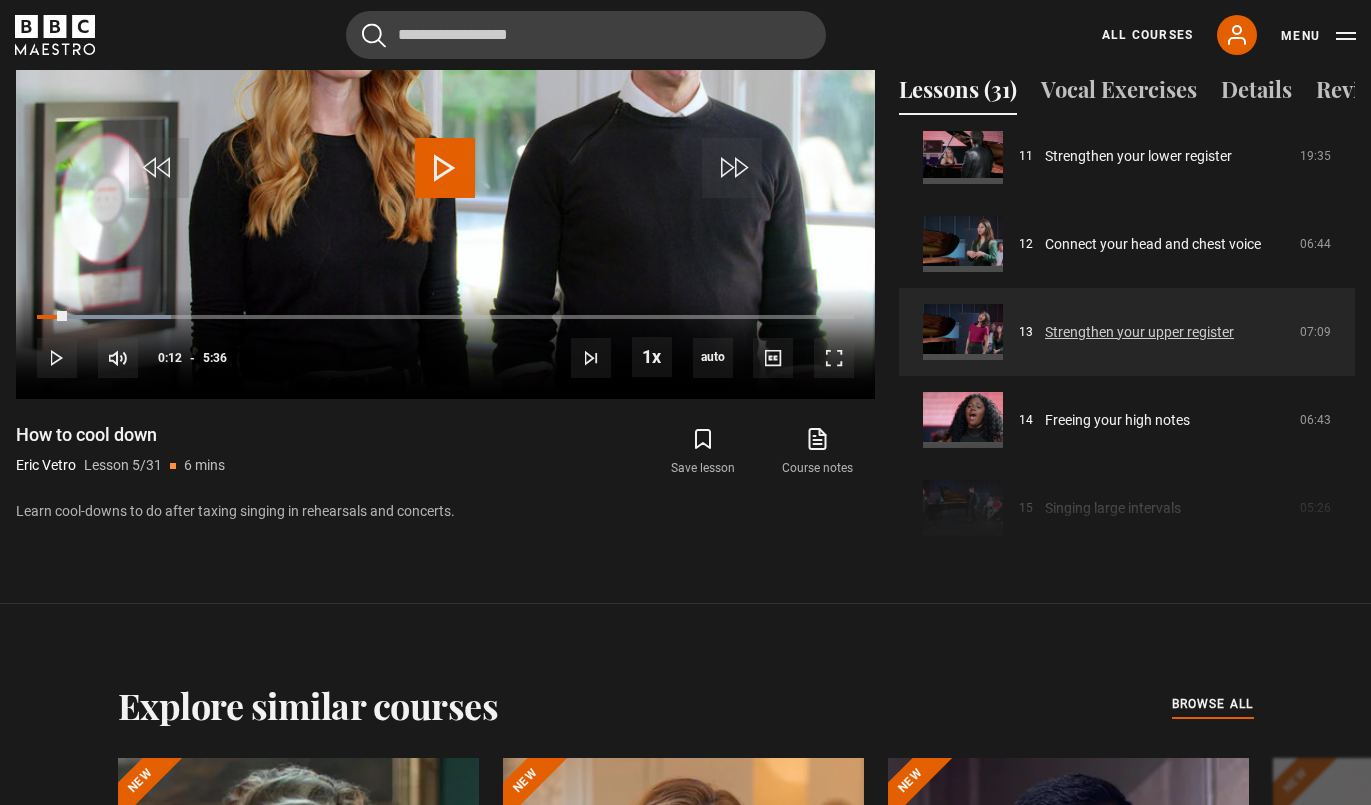 click on "Strengthen your upper register" at bounding box center [1139, 332] 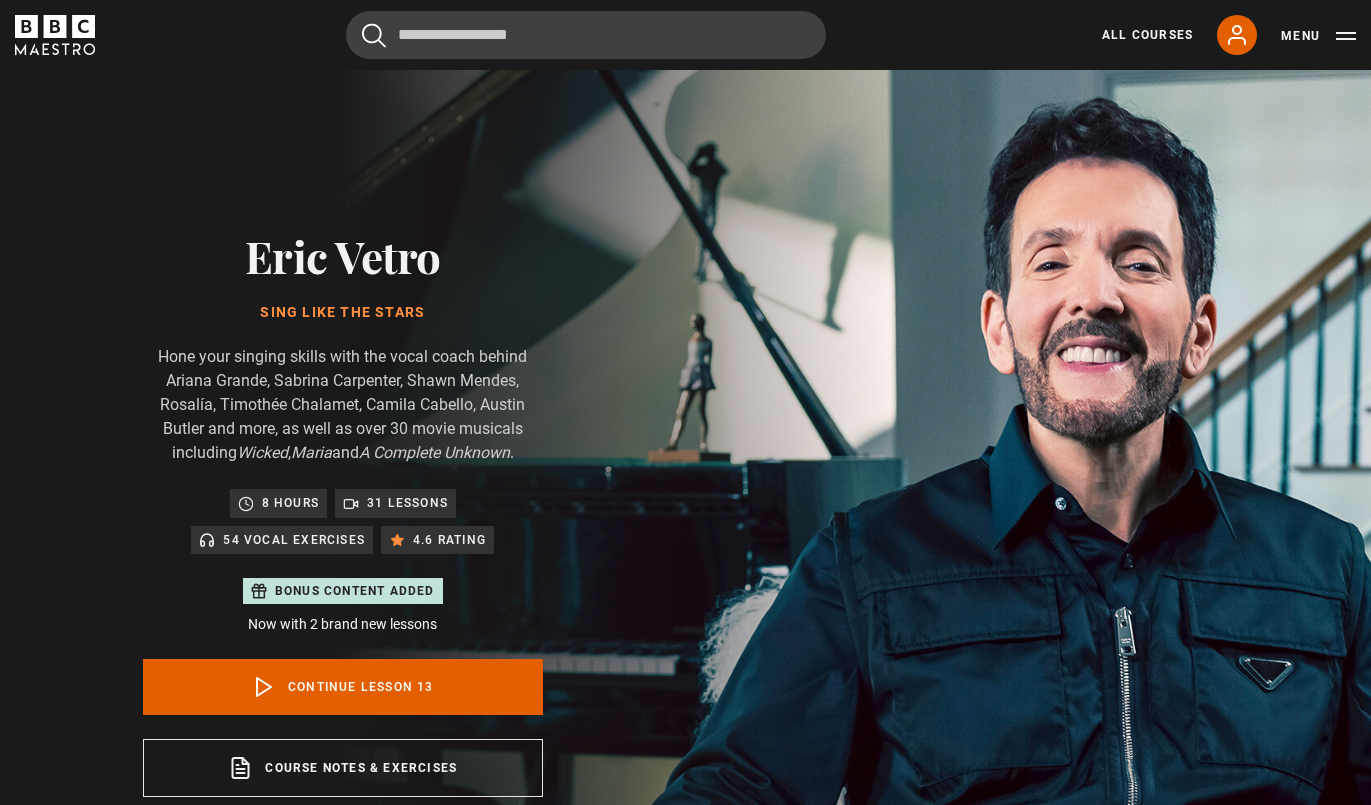 scroll, scrollTop: 956, scrollLeft: 0, axis: vertical 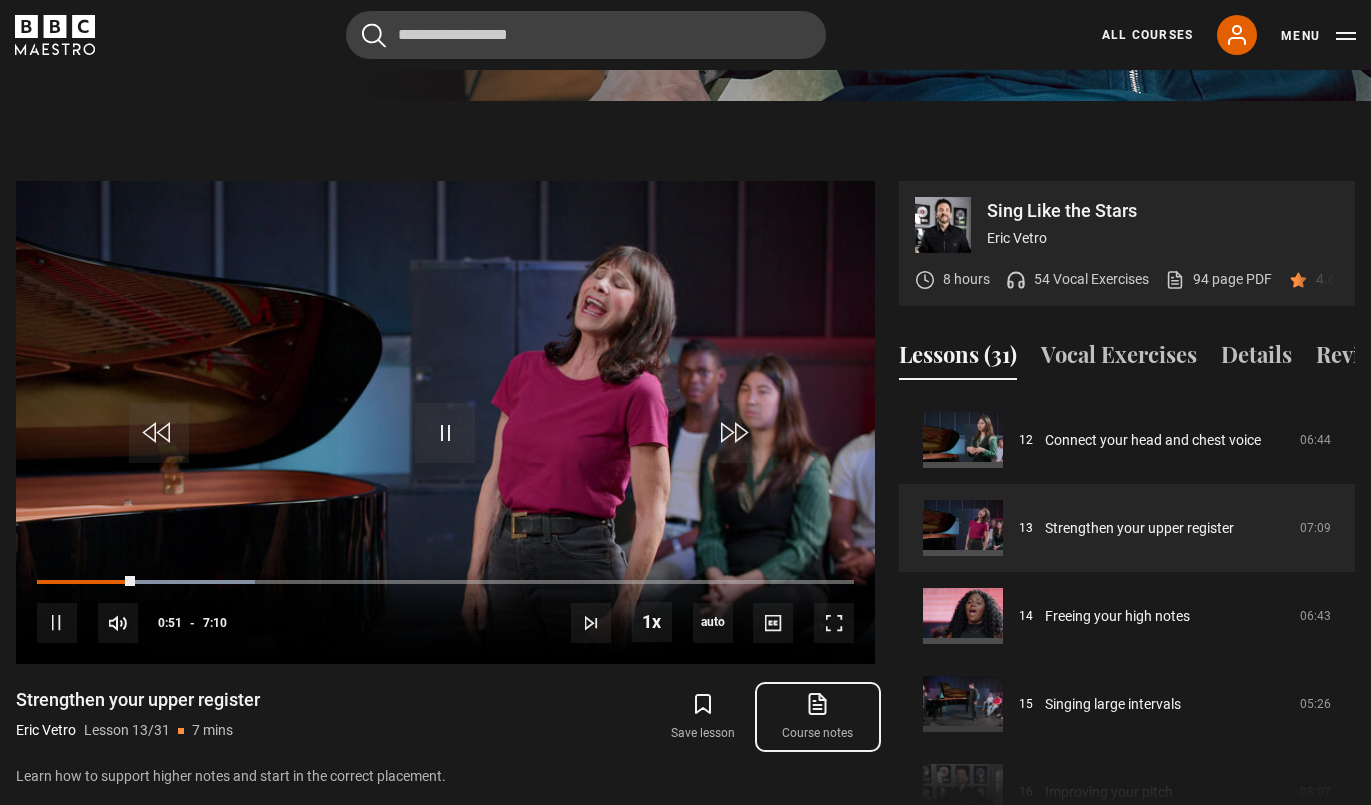 click 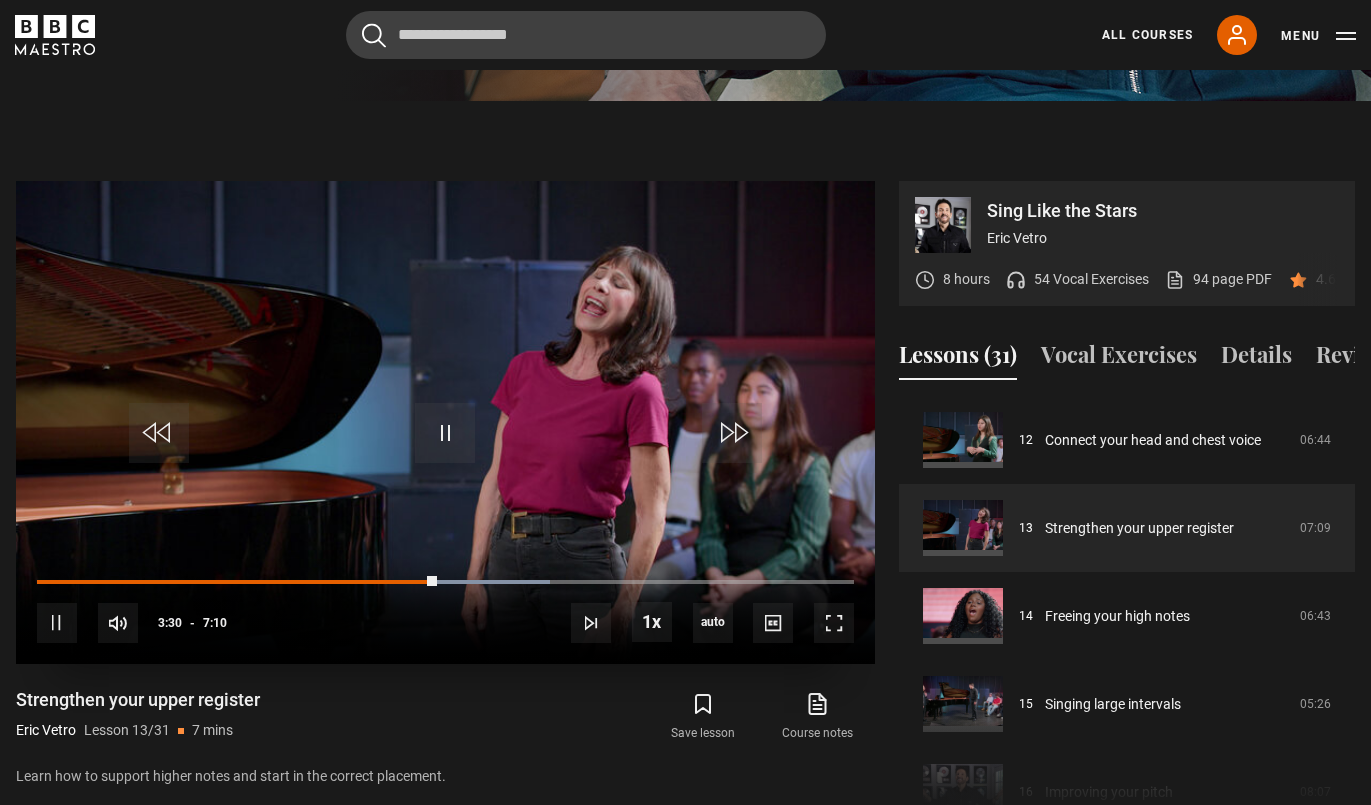 click at bounding box center (445, 422) 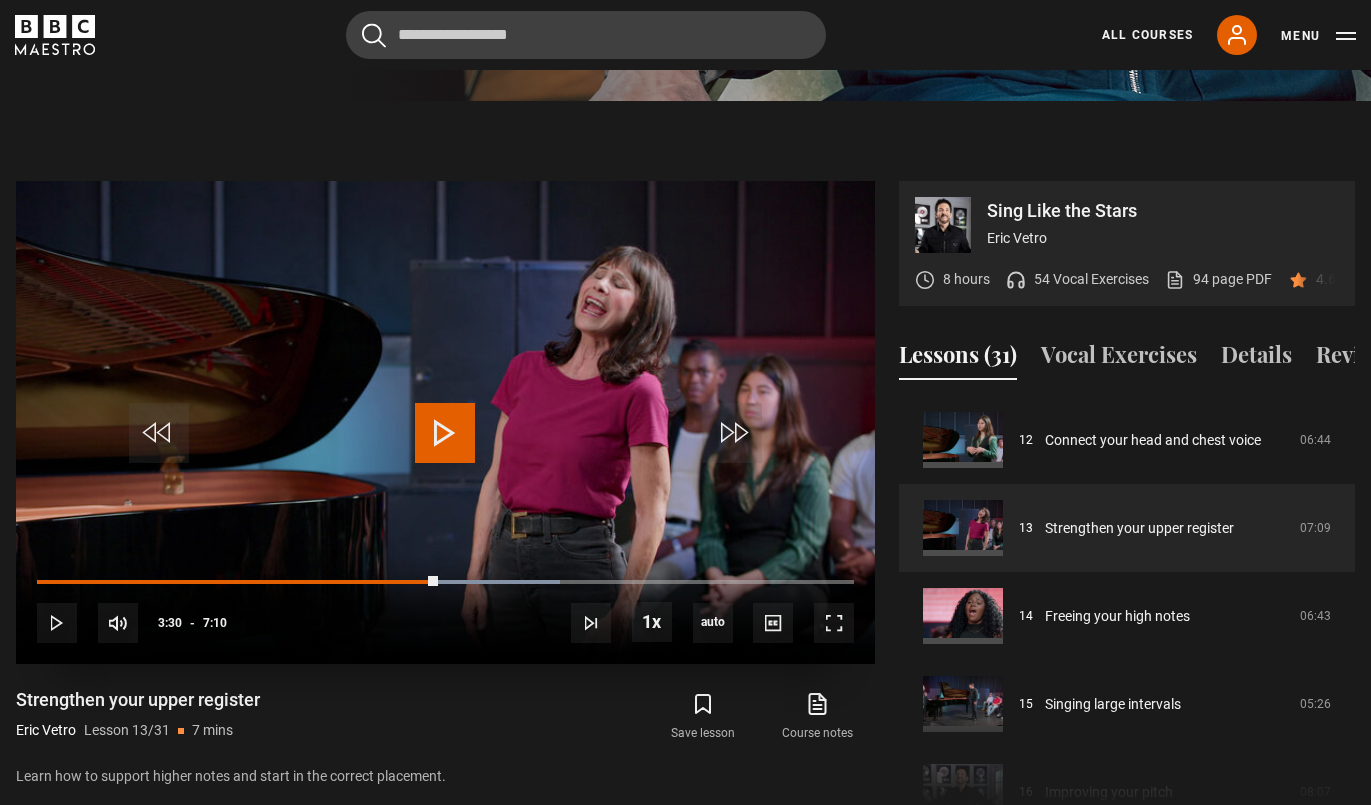 click at bounding box center (445, 433) 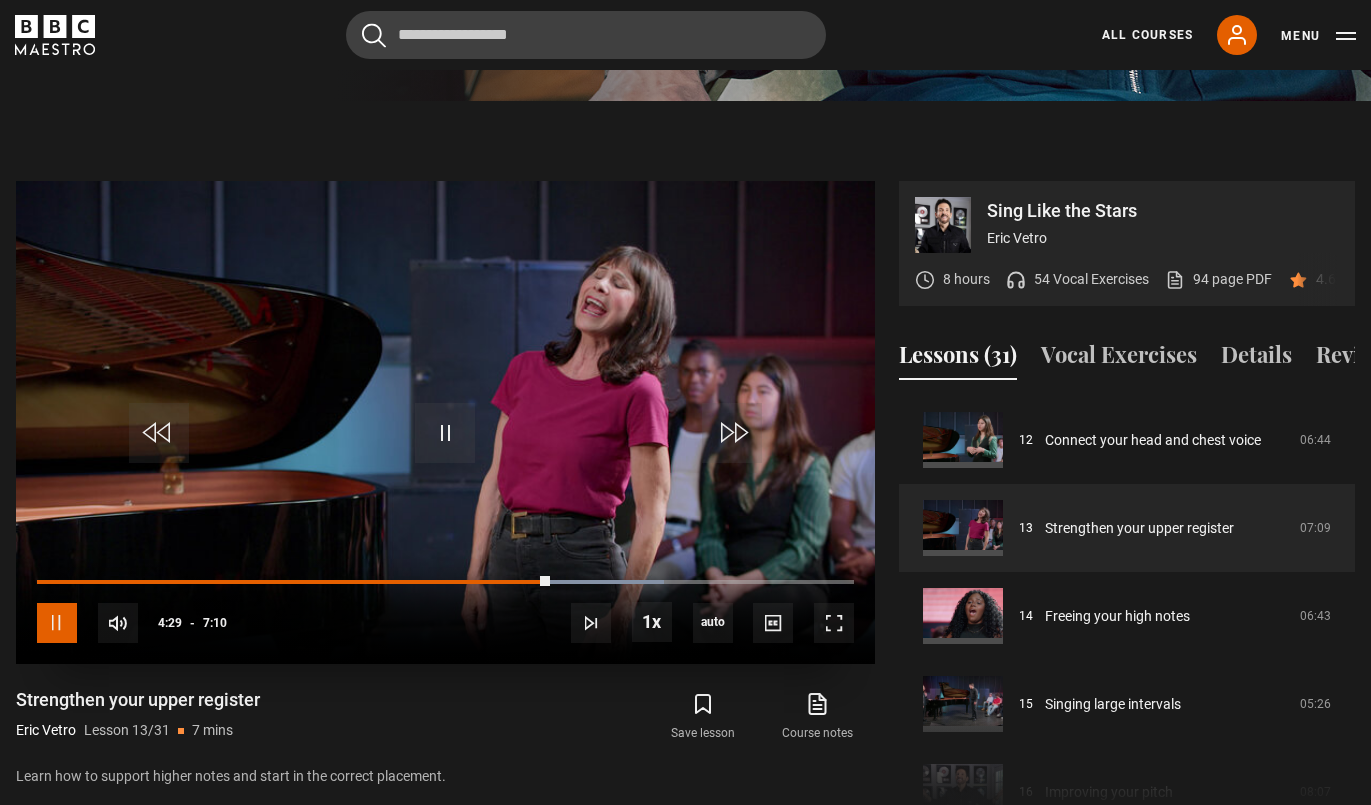 click at bounding box center (57, 623) 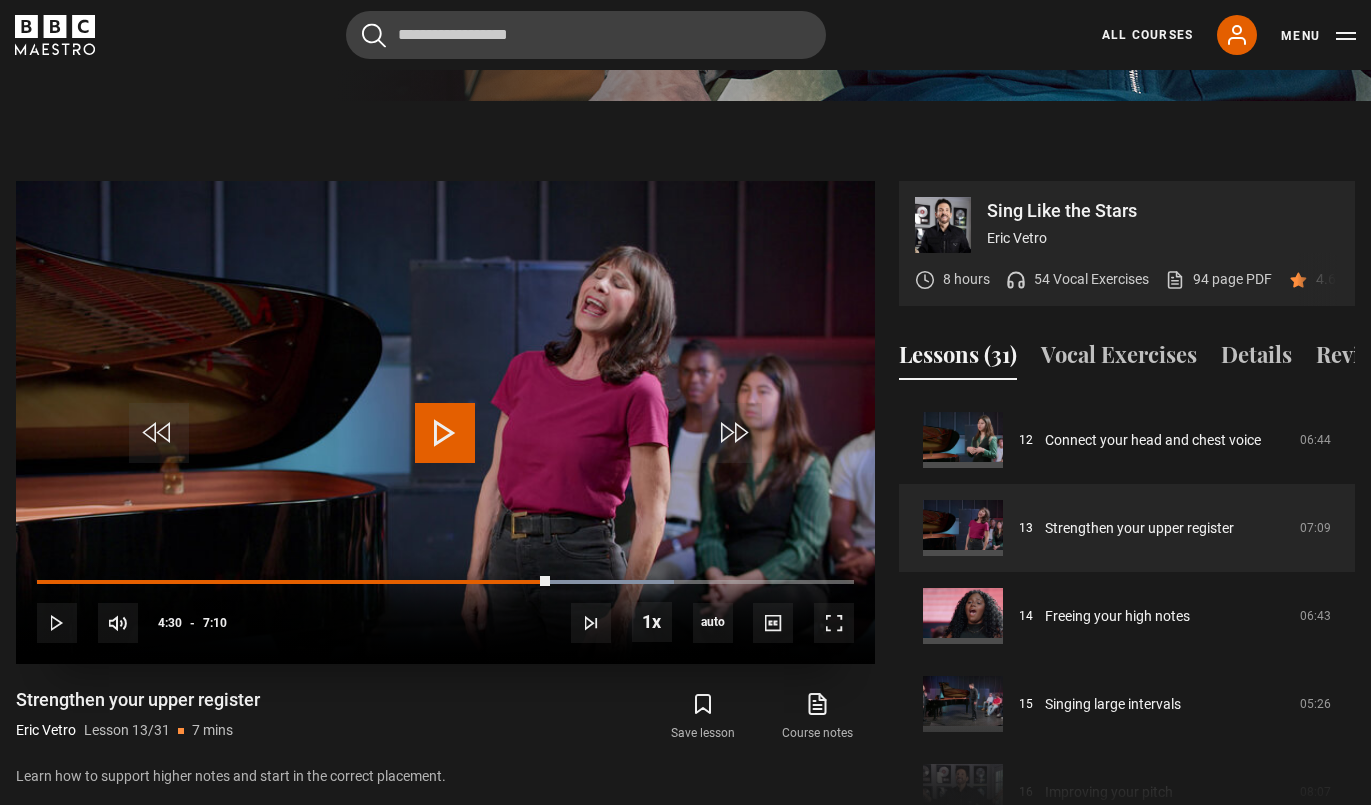 click on "10s Skip Back 10 seconds Play 10s Skip Forward 10 seconds Loaded :  77.91% 3:36 4:30 Play Mute 100% Current Time  4:30 - Duration  7:10
Eric Vetro
Lesson 13
Strengthen your upper register
1x Playback Rate 2x 1.5x 1x , selected 0.5x auto Quality 360p 720p 1080p 2160p Auto , selected Captions captions off , selected English  Captions" at bounding box center (445, 609) 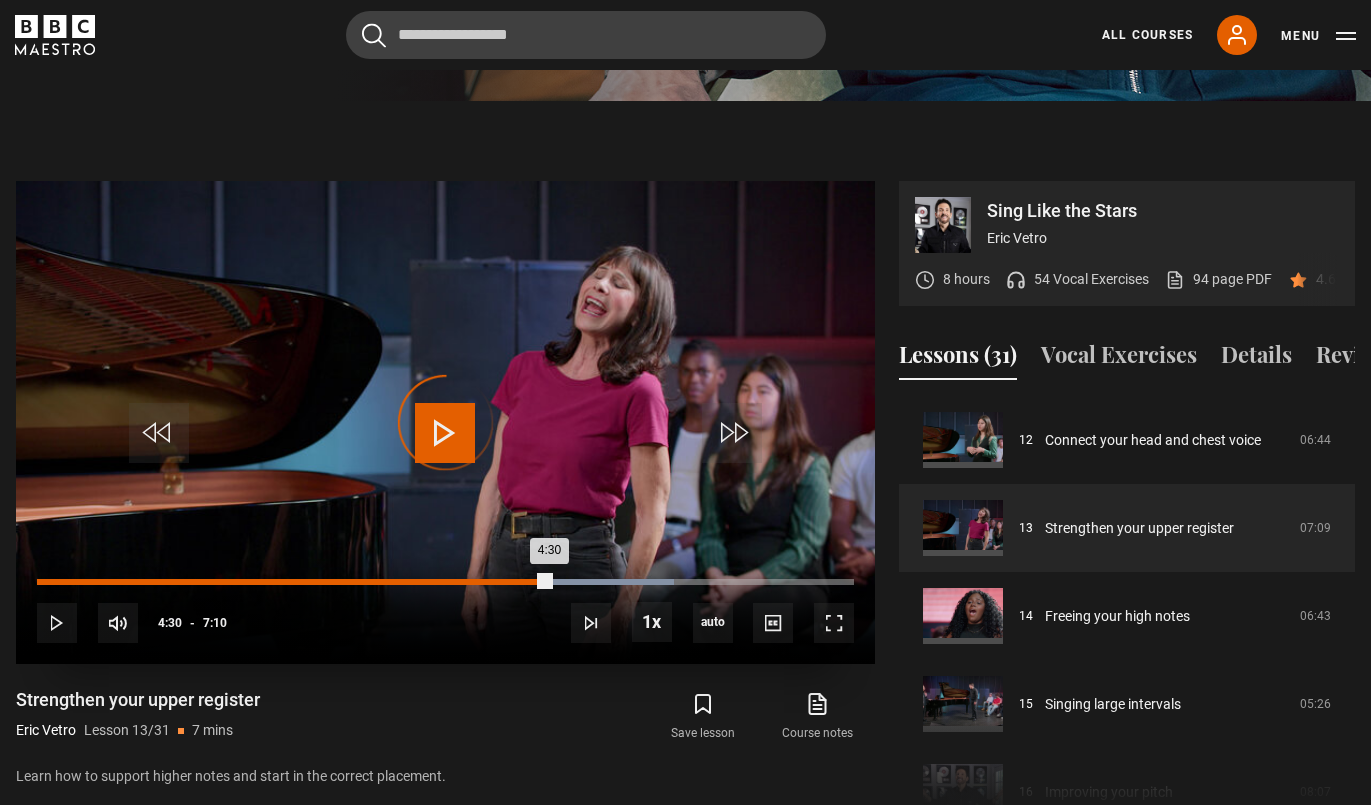 click on "3:41" at bounding box center (459, 582) 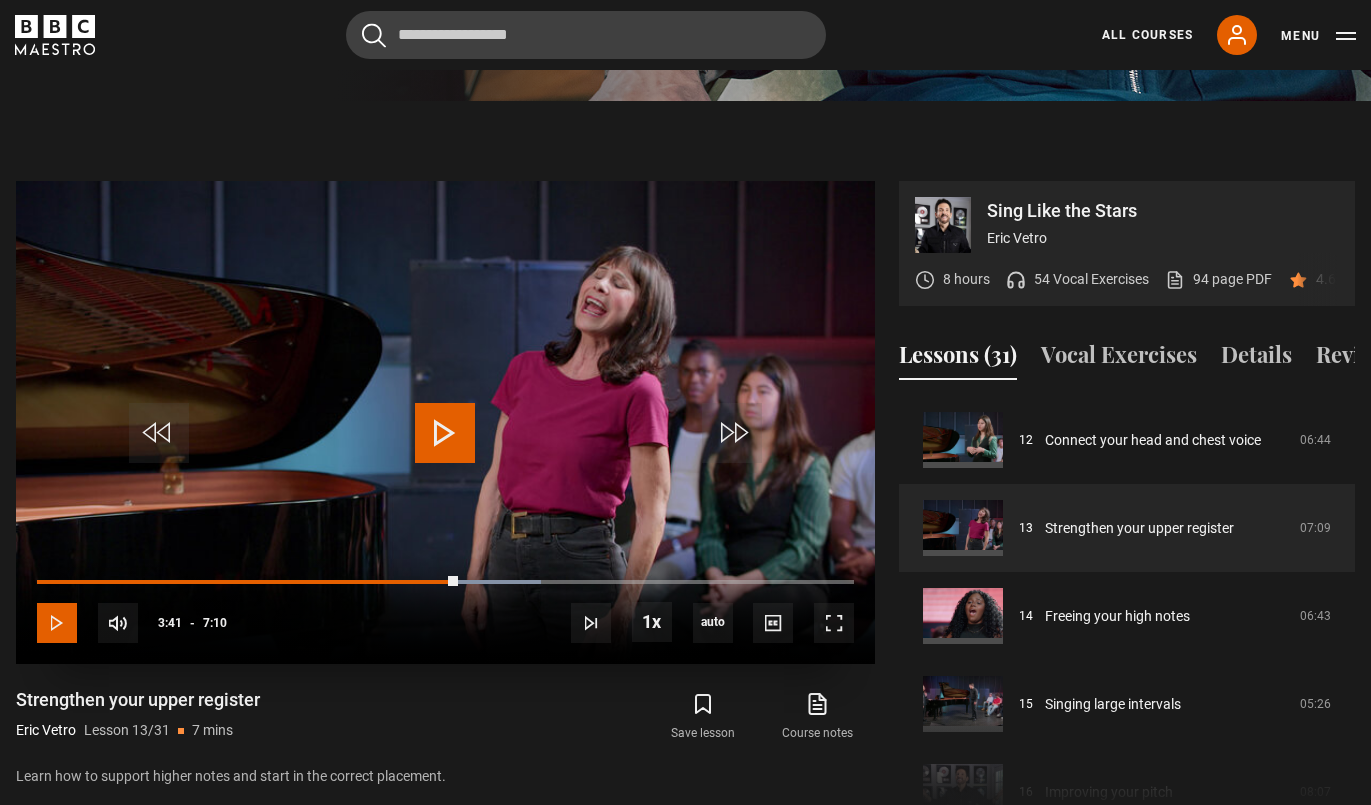 click at bounding box center [57, 623] 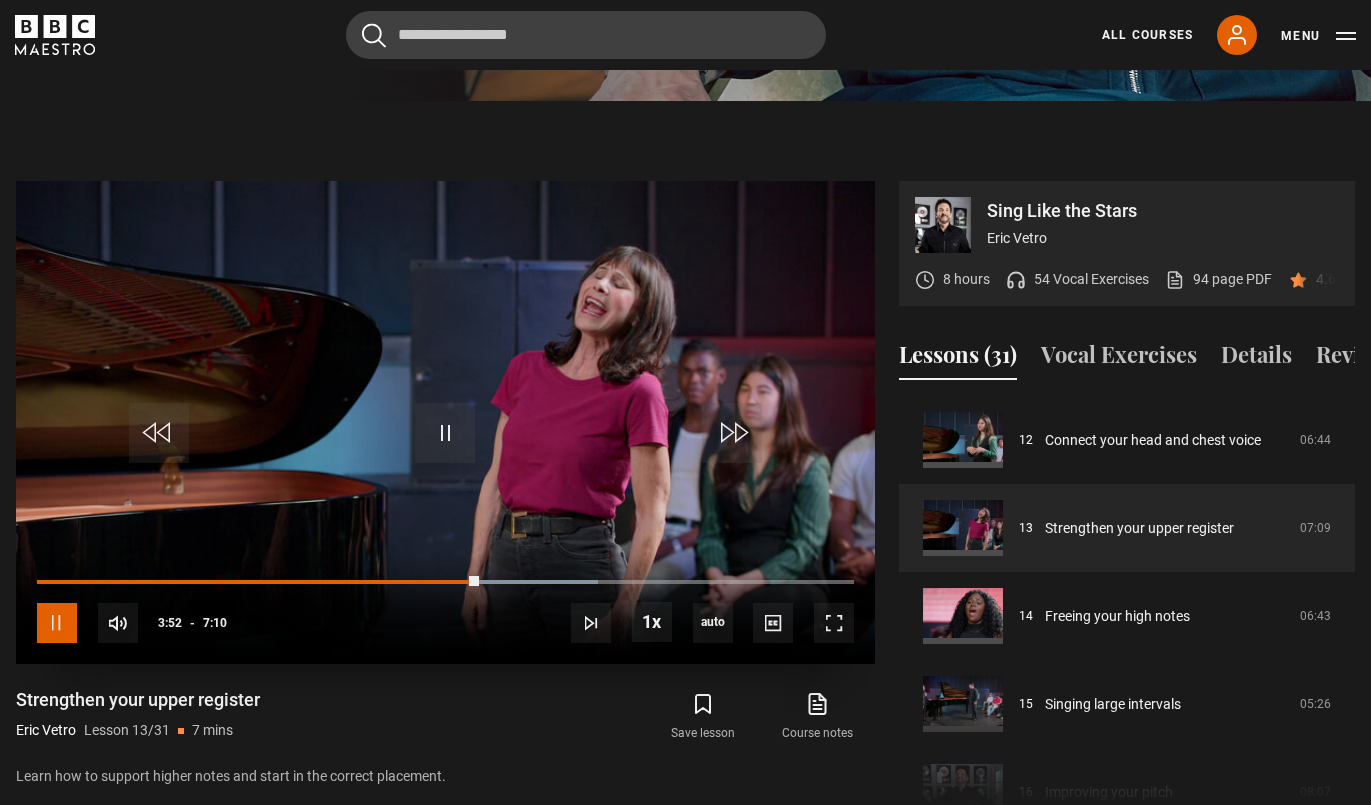click at bounding box center [57, 623] 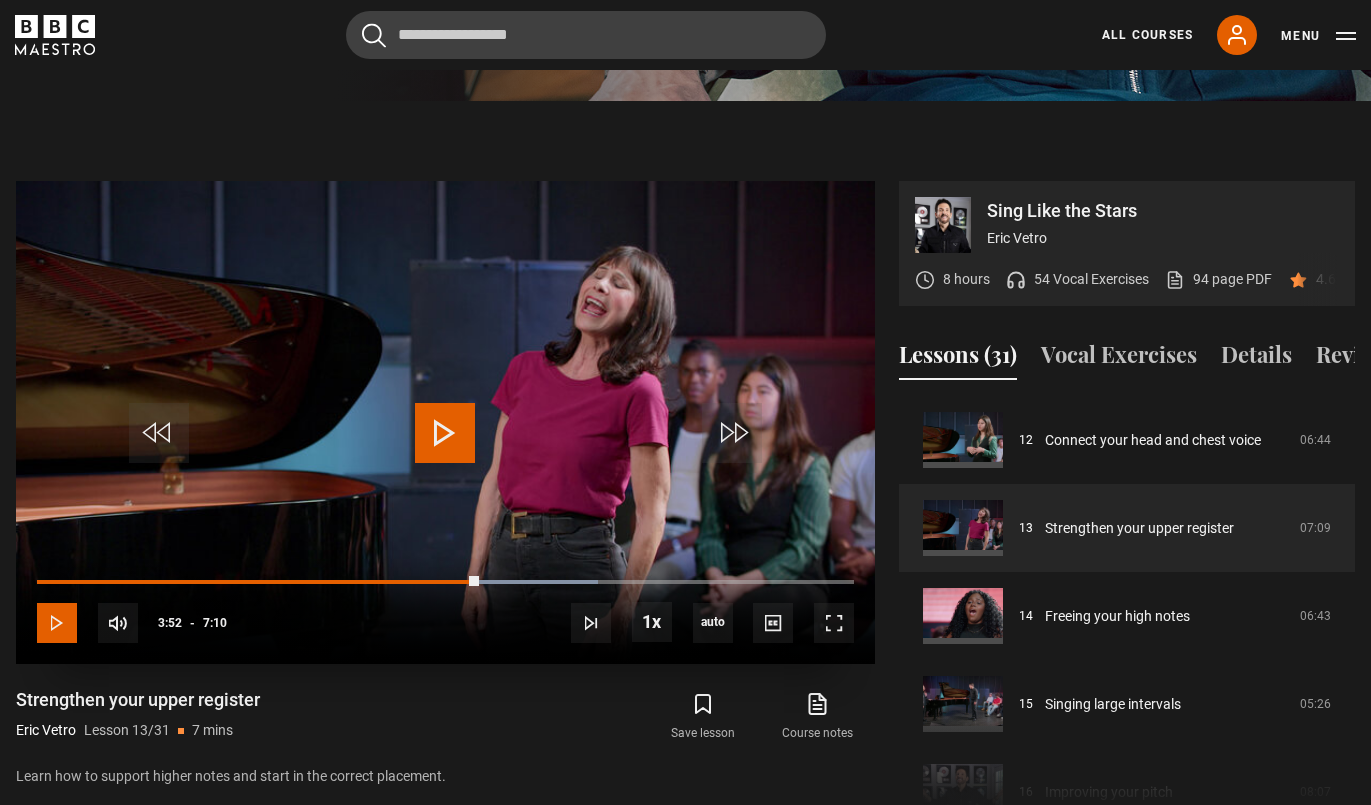 click at bounding box center (57, 623) 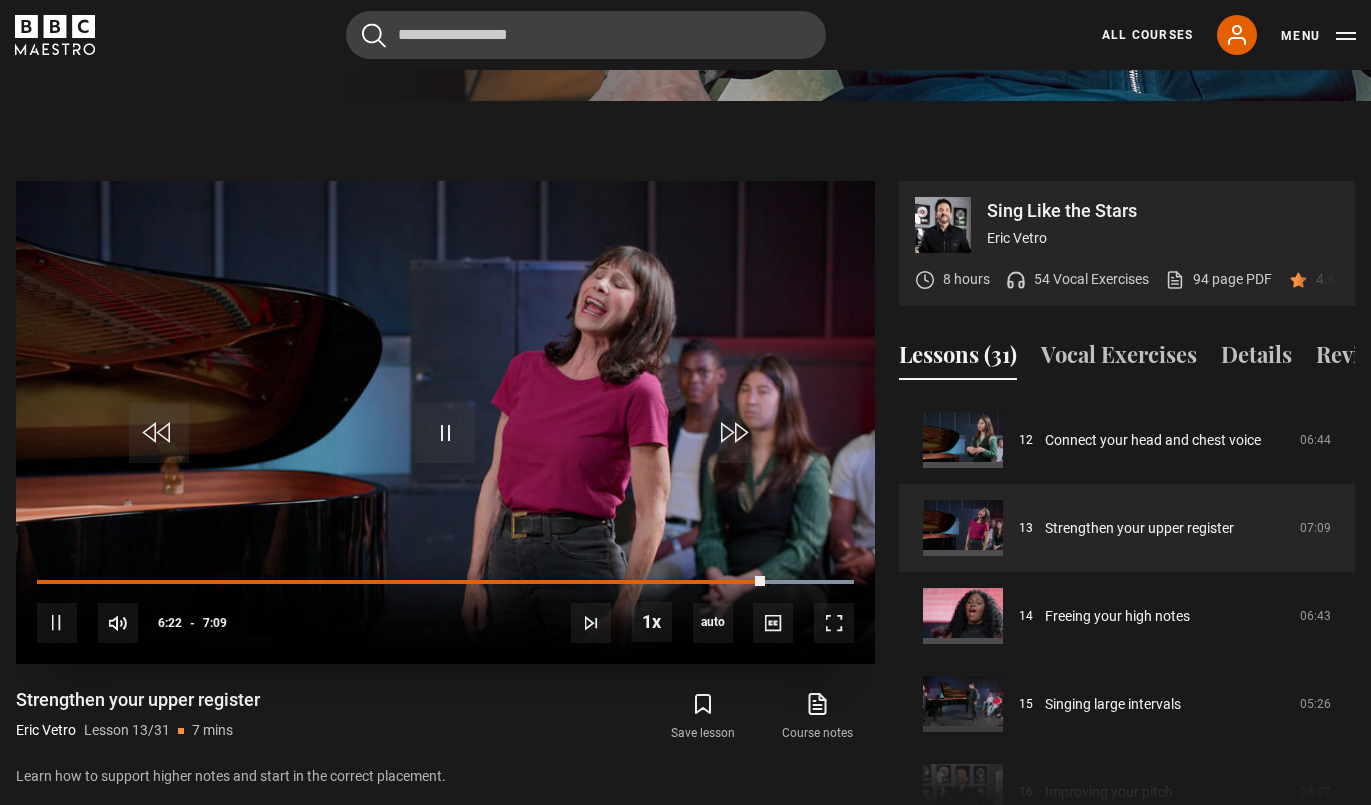click on "10s Skip Back 10 seconds Pause 10s Skip Forward 10 seconds Loaded :  100.00% 1:02 6:23 Pause Mute 0% Current Time  6:22 - Duration  7:09
Eric Vetro
Lesson 13
Strengthen your upper register
1x Playback Rate 2x 1.5x 1x , selected 0.5x auto Quality 360p 720p 1080p 2160p Auto , selected Captions captions off , selected English  Captions" at bounding box center [445, 609] 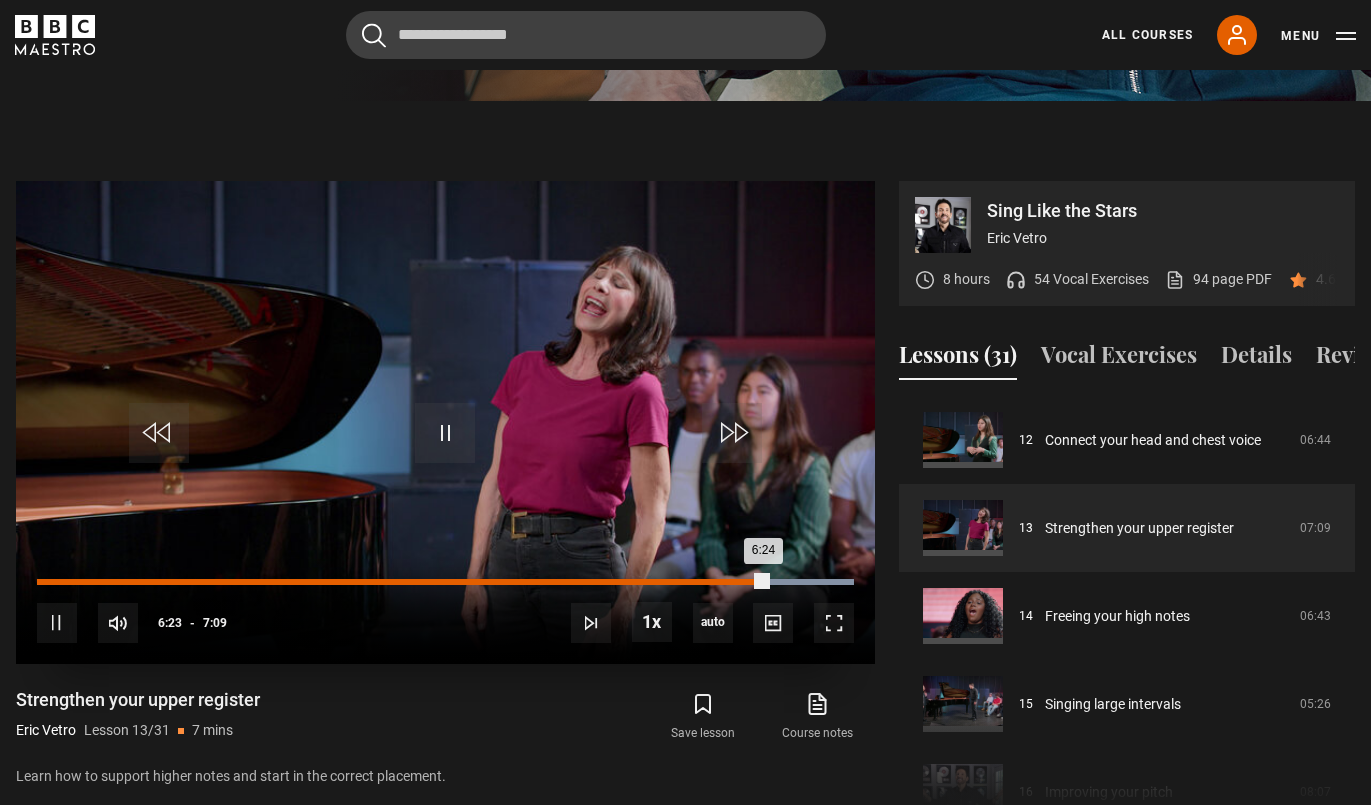 click on "Loaded :  100.00% 1:04 6:24" at bounding box center (445, 582) 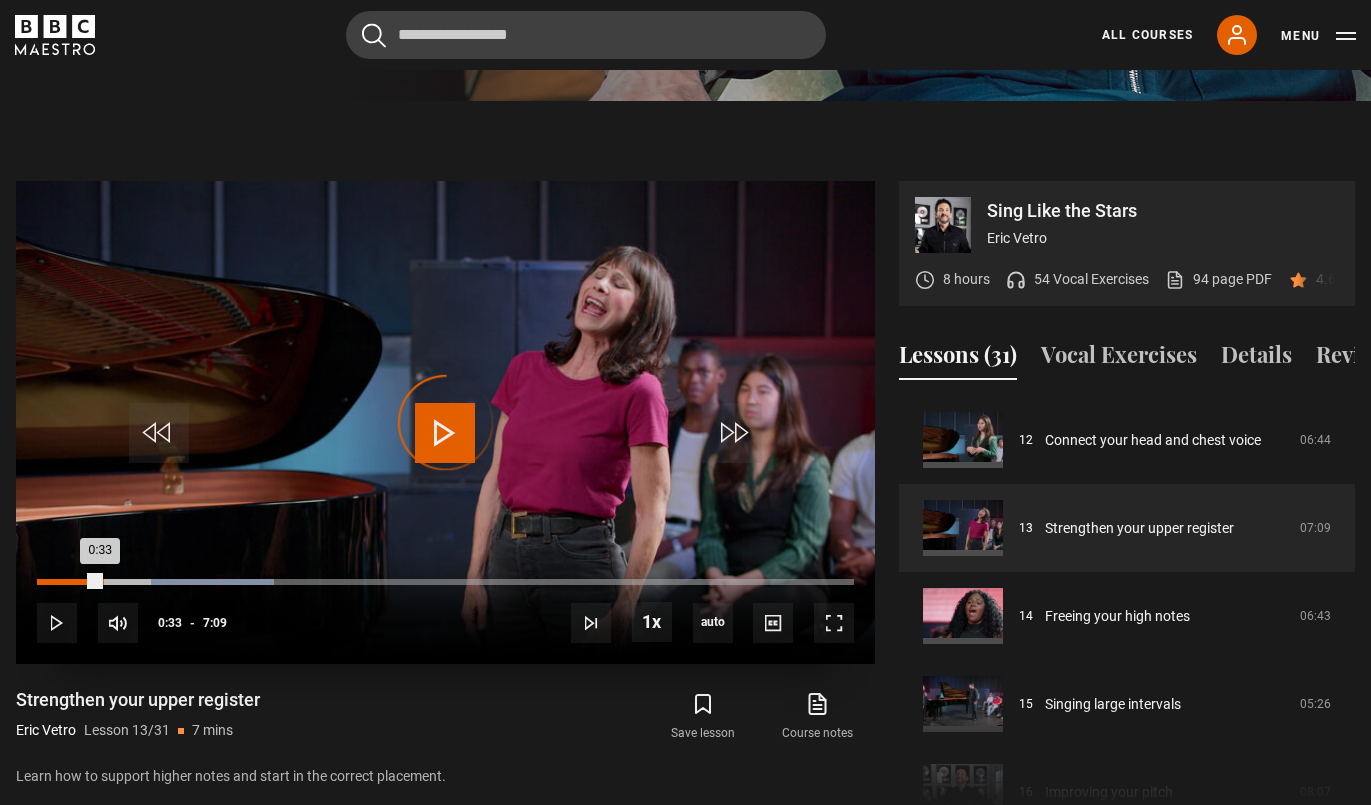 click on "0:33" at bounding box center [68, 582] 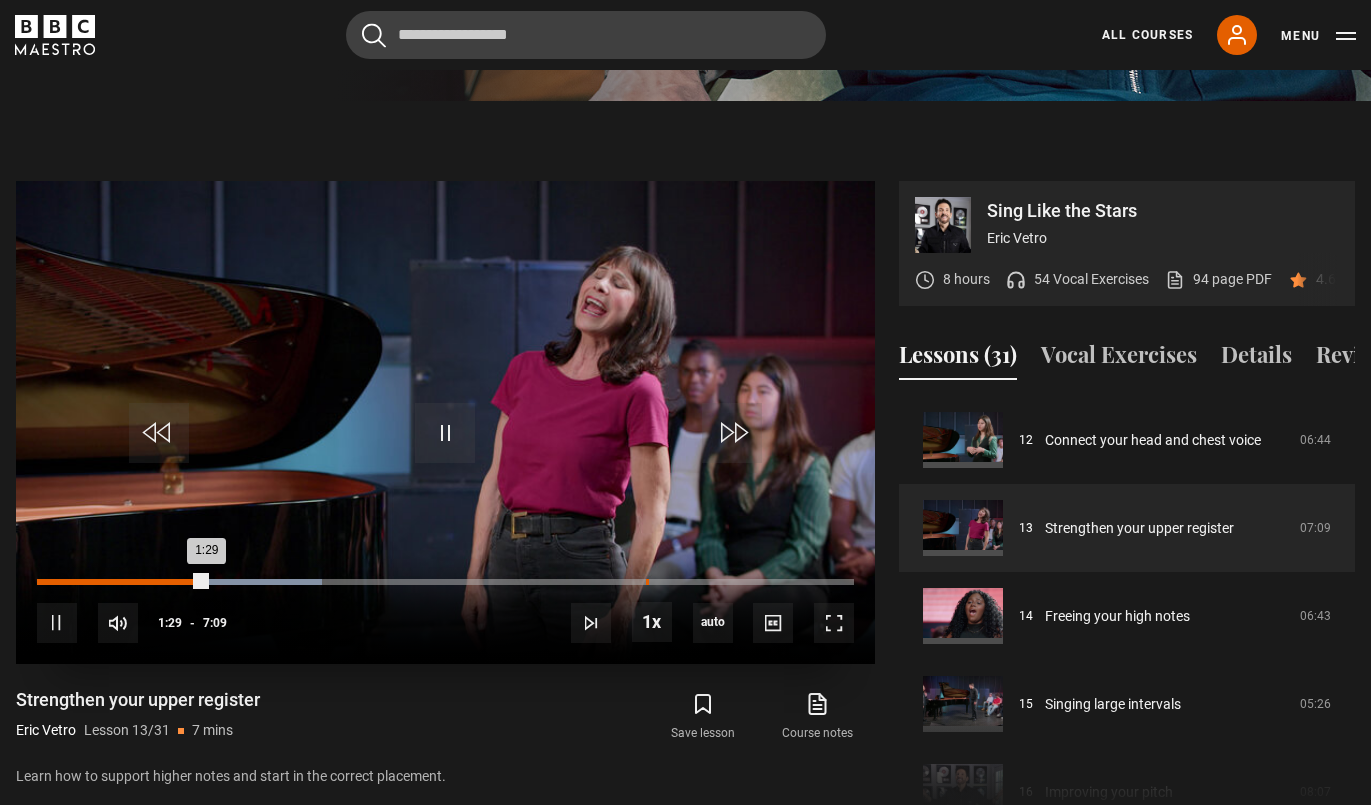 click on "Loaded :  34.90% 5:20 1:29" at bounding box center [445, 582] 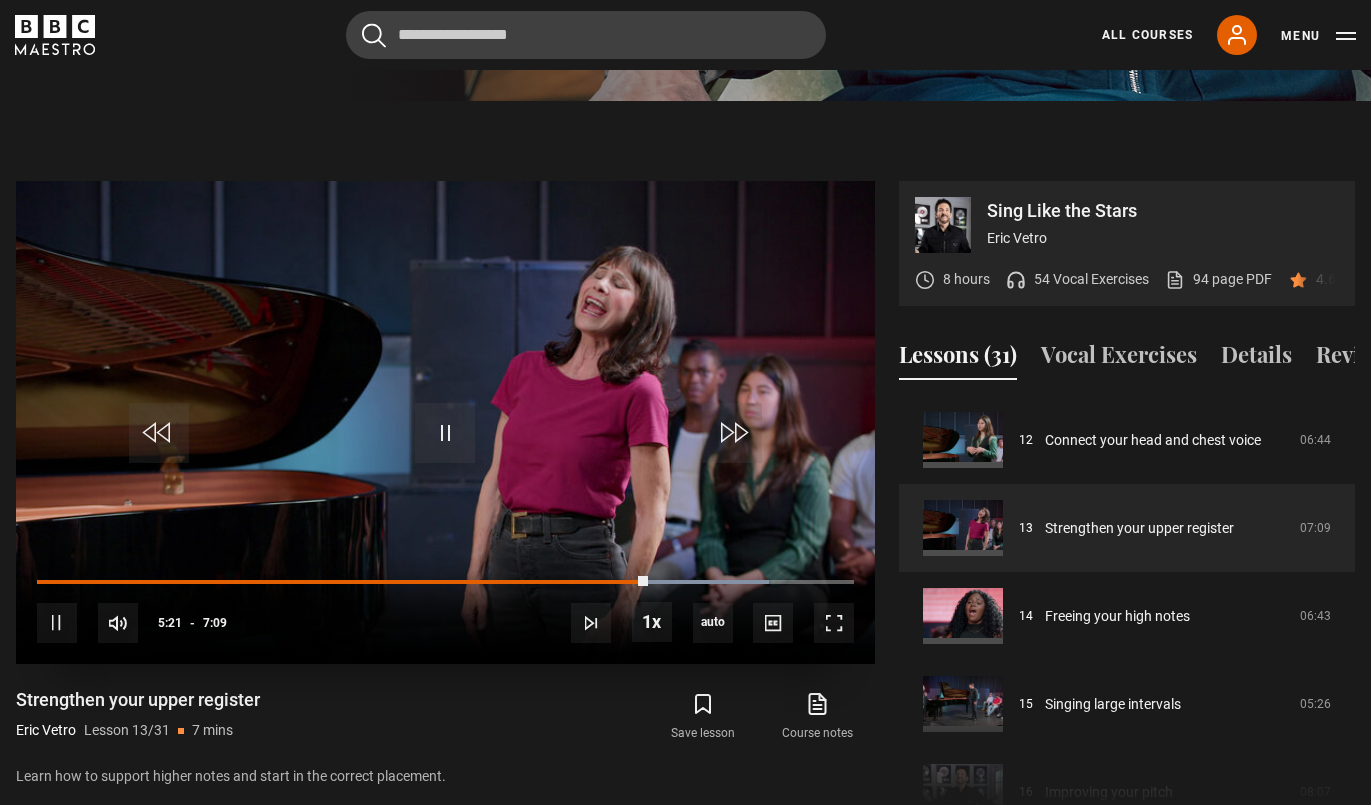 click on "10s Skip Back 10 seconds Pause 10s Skip Forward 10 seconds Loaded :  89.57% 5:19 5:21 Pause Mute 0% Current Time  5:21 - Duration  7:09
Eric Vetro
Lesson 13
Strengthen your upper register
1x Playback Rate 2x 1.5x 1x , selected 0.5x auto Quality 360p 720p 1080p 2160p Auto , selected Captions captions off , selected English  Captions" at bounding box center (445, 609) 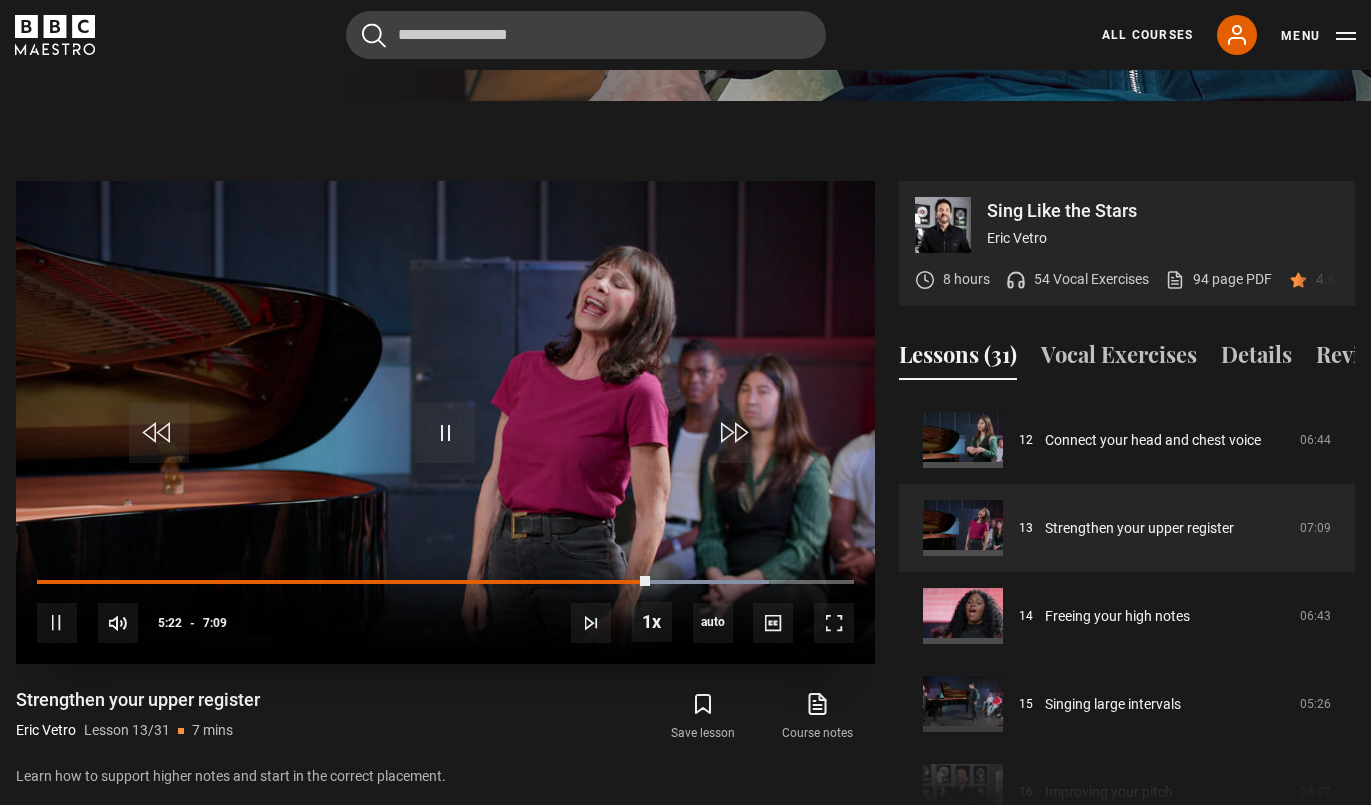 click on "10s Skip Back 10 seconds Pause 10s Skip Forward 10 seconds Loaded :  89.57% 5:19 5:22 Pause Mute 0% Current Time  5:22 - Duration  7:09
Eric Vetro
Lesson 13
Strengthen your upper register
1x Playback Rate 2x 1.5x 1x , selected 0.5x auto Quality 360p 720p 1080p 2160p Auto , selected Captions captions off , selected English  Captions" at bounding box center (445, 609) 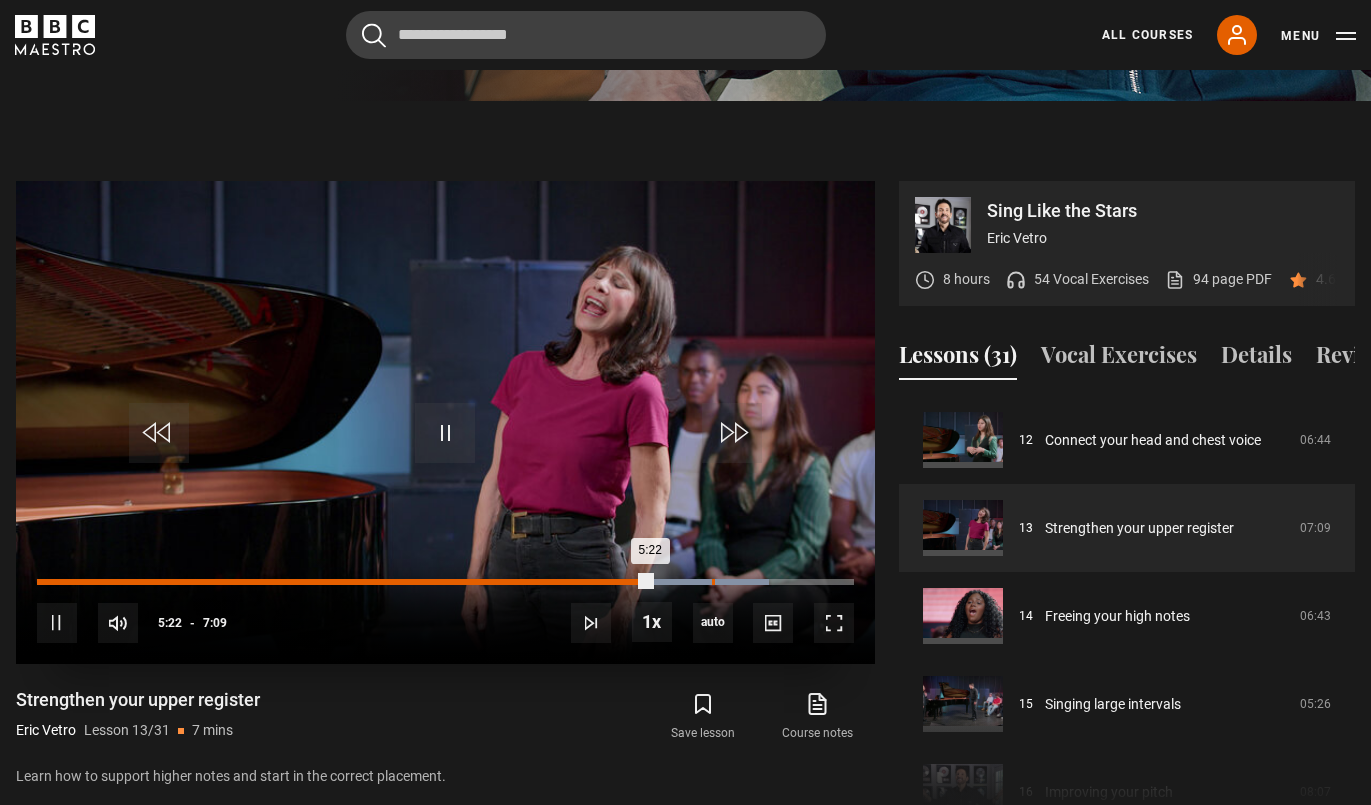 click on "5:55" at bounding box center (713, 582) 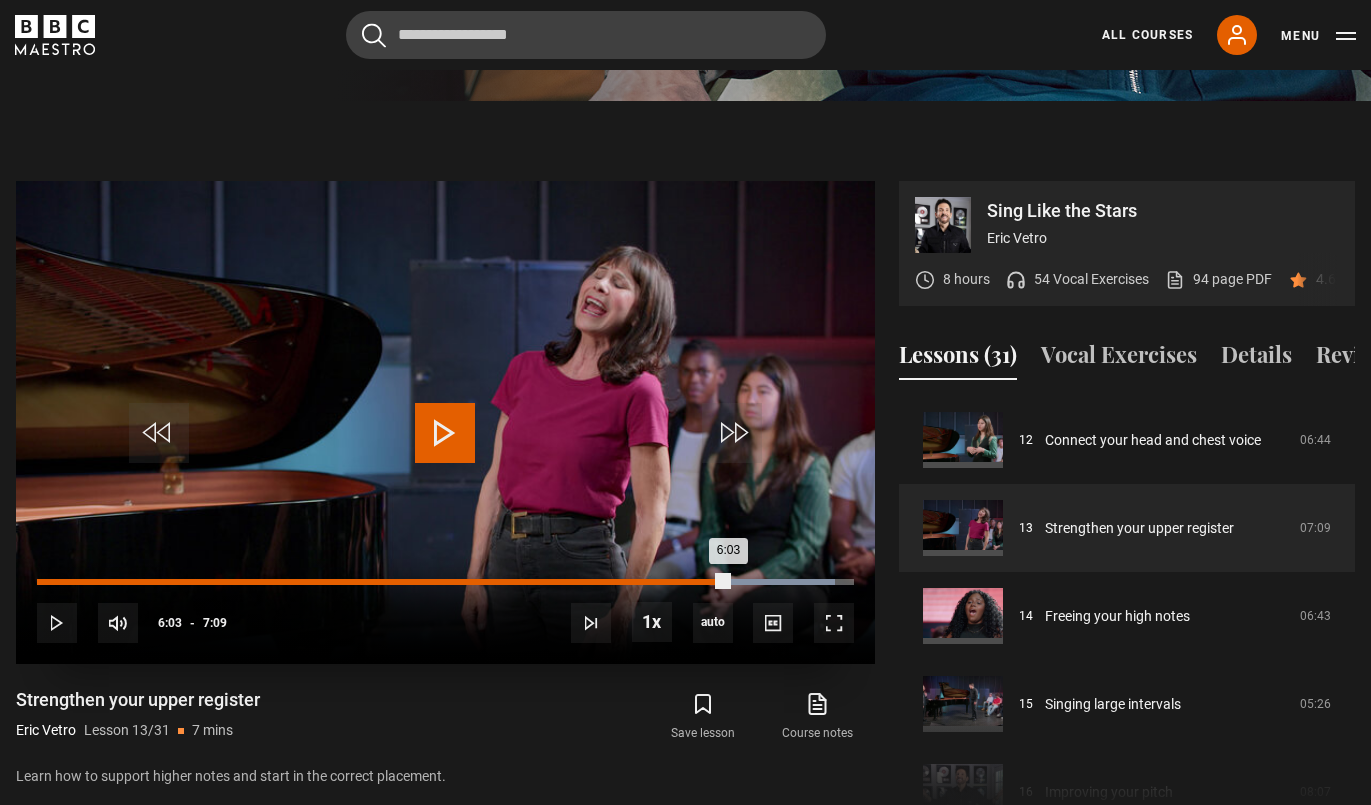 click on "Loaded :  97.71% 6:03 6:03" at bounding box center [445, 582] 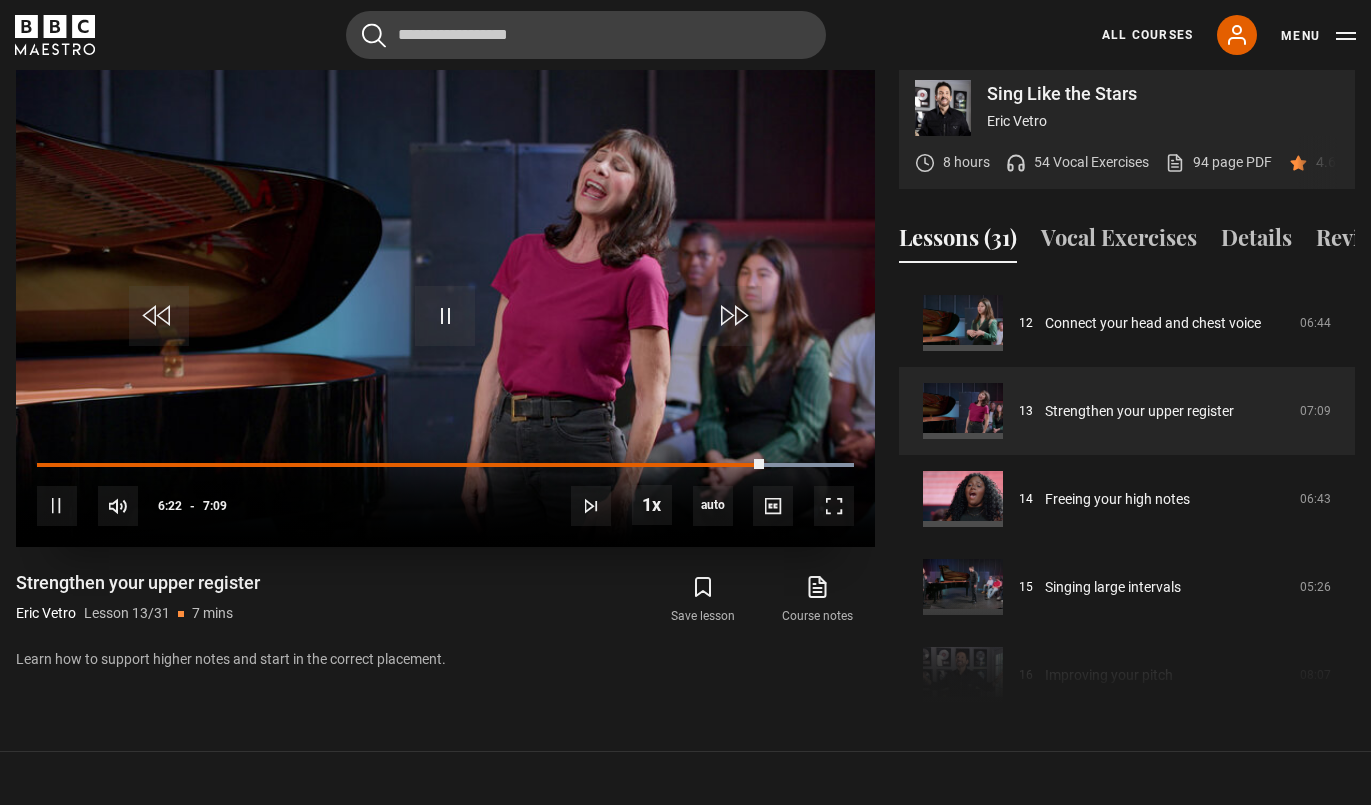scroll, scrollTop: 984, scrollLeft: 0, axis: vertical 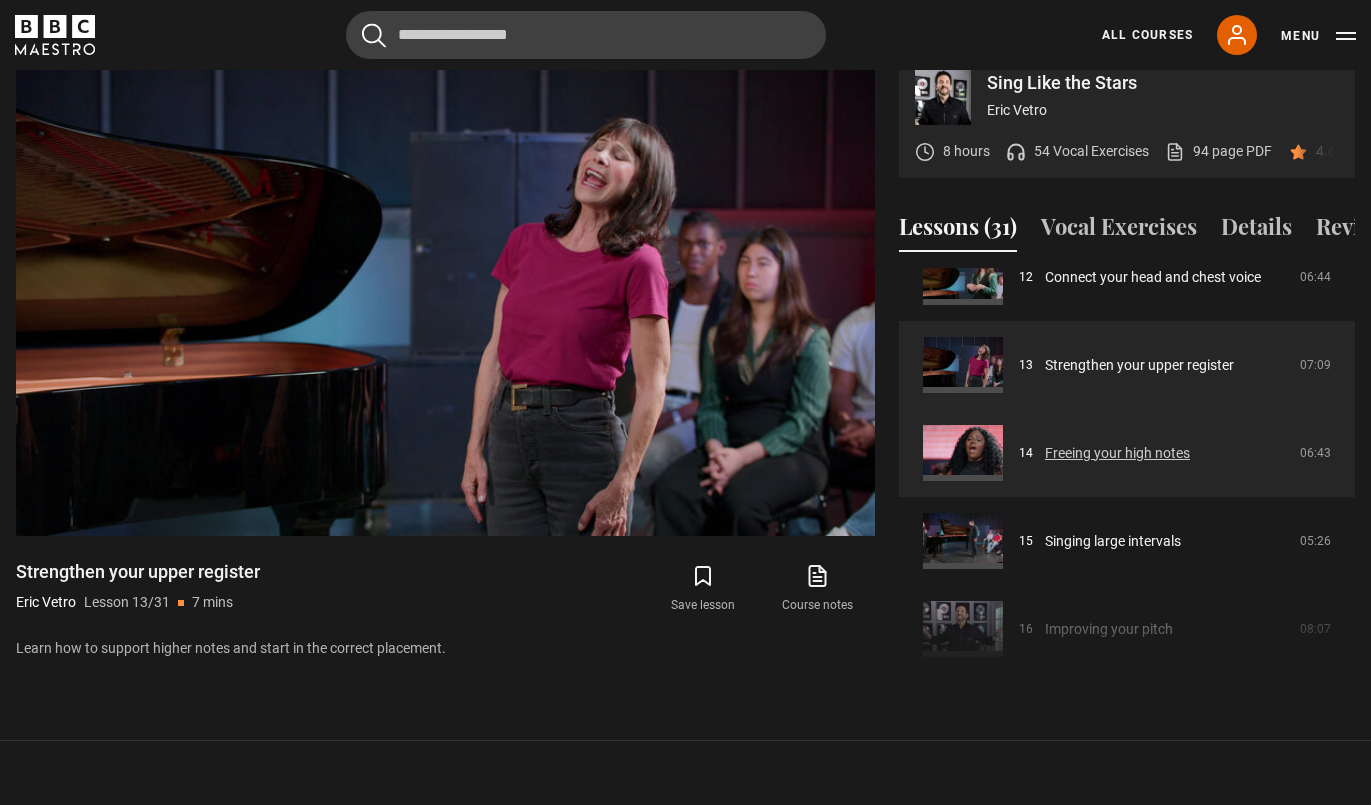 click on "Freeing your high notes" at bounding box center (1117, 453) 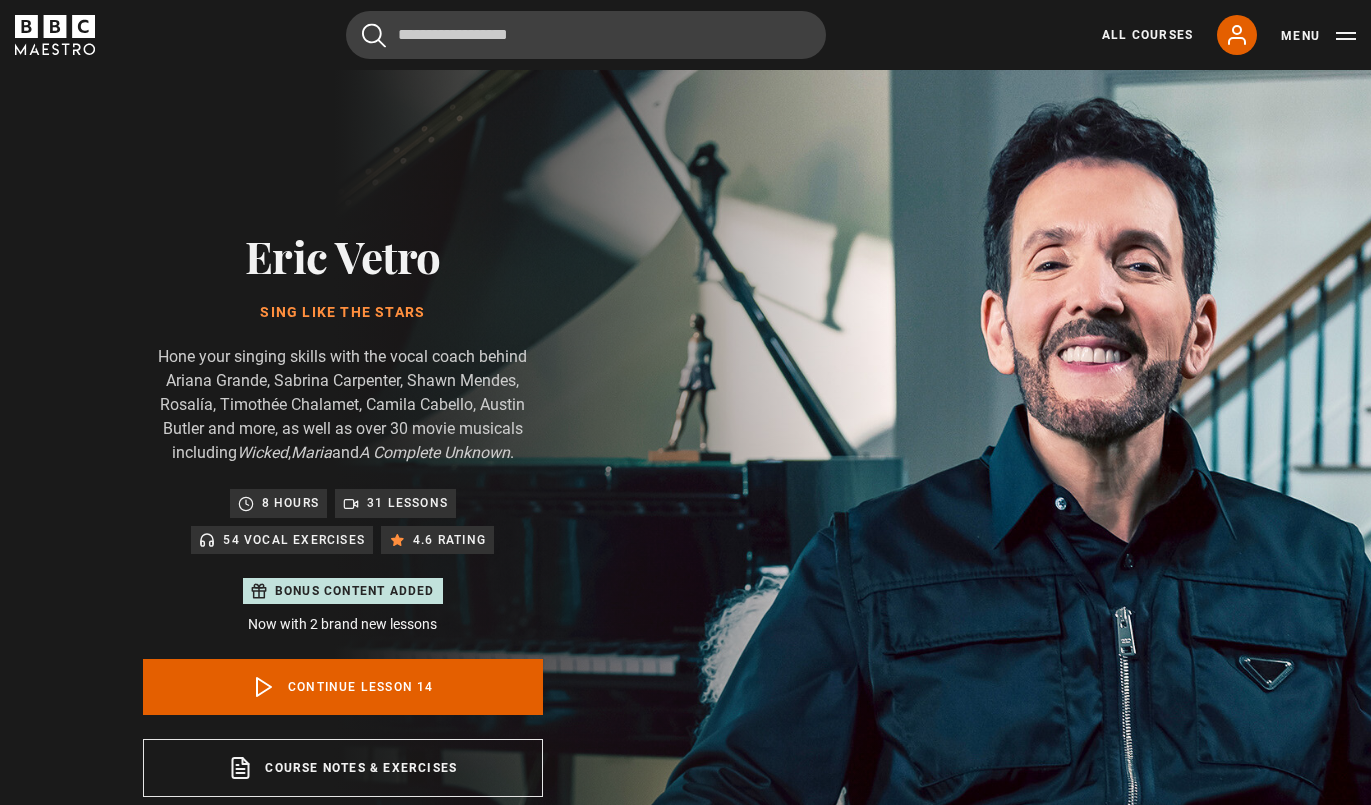 scroll, scrollTop: 956, scrollLeft: 0, axis: vertical 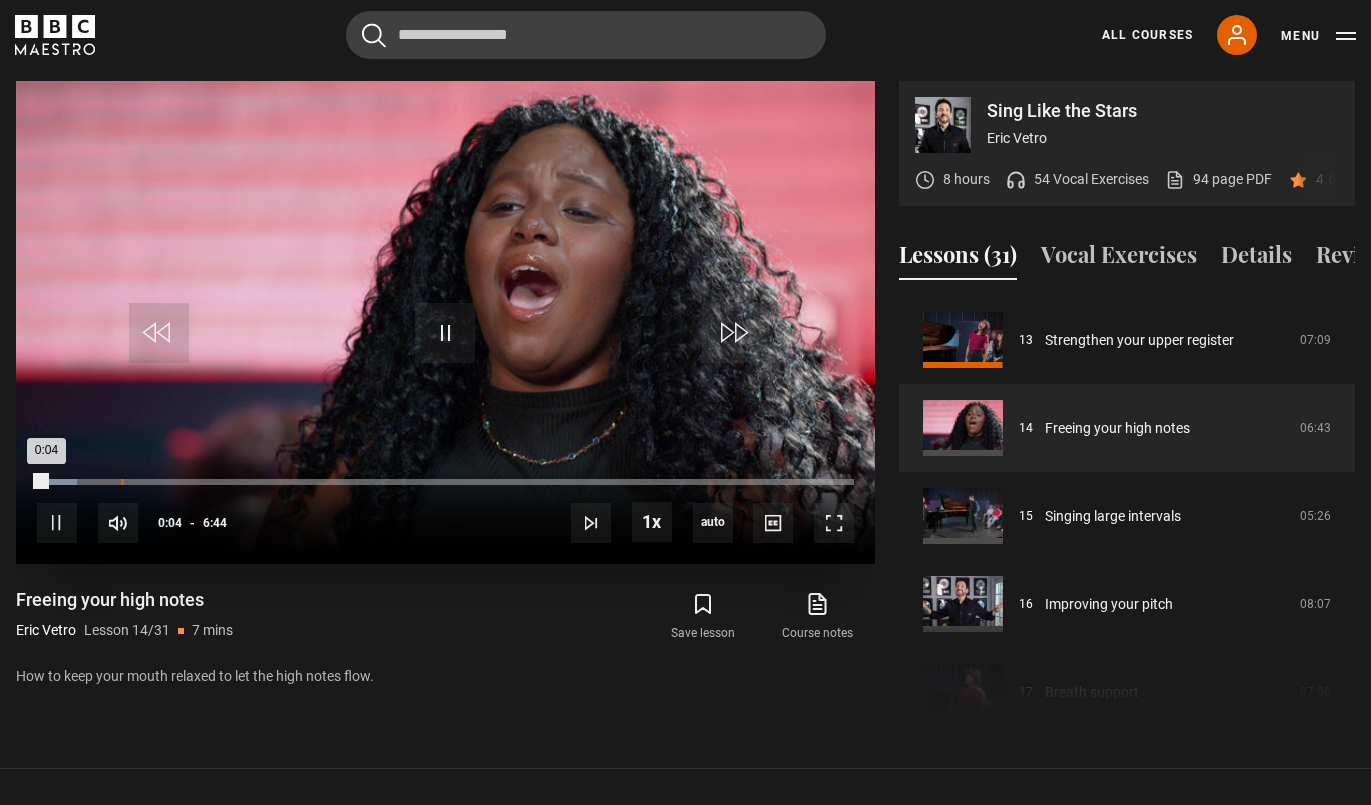 click on "Loaded :  4.95% 0:41 0:04" at bounding box center [445, 482] 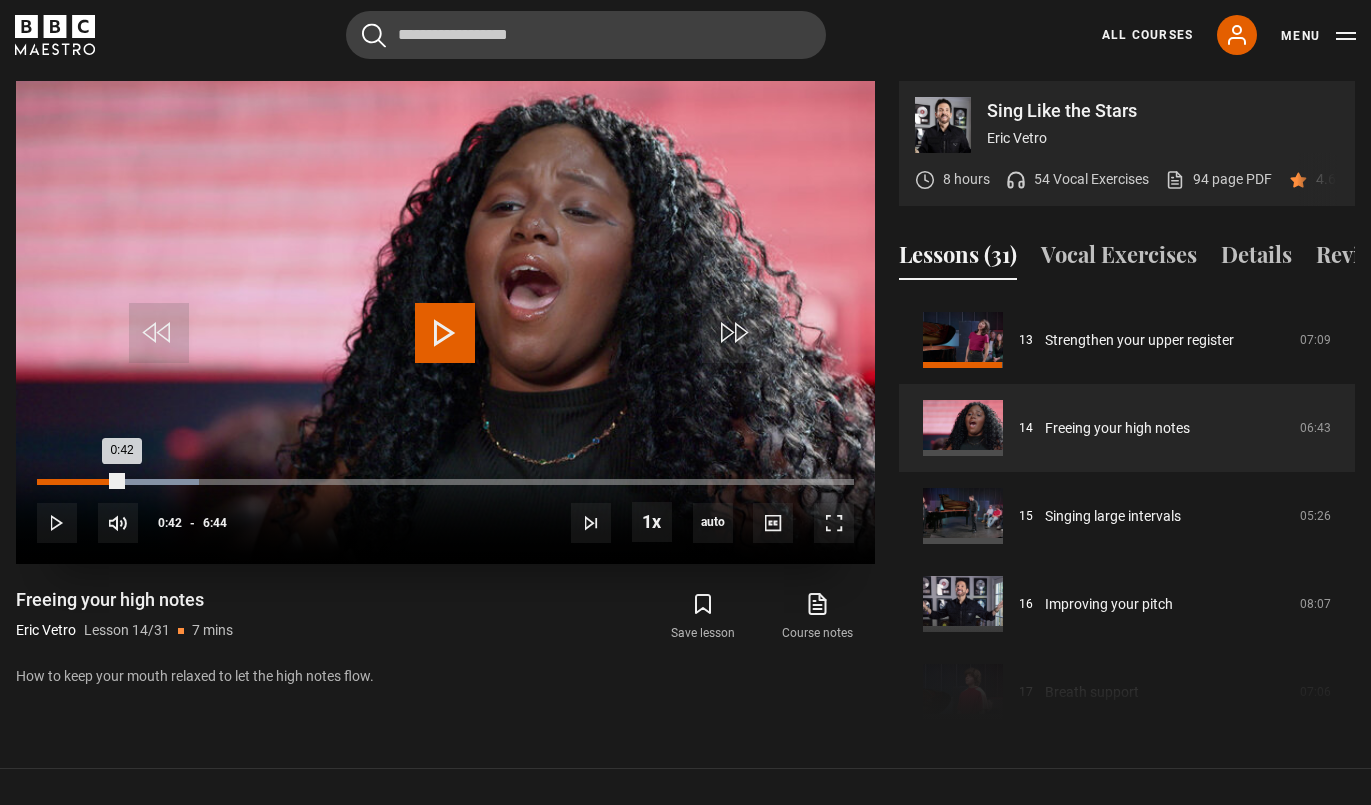 click on "Loaded :  19.80% 0:41 0:42" at bounding box center (445, 482) 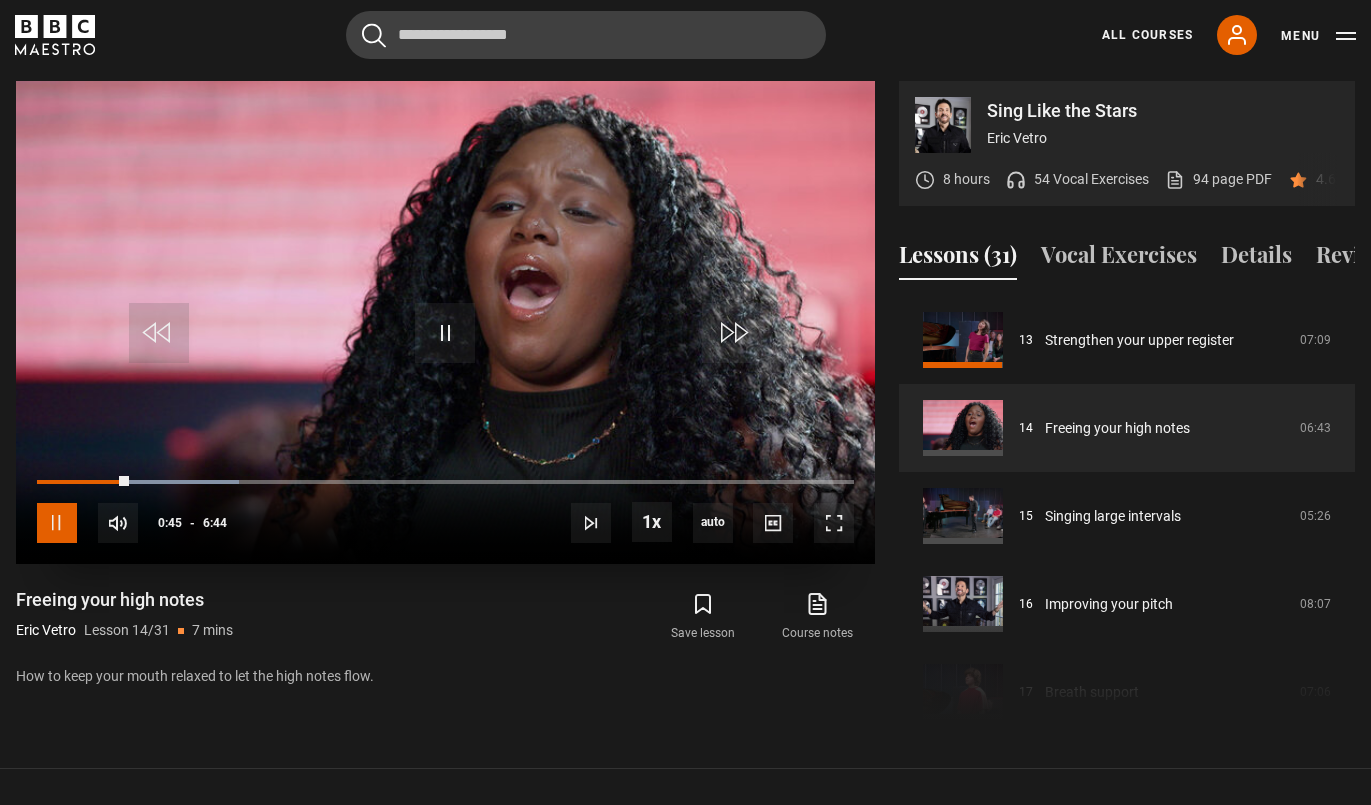 click at bounding box center (57, 523) 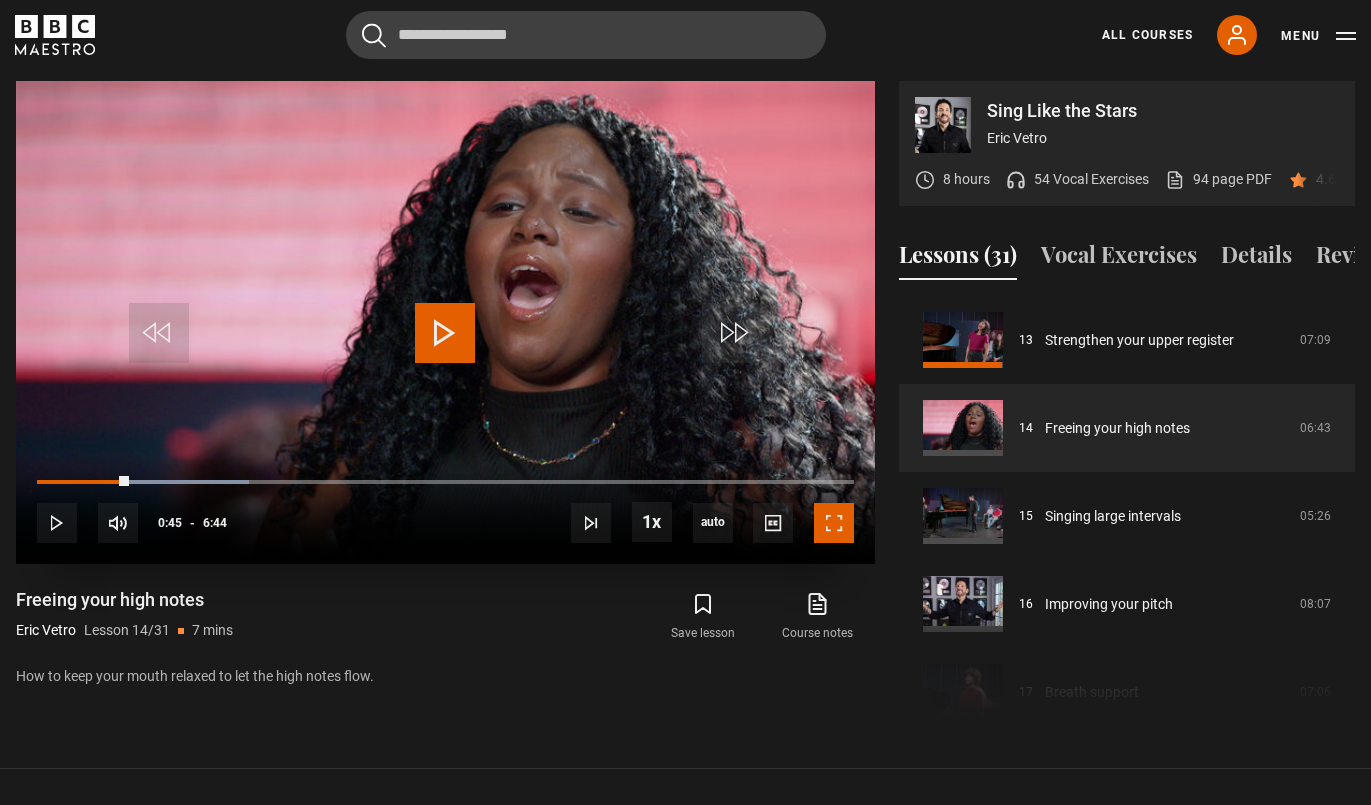 click at bounding box center [834, 523] 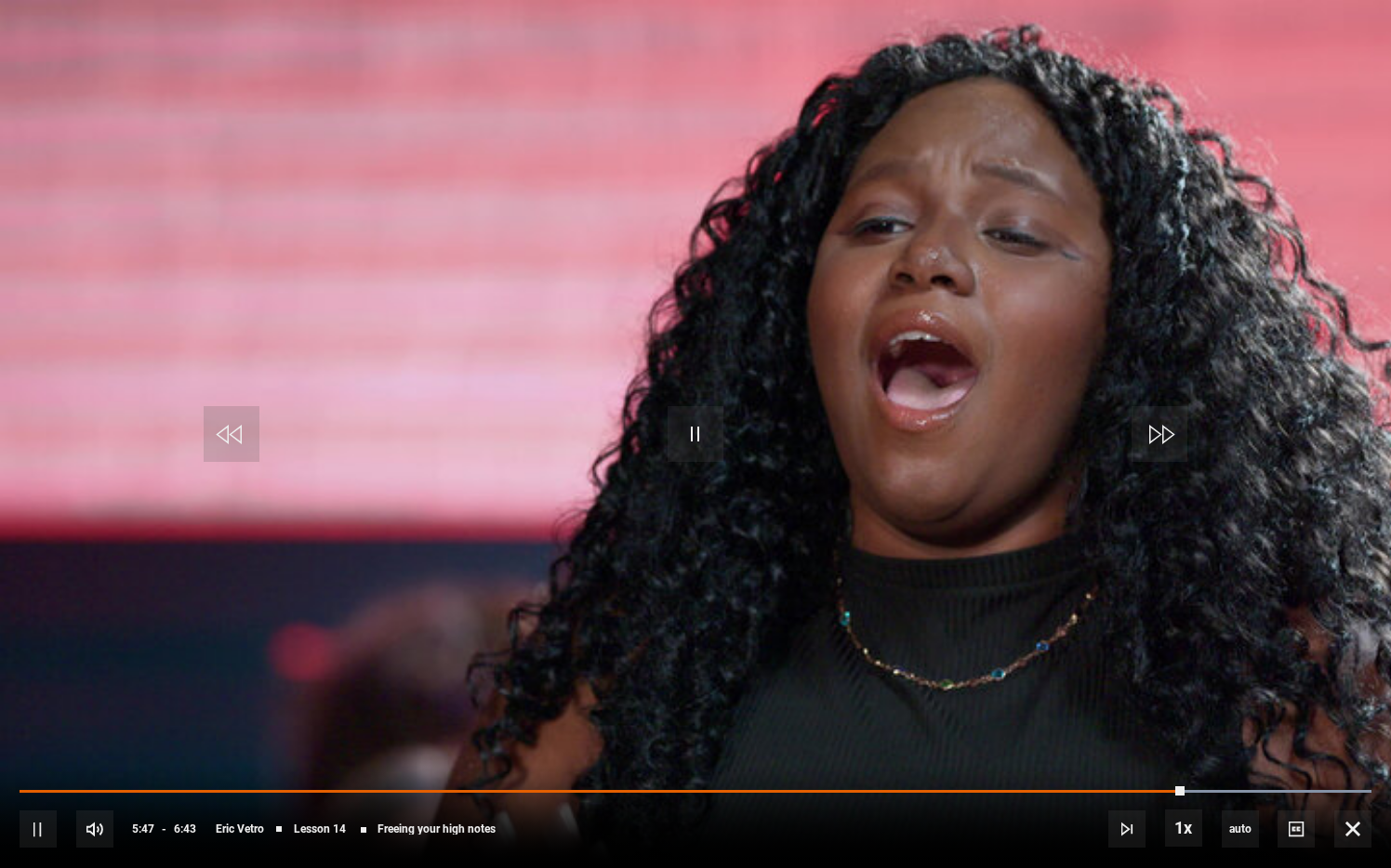 click on "10s Skip Back 10 seconds Pause 10s Skip Forward 10 seconds Loaded :  100.00% 5:46 5:47 Pause Mute Current Time  5:47 - Duration  6:43
Eric Vetro
Lesson 14
Freeing your high notes
1x Playback Rate 2x 1.5x 1x , selected 0.5x auto Quality 360p 720p 1080p 2160p Auto , selected Captions captions off , selected English  Captions" at bounding box center [696, 816] 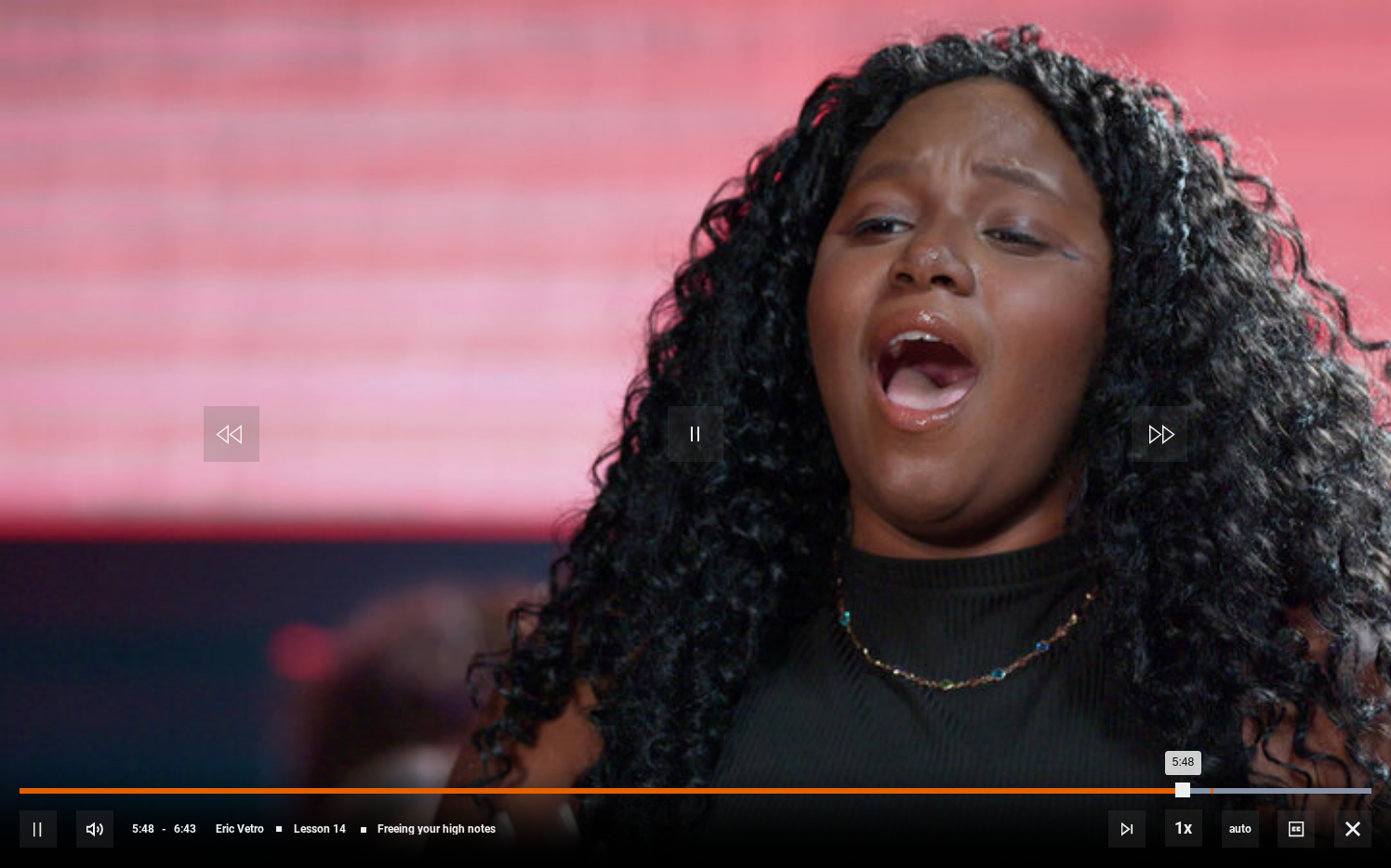 click on "Loaded :  100.00% 5:55 5:48" at bounding box center (696, 791) 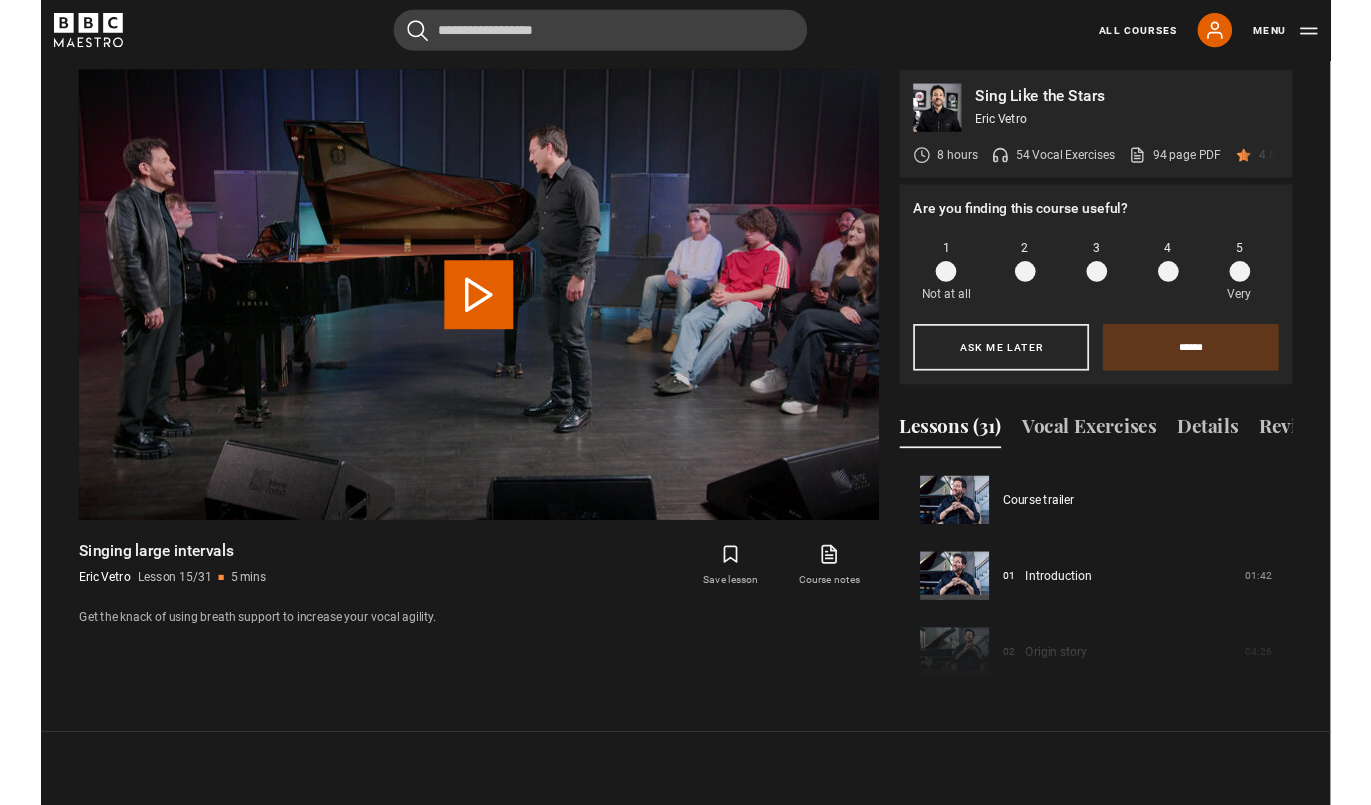 scroll, scrollTop: 1030, scrollLeft: 0, axis: vertical 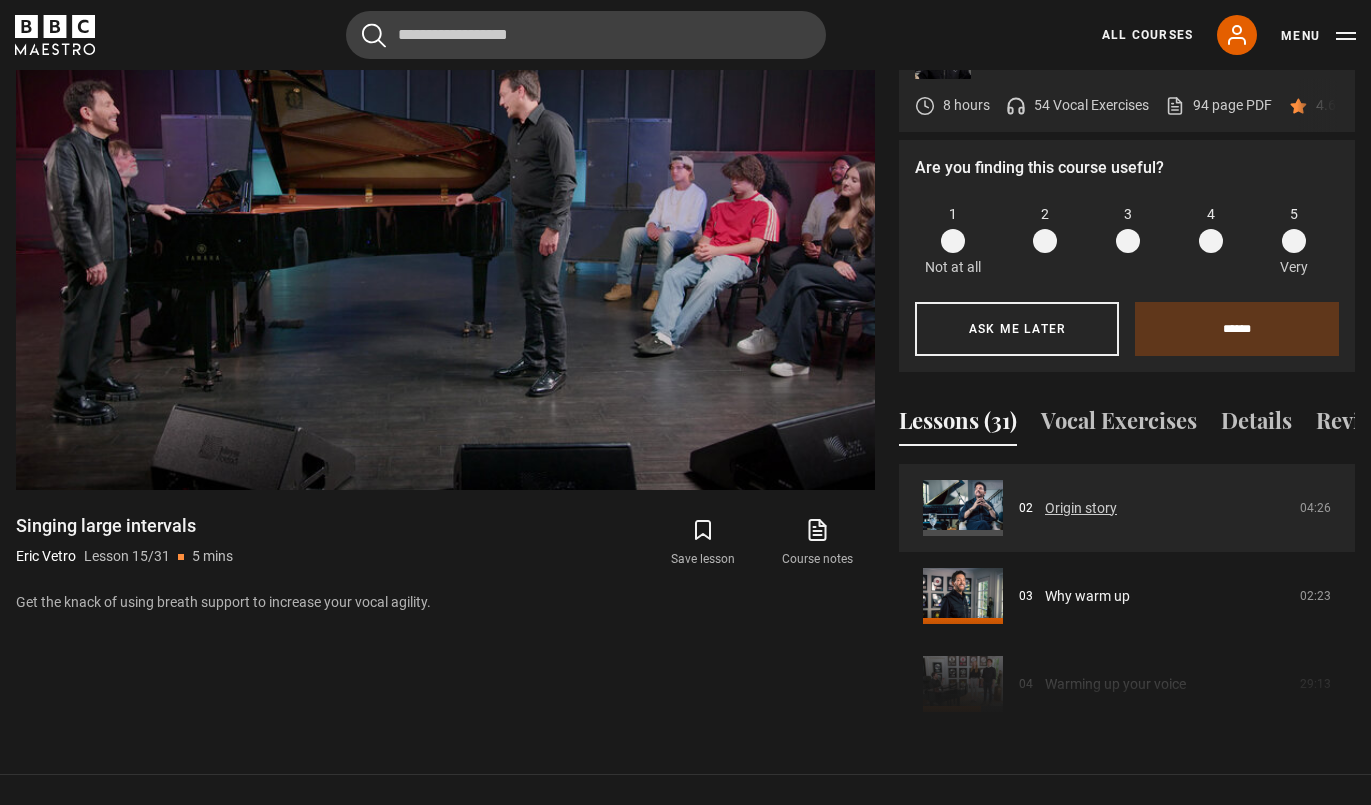 click on "Origin story" at bounding box center (1081, 508) 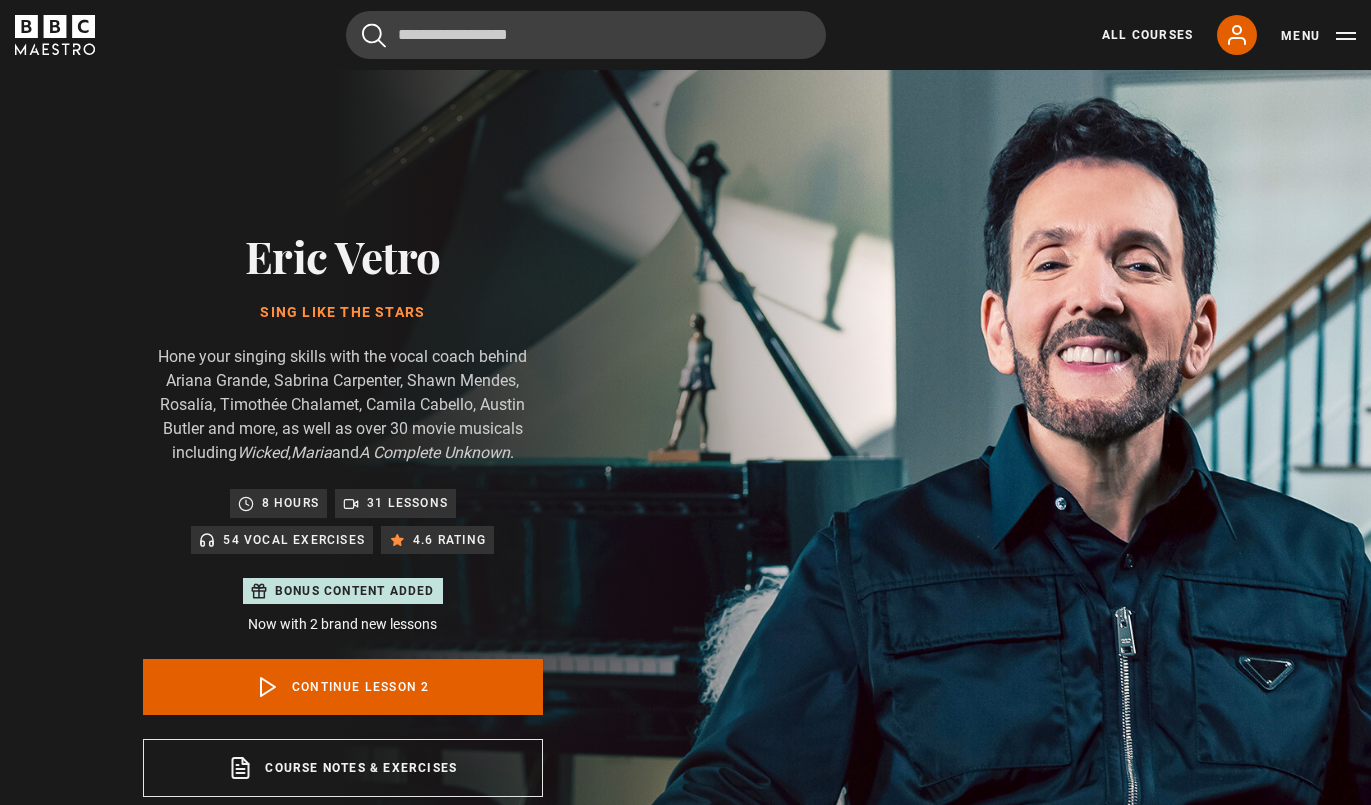 scroll, scrollTop: 956, scrollLeft: 0, axis: vertical 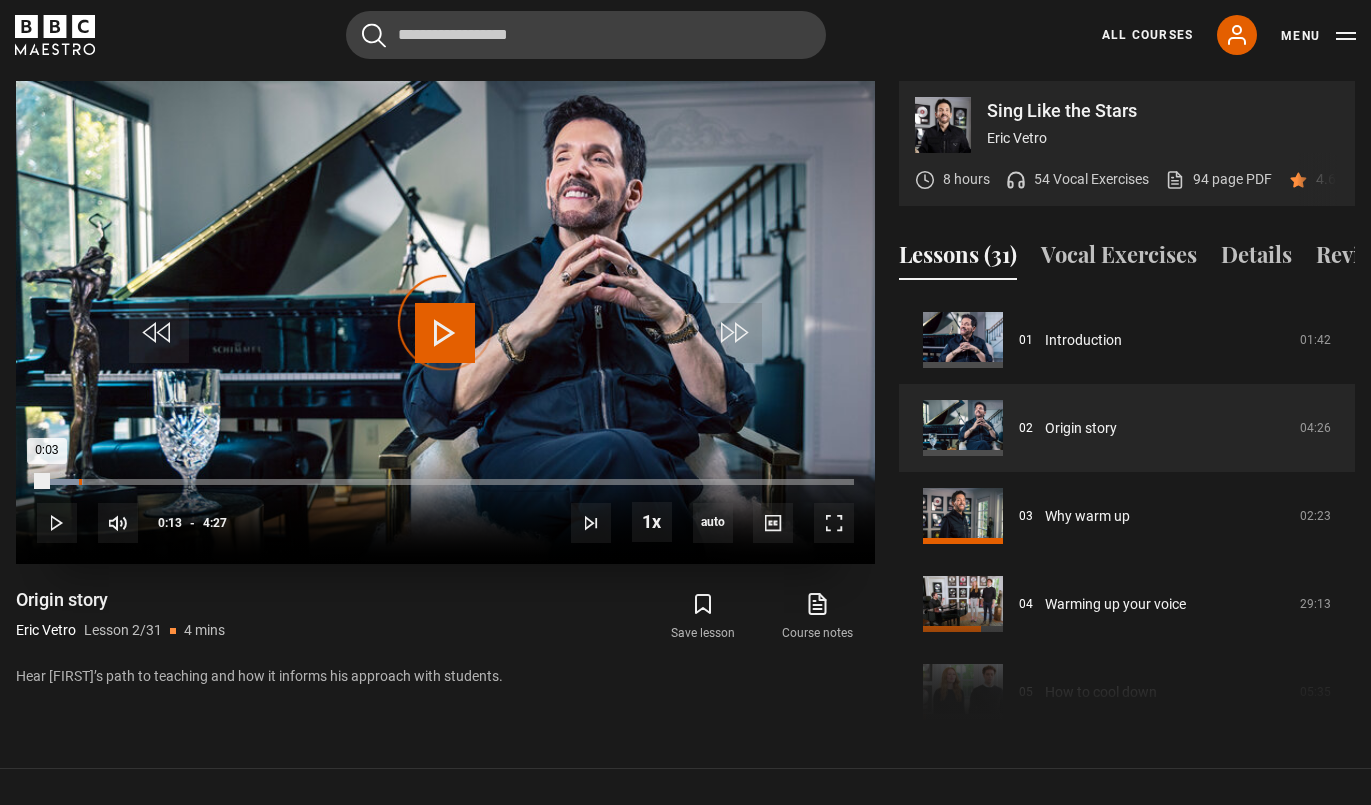 click on "Loaded :  5.62% 0:13 0:03" at bounding box center [445, 482] 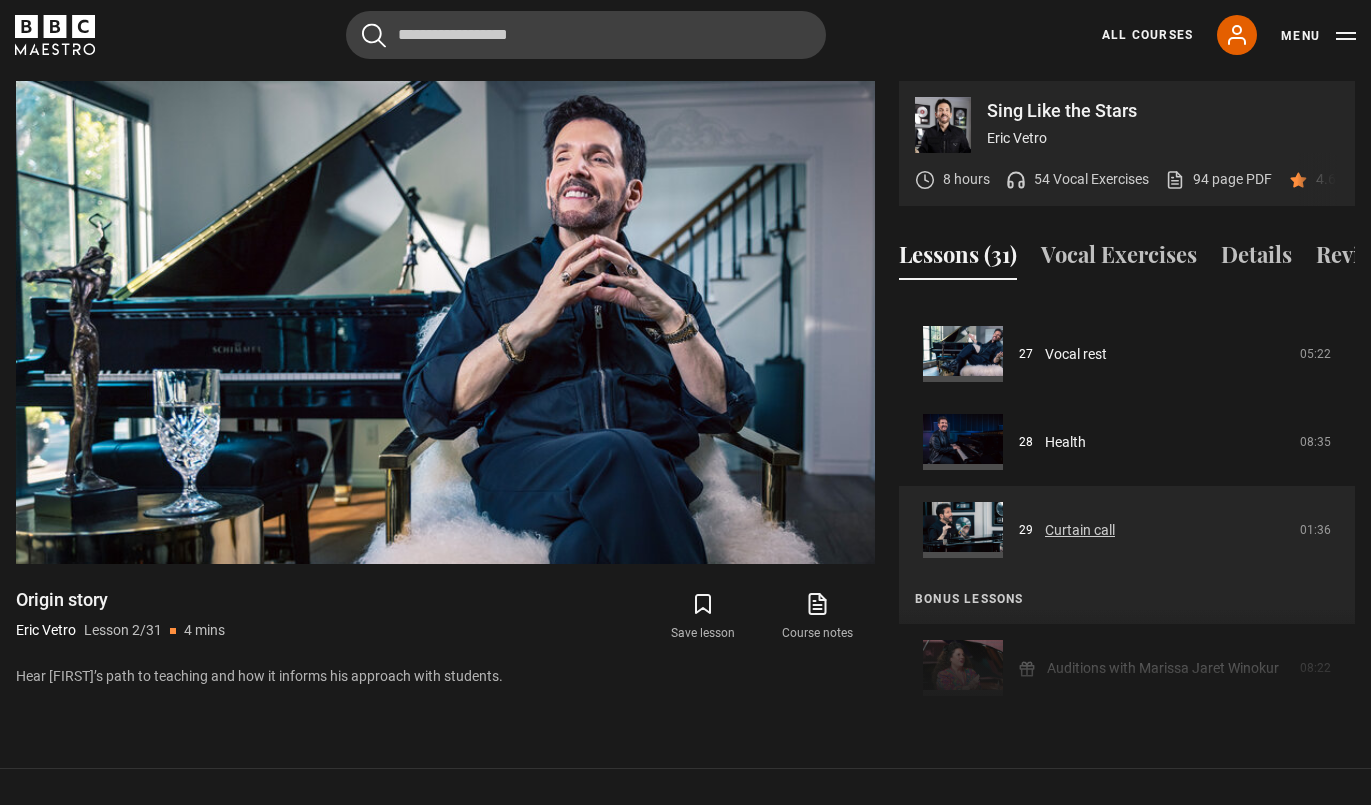 scroll, scrollTop: 2434, scrollLeft: 0, axis: vertical 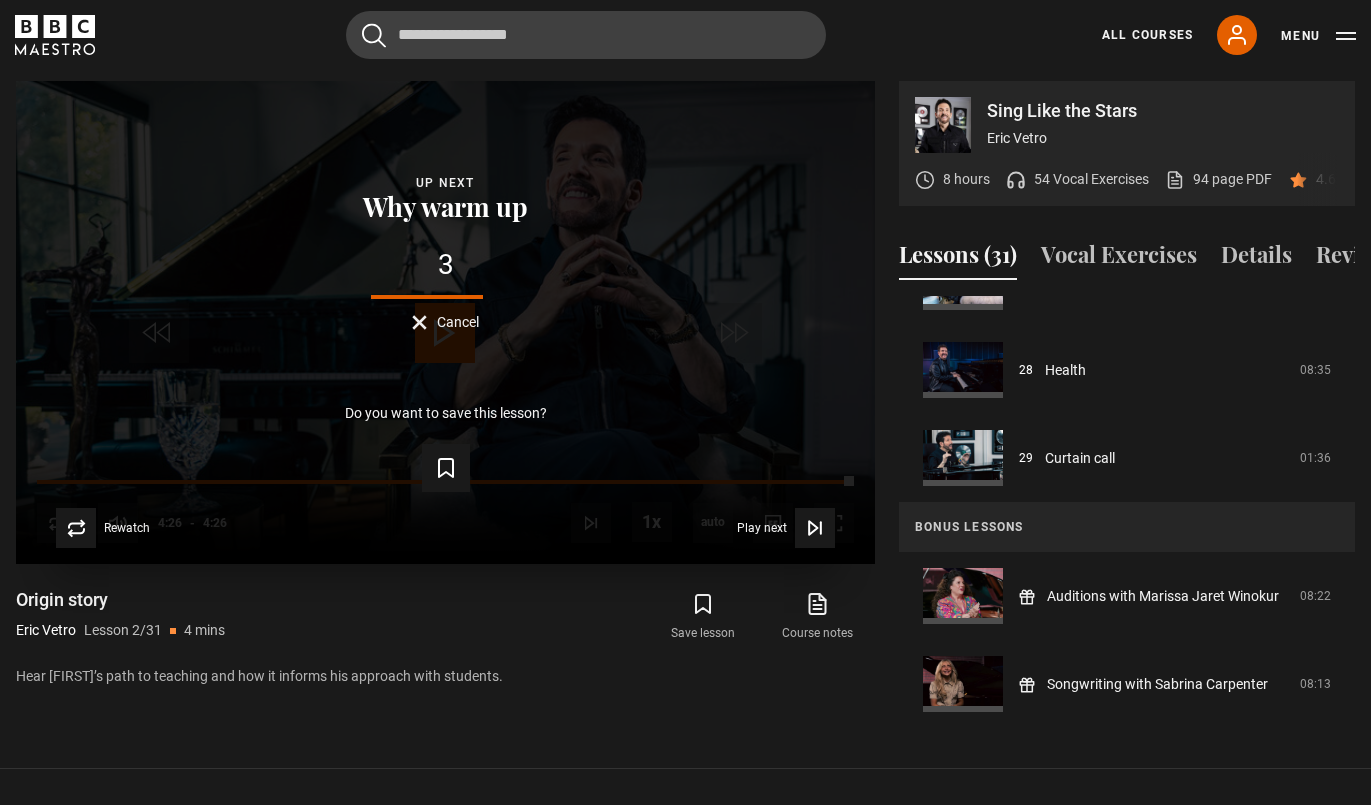 click on "Cancel" at bounding box center (445, 322) 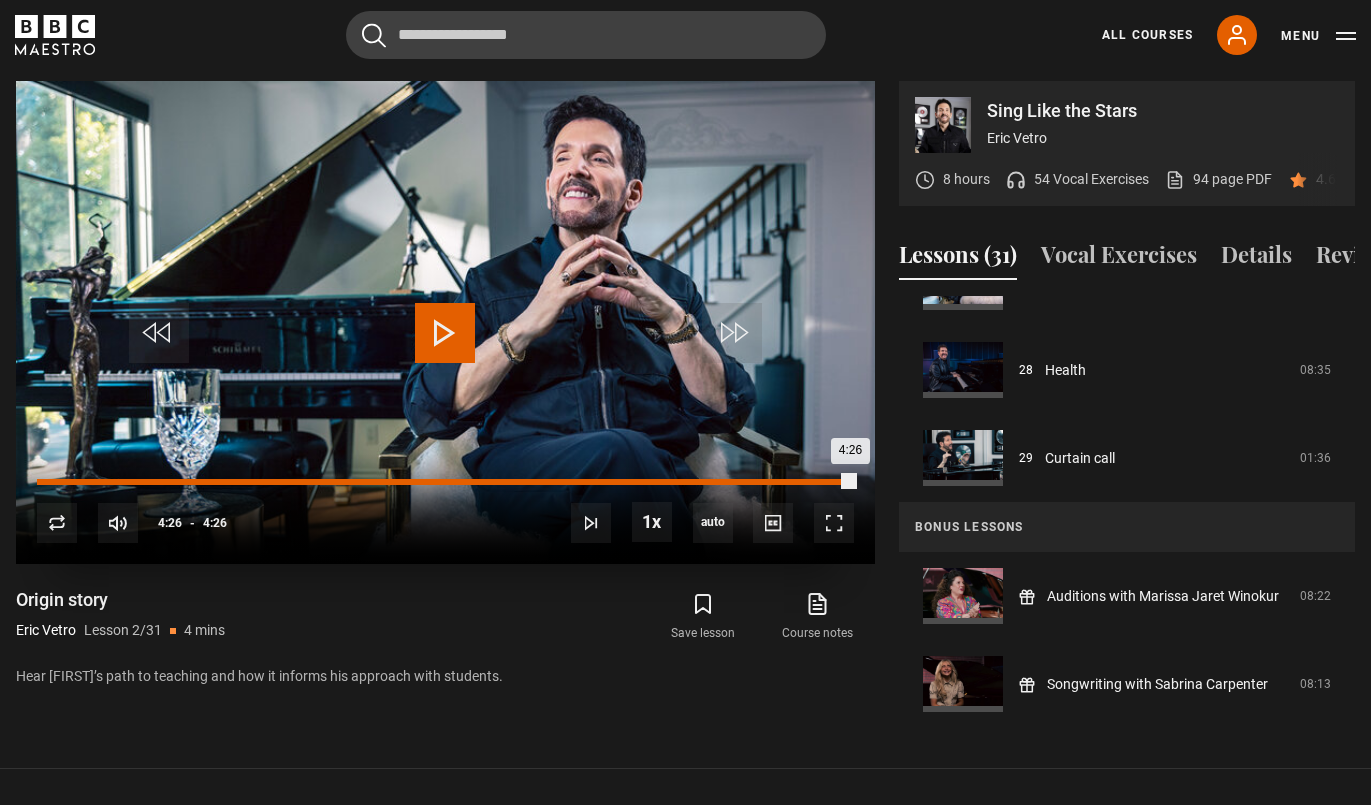 click on "Loaded :  100.00% 2:45 4:26" at bounding box center [445, 482] 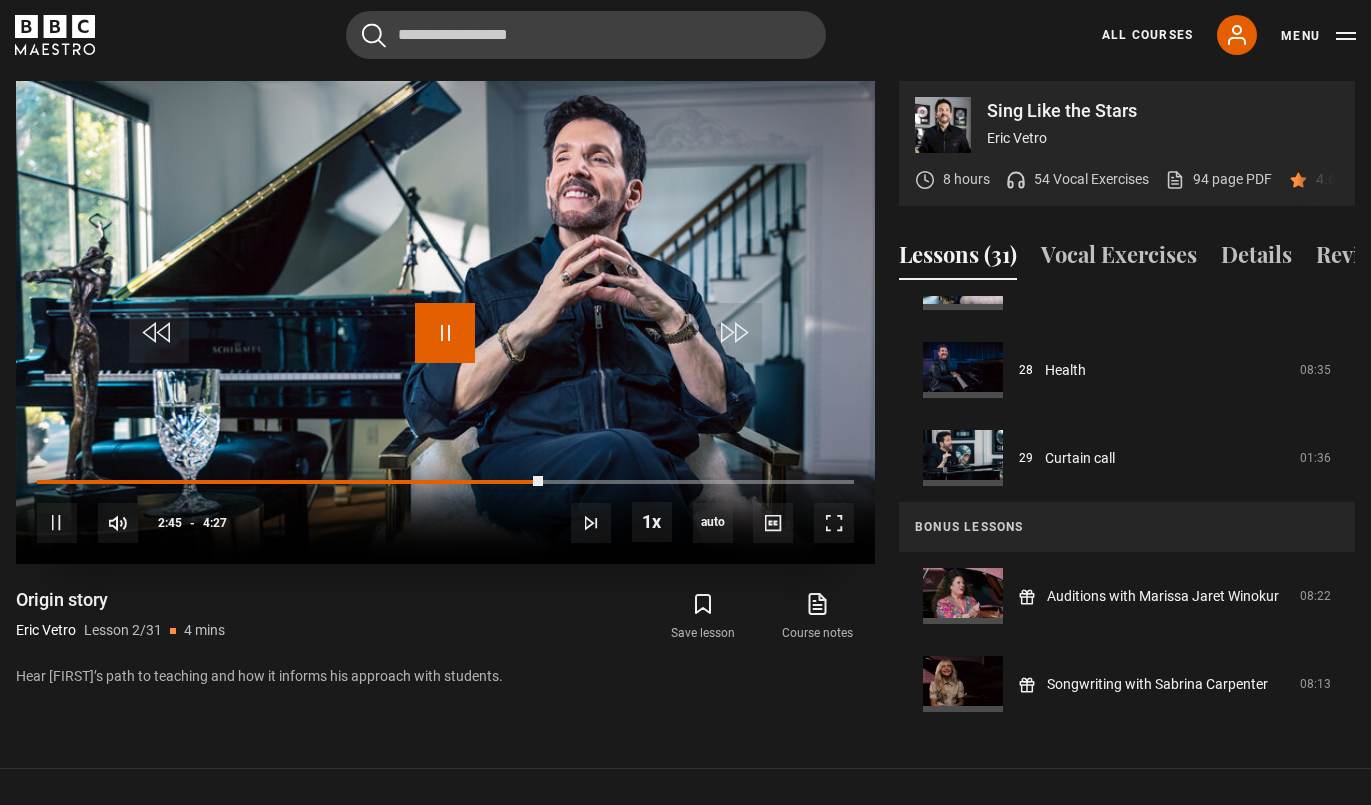 click at bounding box center (445, 333) 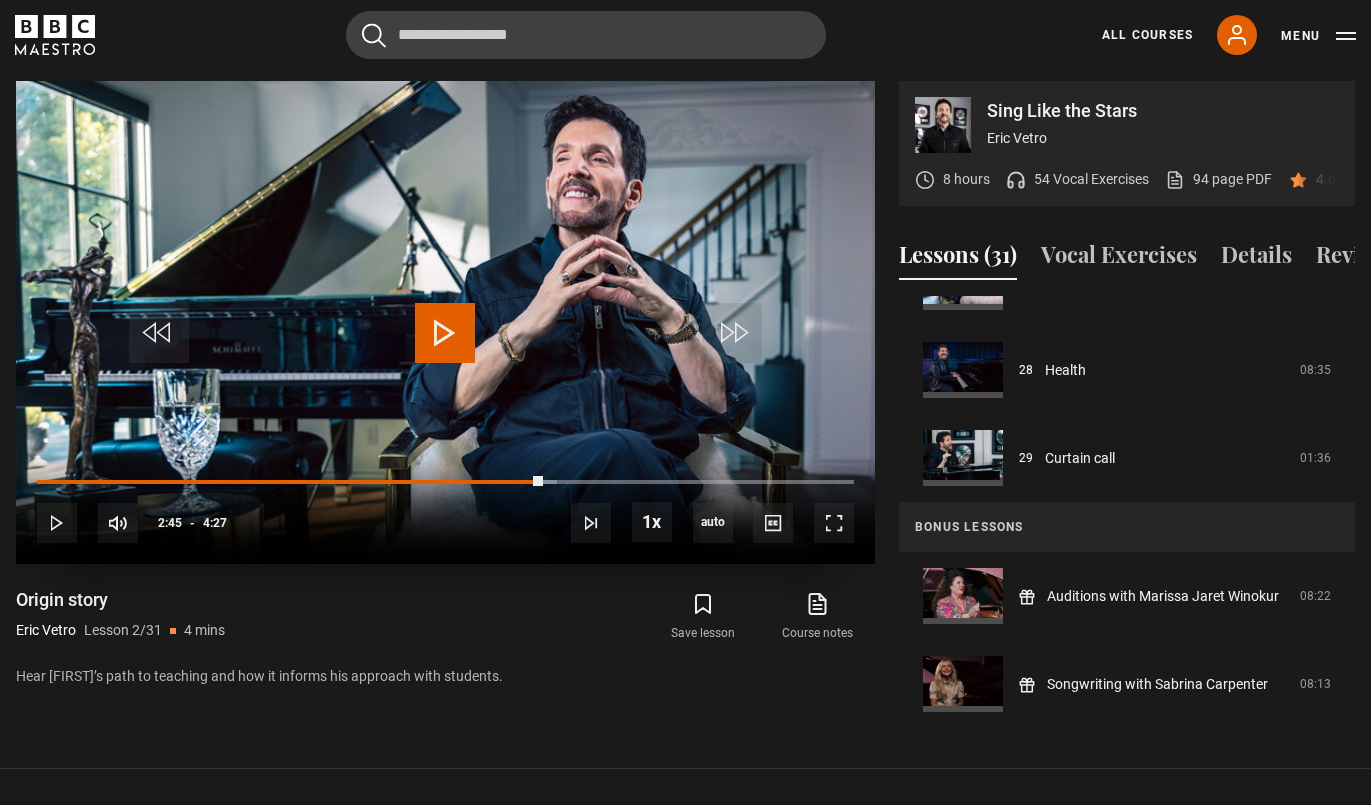 click at bounding box center (445, 333) 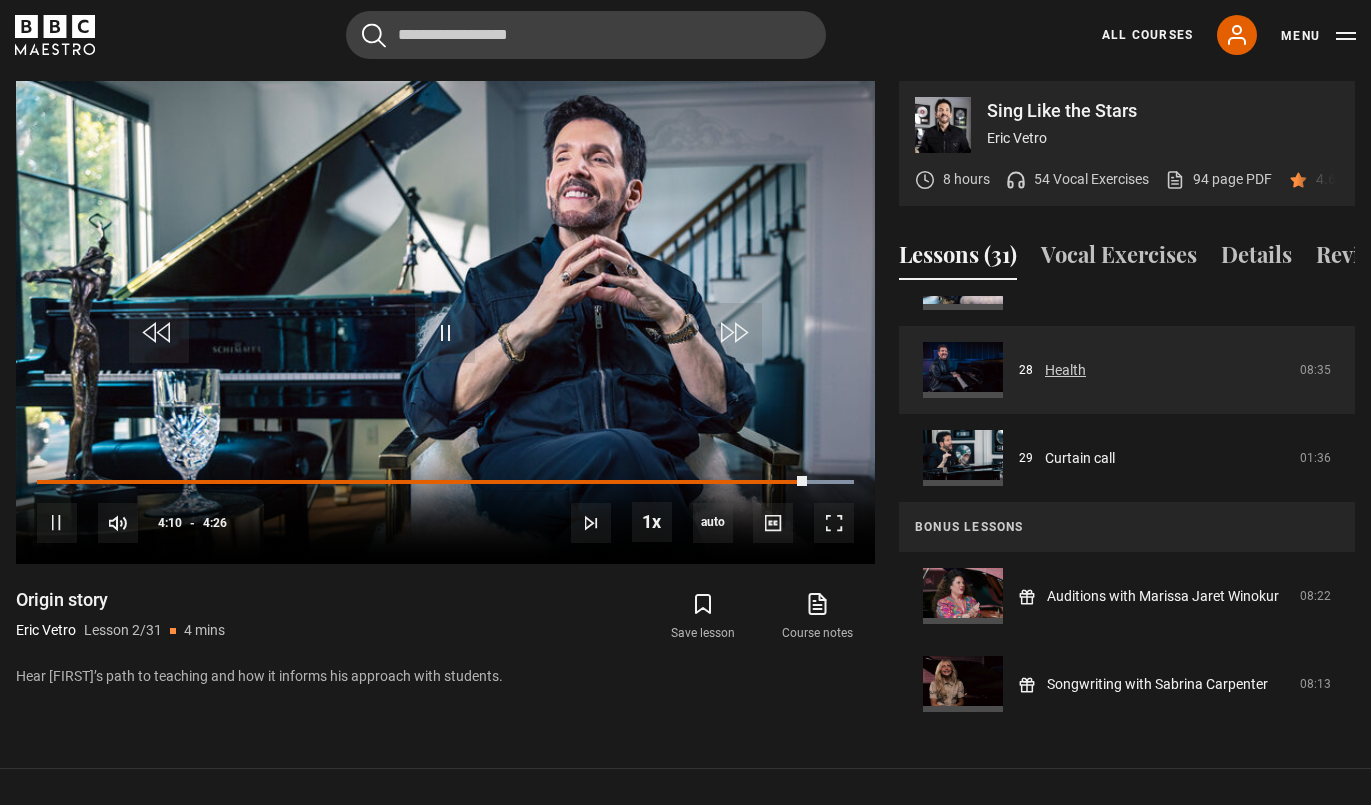 click on "Health" at bounding box center [1065, 370] 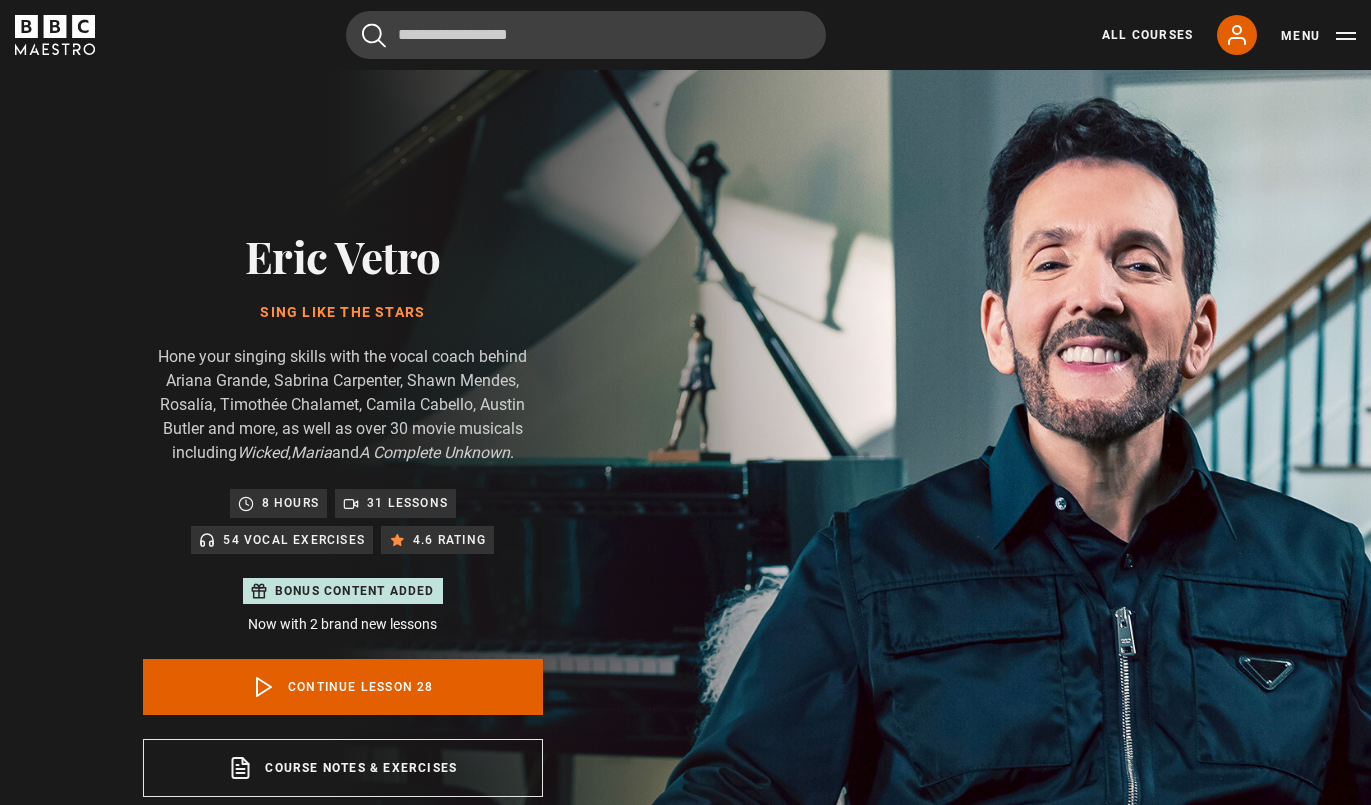 scroll, scrollTop: 956, scrollLeft: 0, axis: vertical 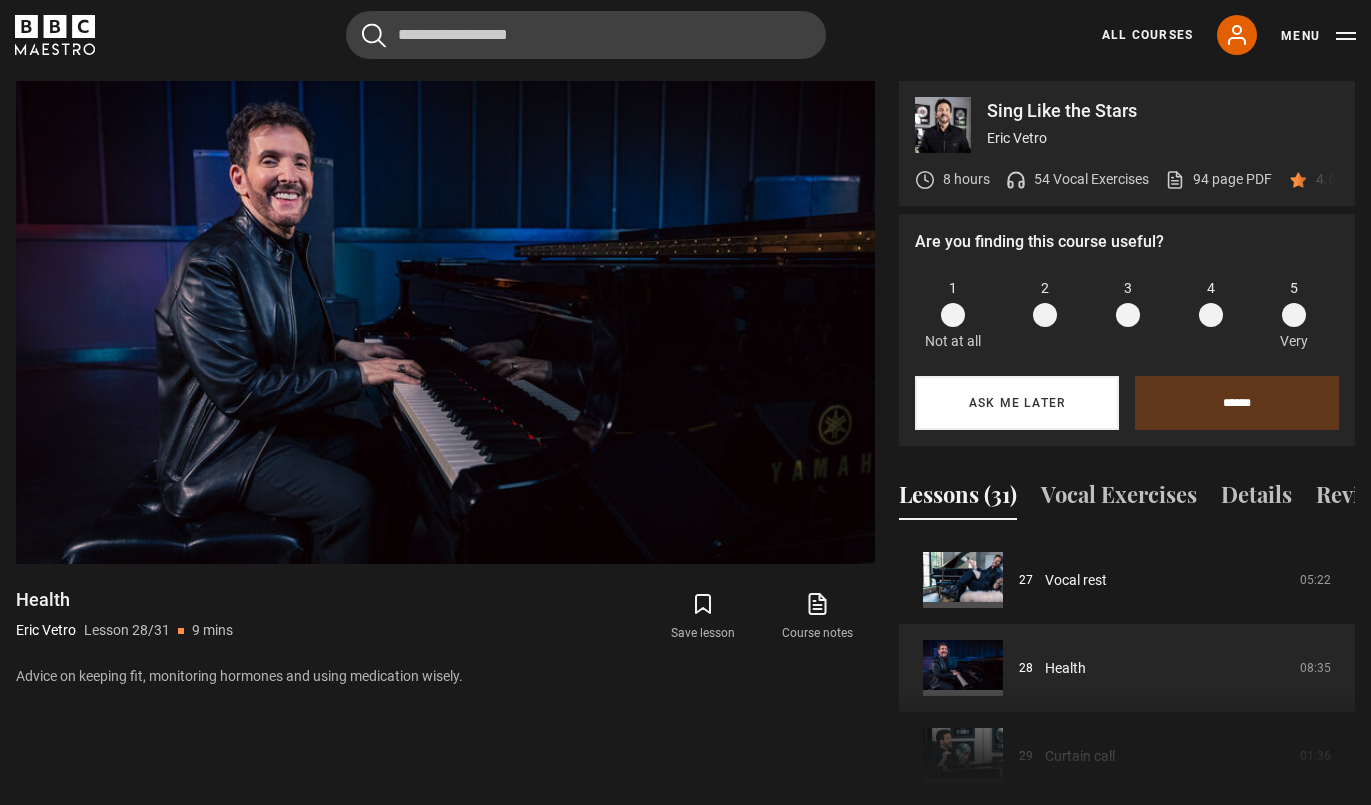 click on "Ask me later" at bounding box center (1017, 403) 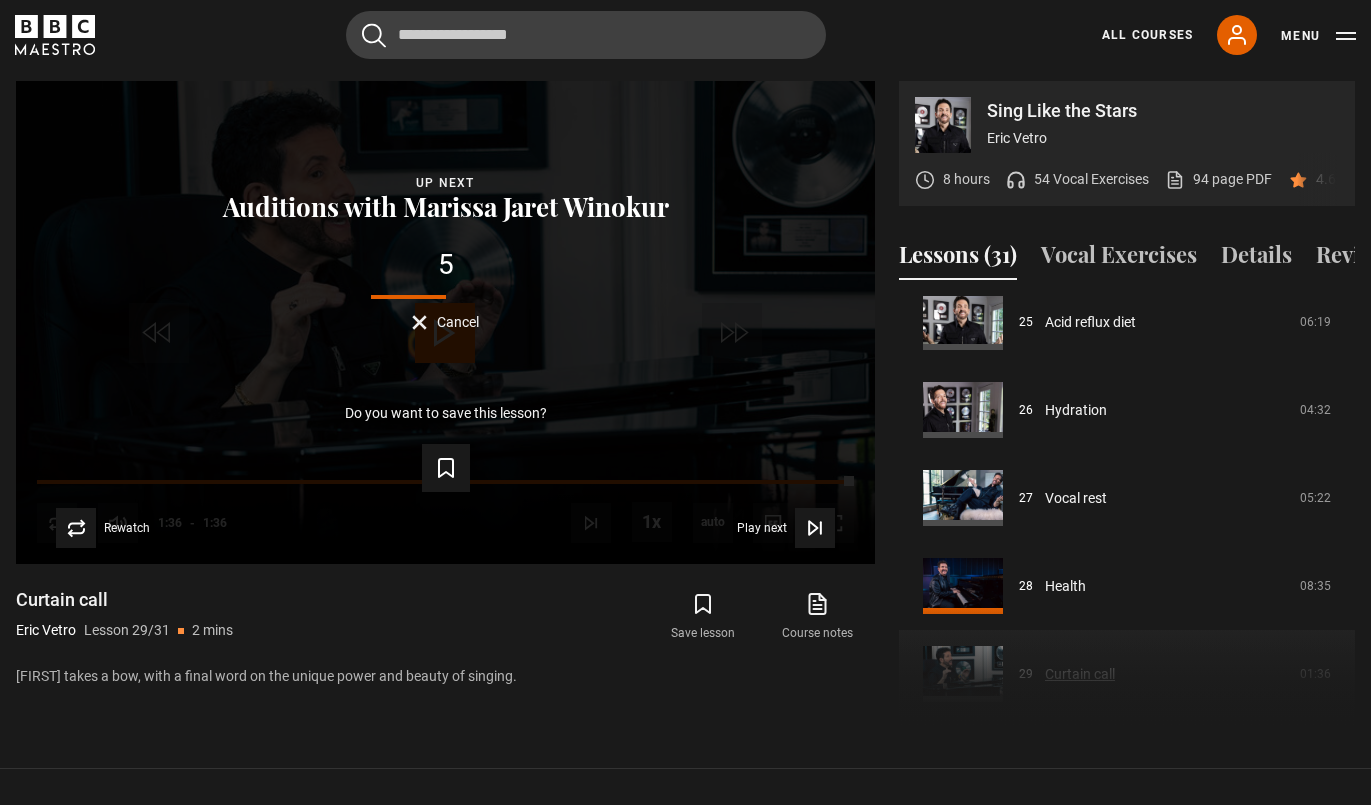 scroll, scrollTop: 2212, scrollLeft: 0, axis: vertical 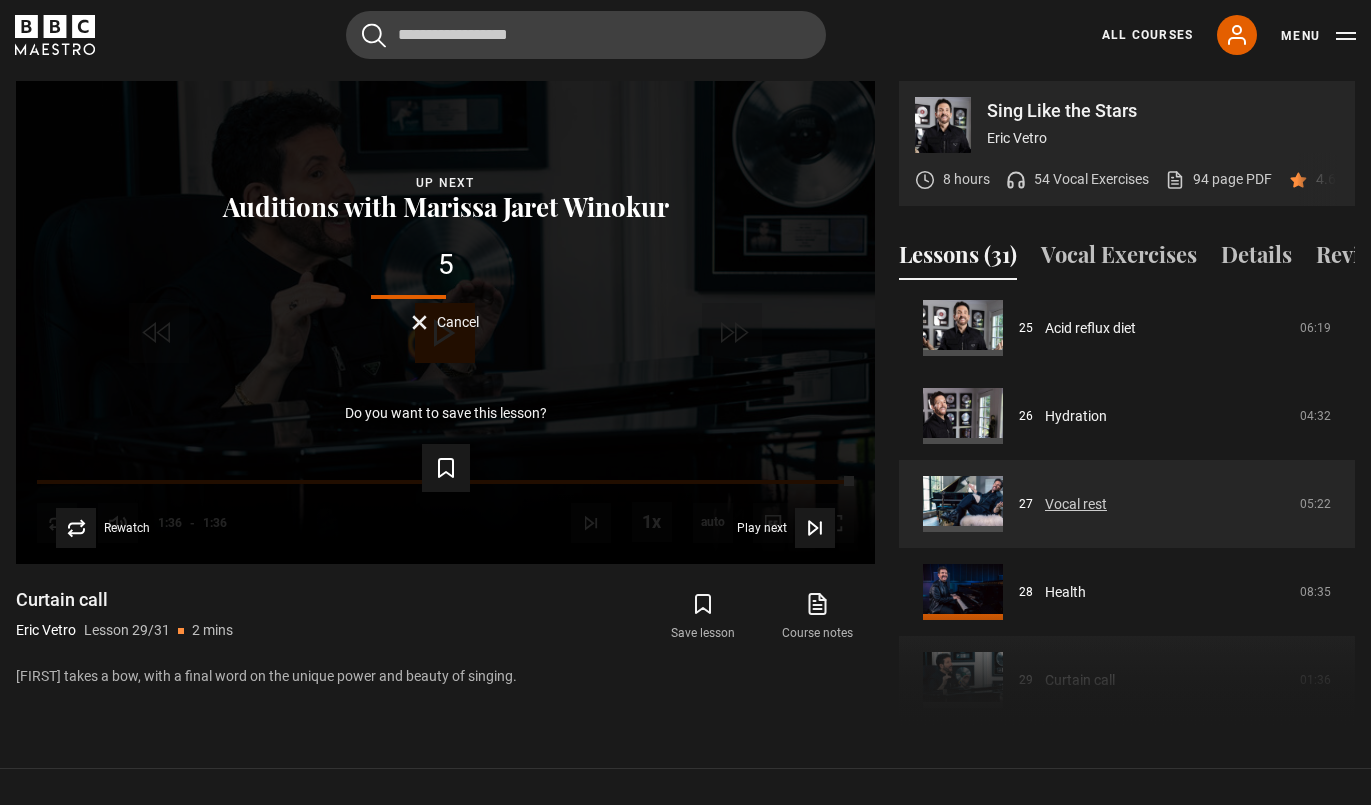 click on "Vocal rest" at bounding box center (1076, 504) 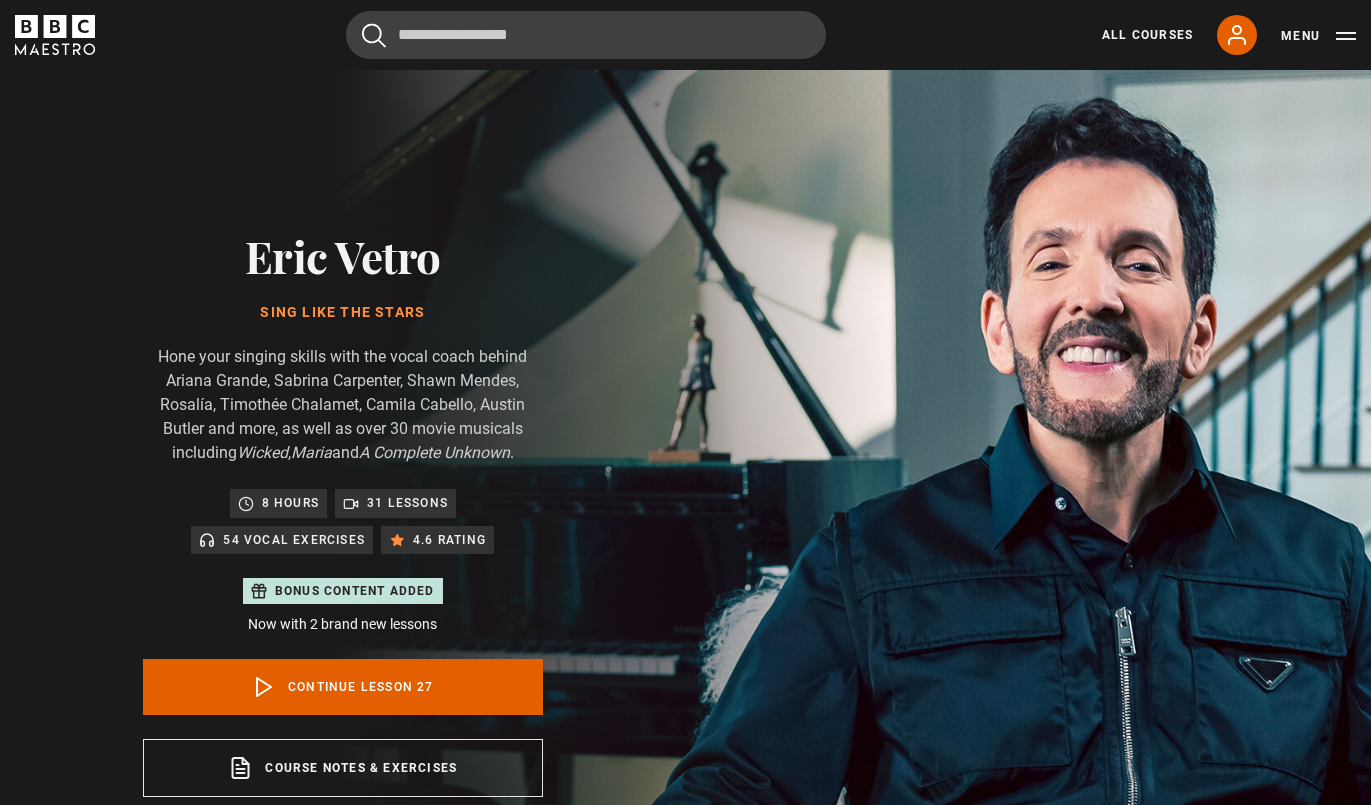 scroll, scrollTop: 956, scrollLeft: 0, axis: vertical 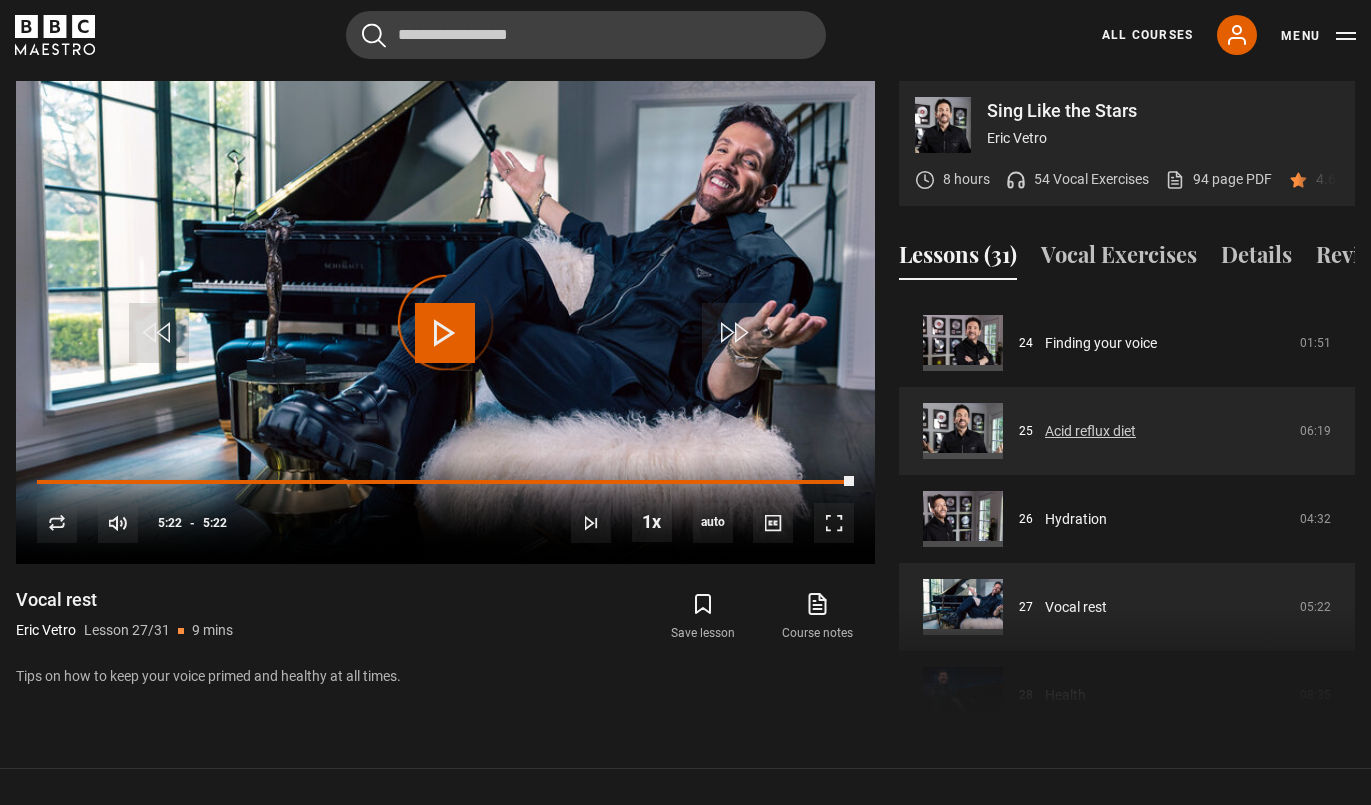 click on "Acid reflux diet" at bounding box center [1090, 431] 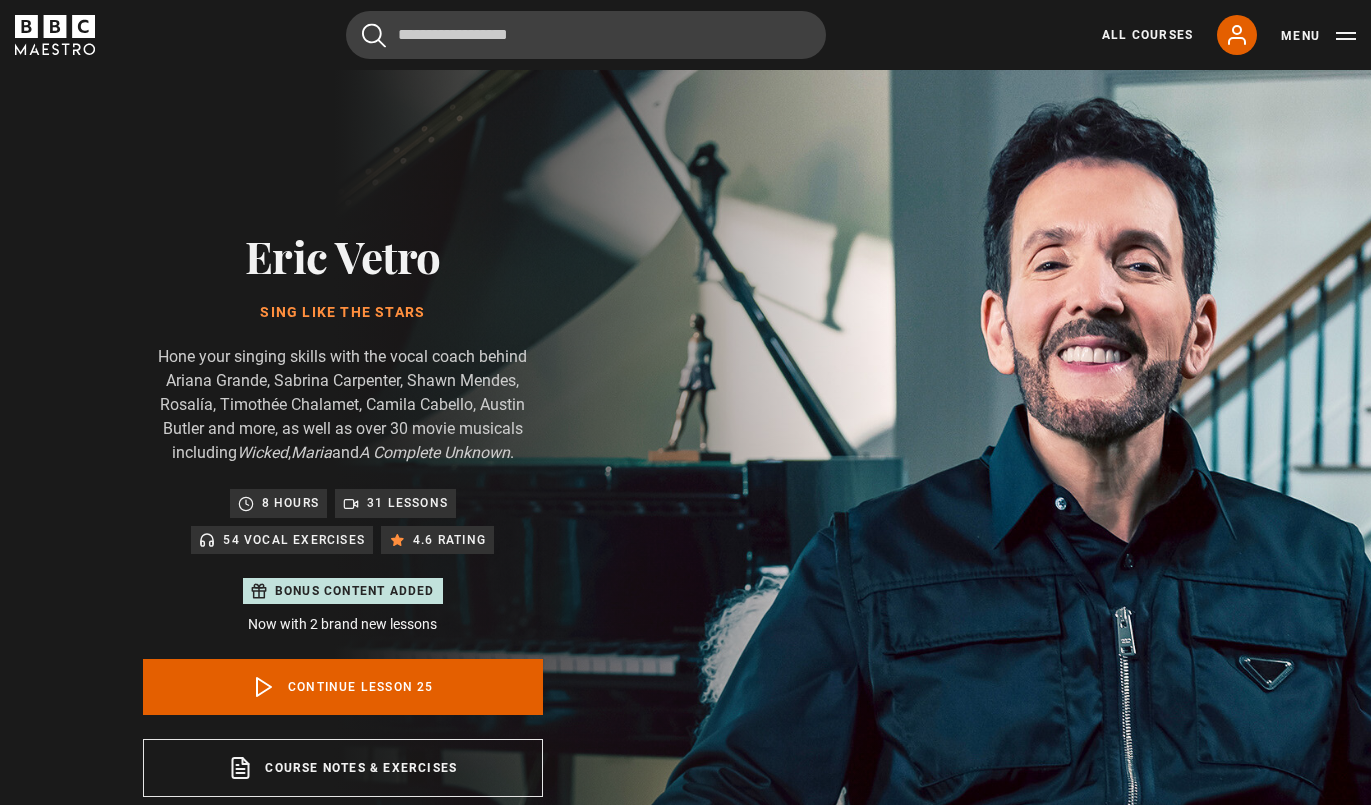 scroll, scrollTop: 956, scrollLeft: 0, axis: vertical 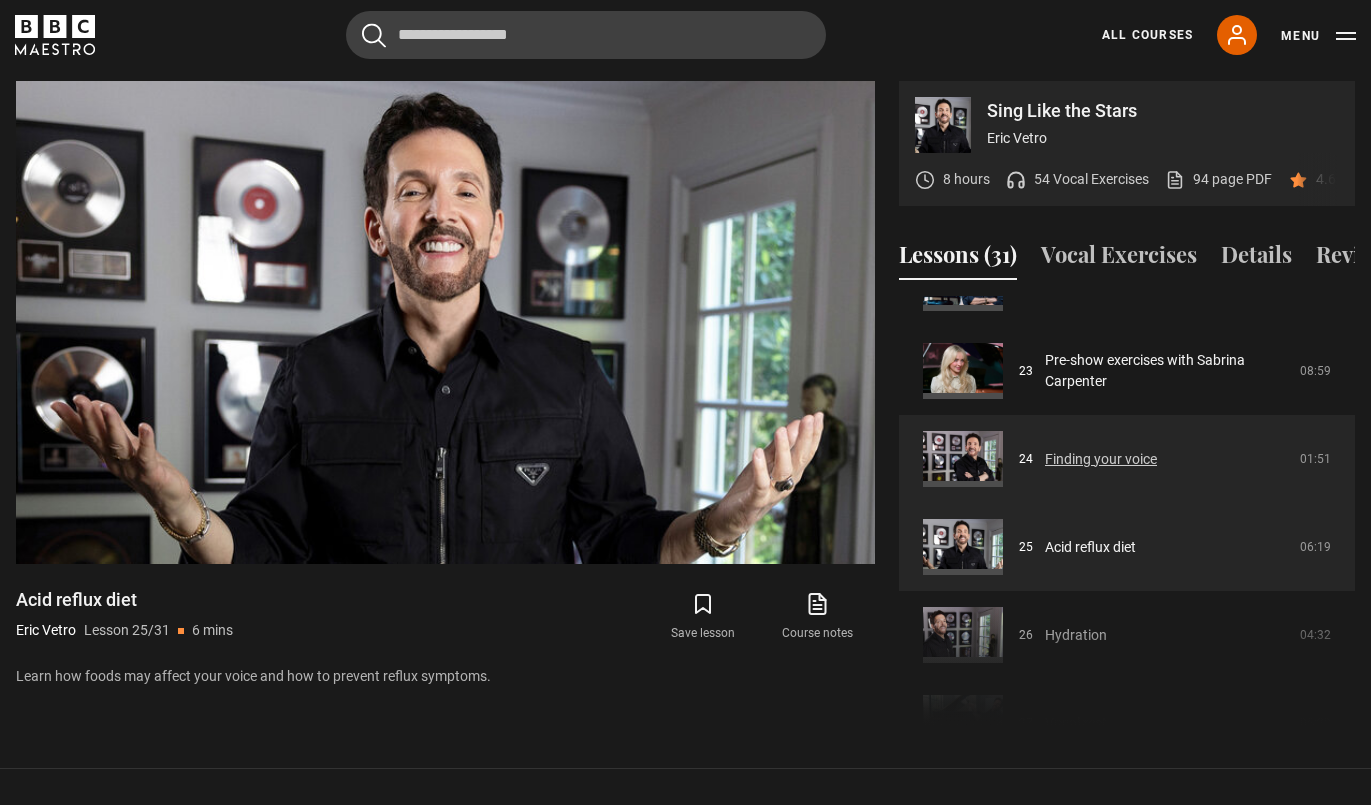 click on "Finding your voice" at bounding box center (1101, 459) 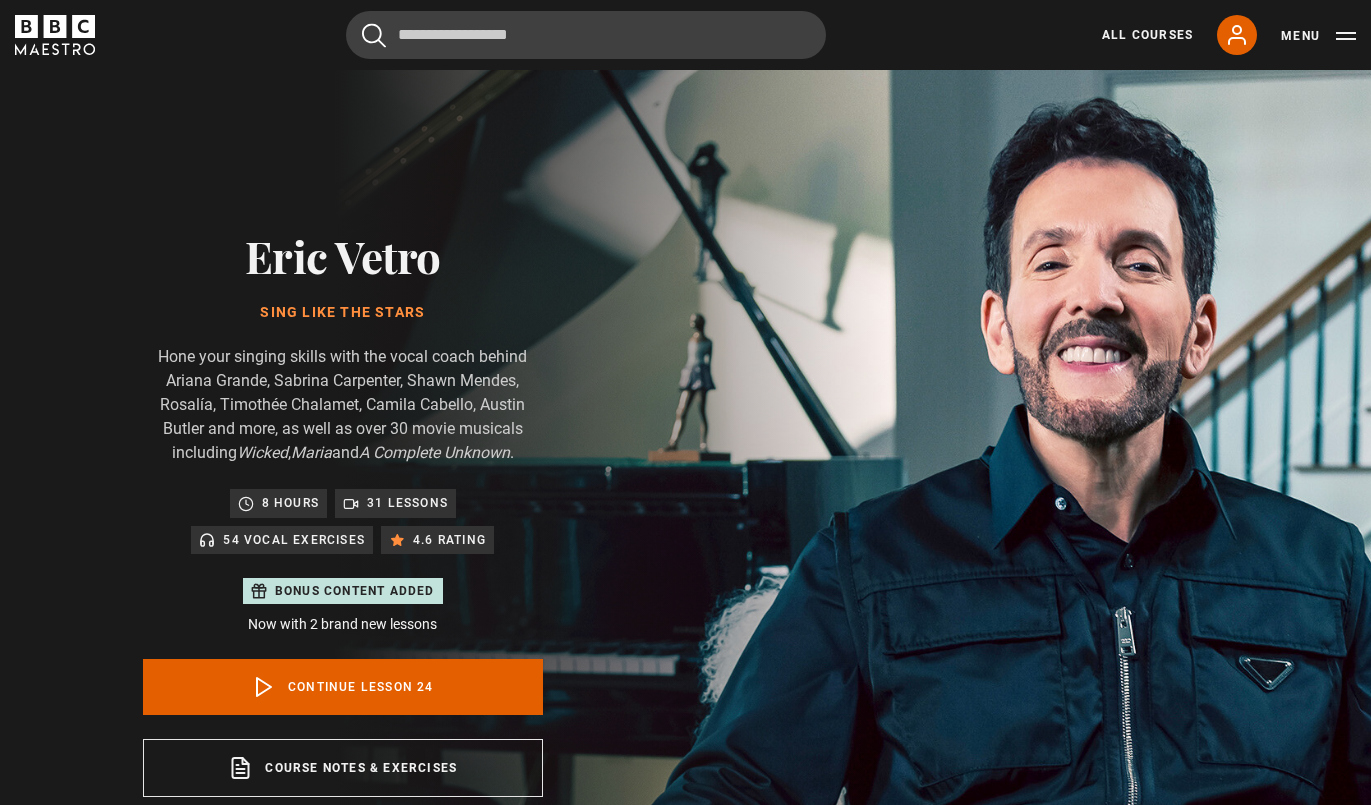 scroll, scrollTop: 956, scrollLeft: 0, axis: vertical 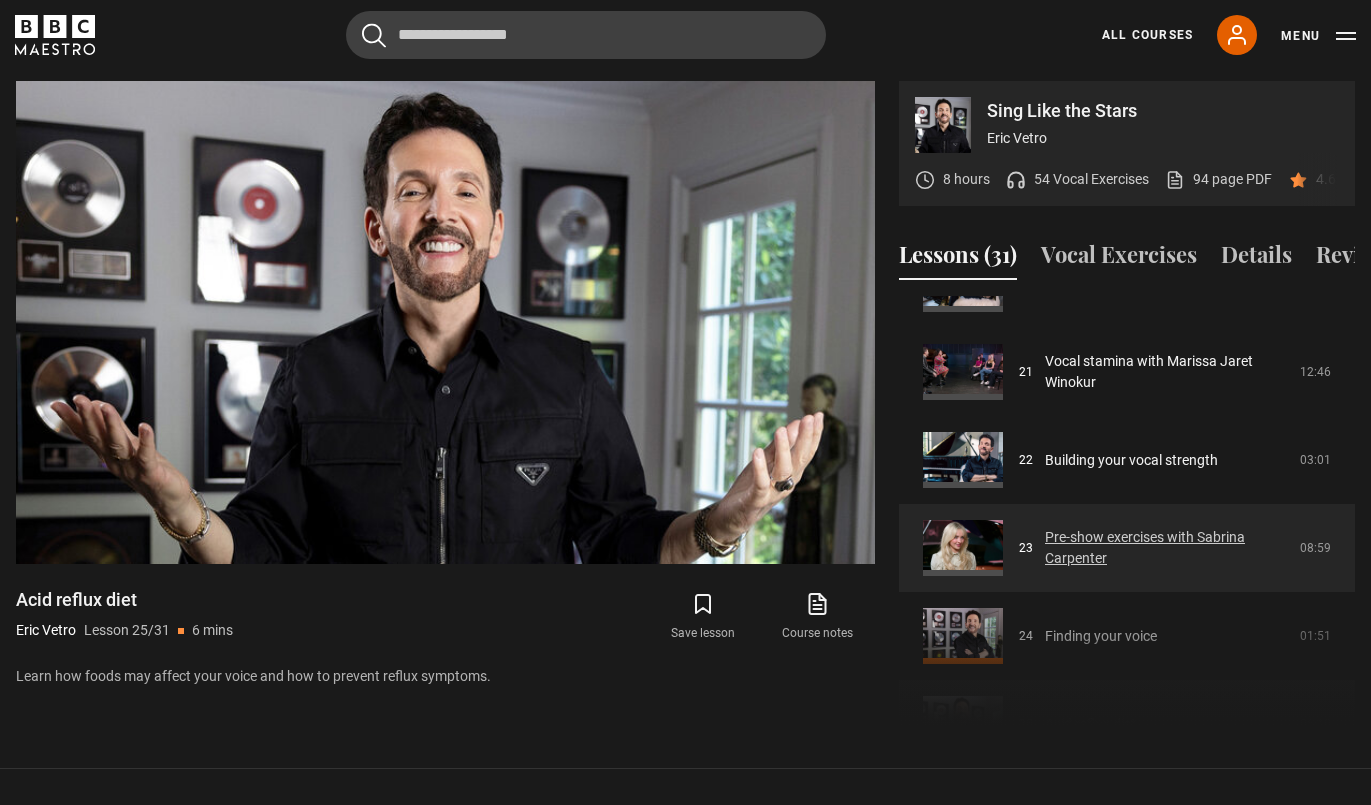 click on "Pre-show exercises with Sabrina Carpenter" at bounding box center [1166, 548] 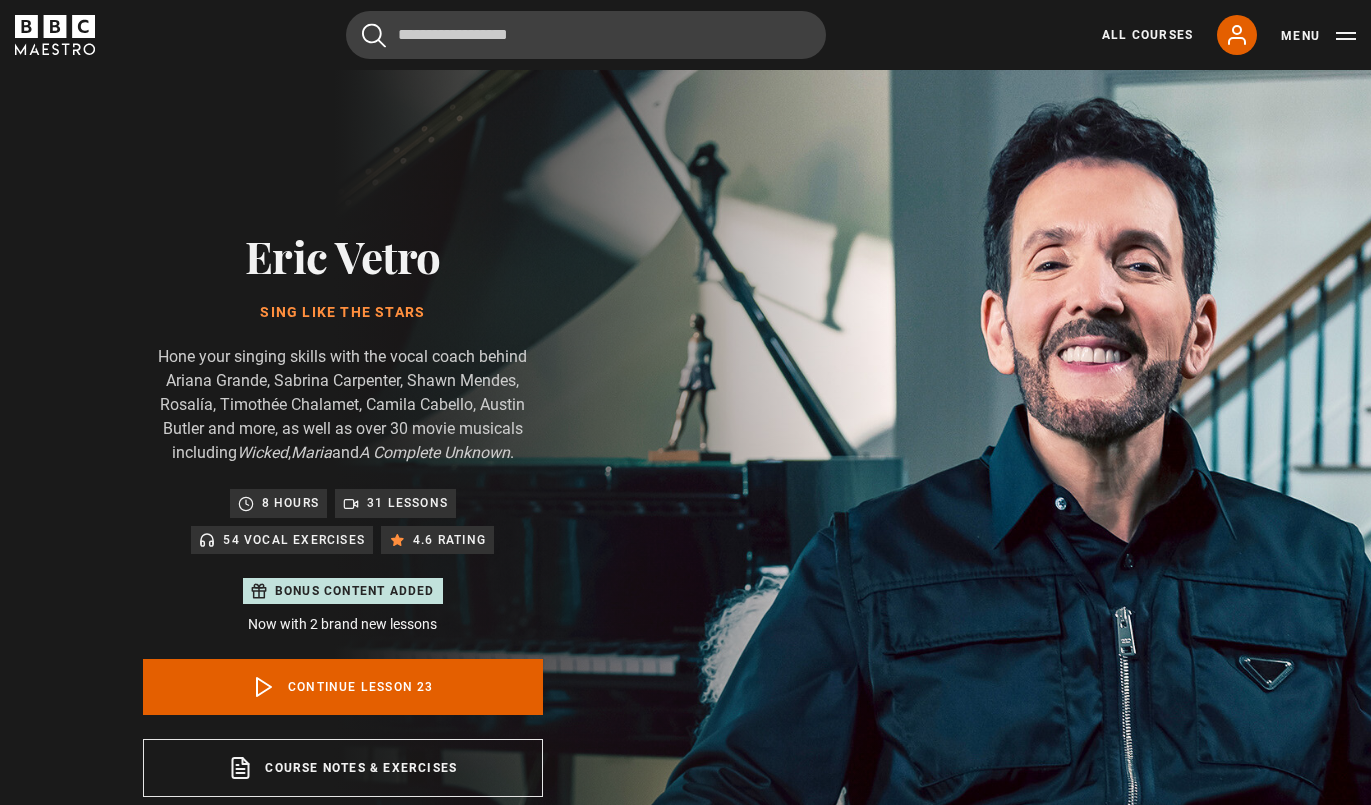 scroll, scrollTop: 956, scrollLeft: 0, axis: vertical 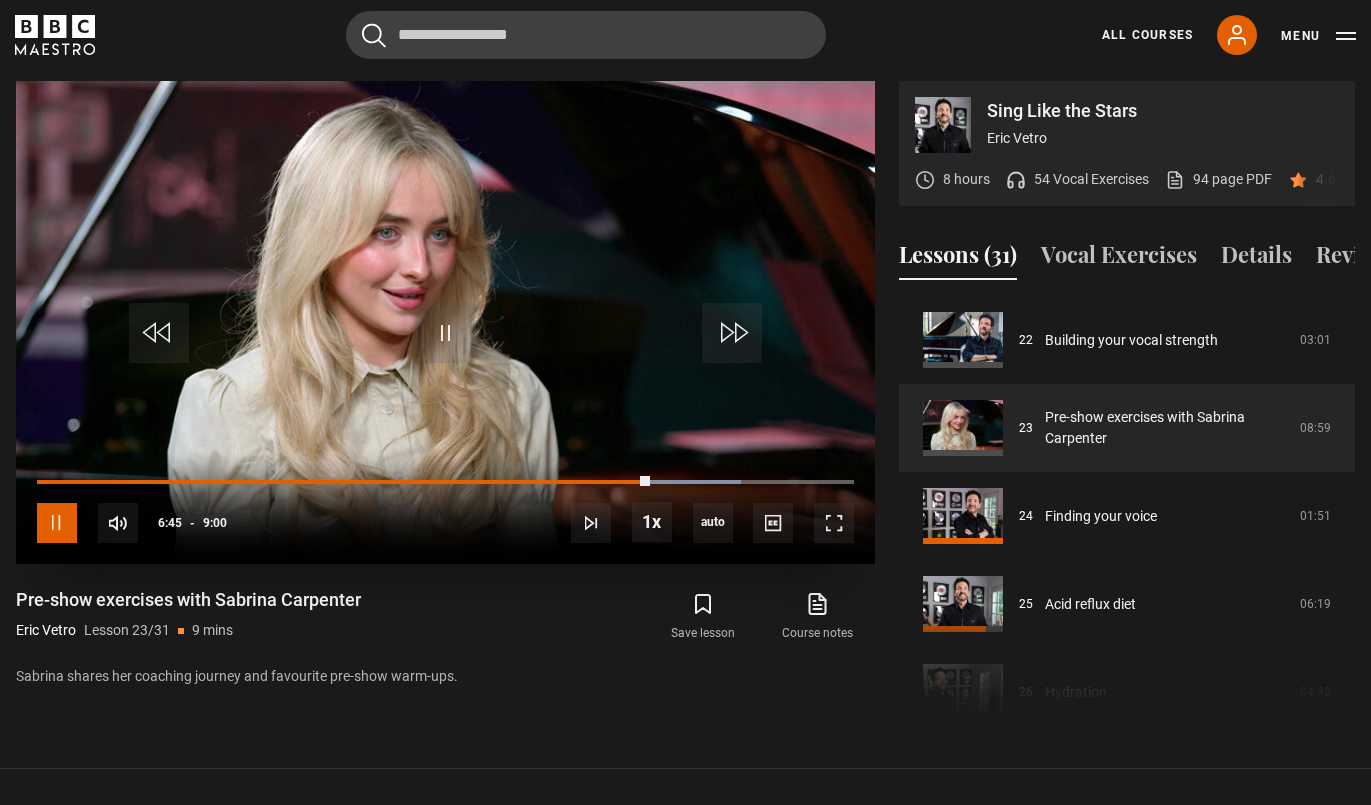 click at bounding box center (57, 523) 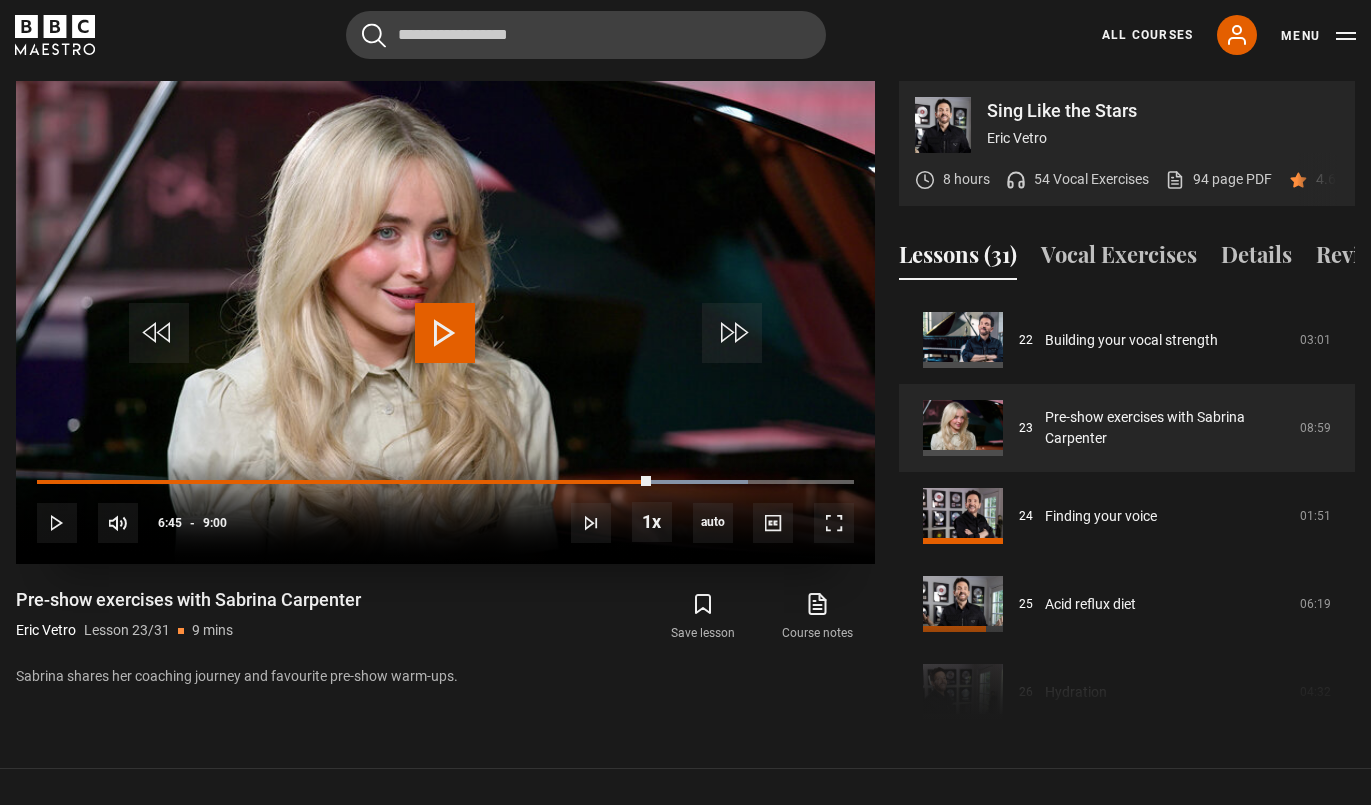 click at bounding box center (445, 333) 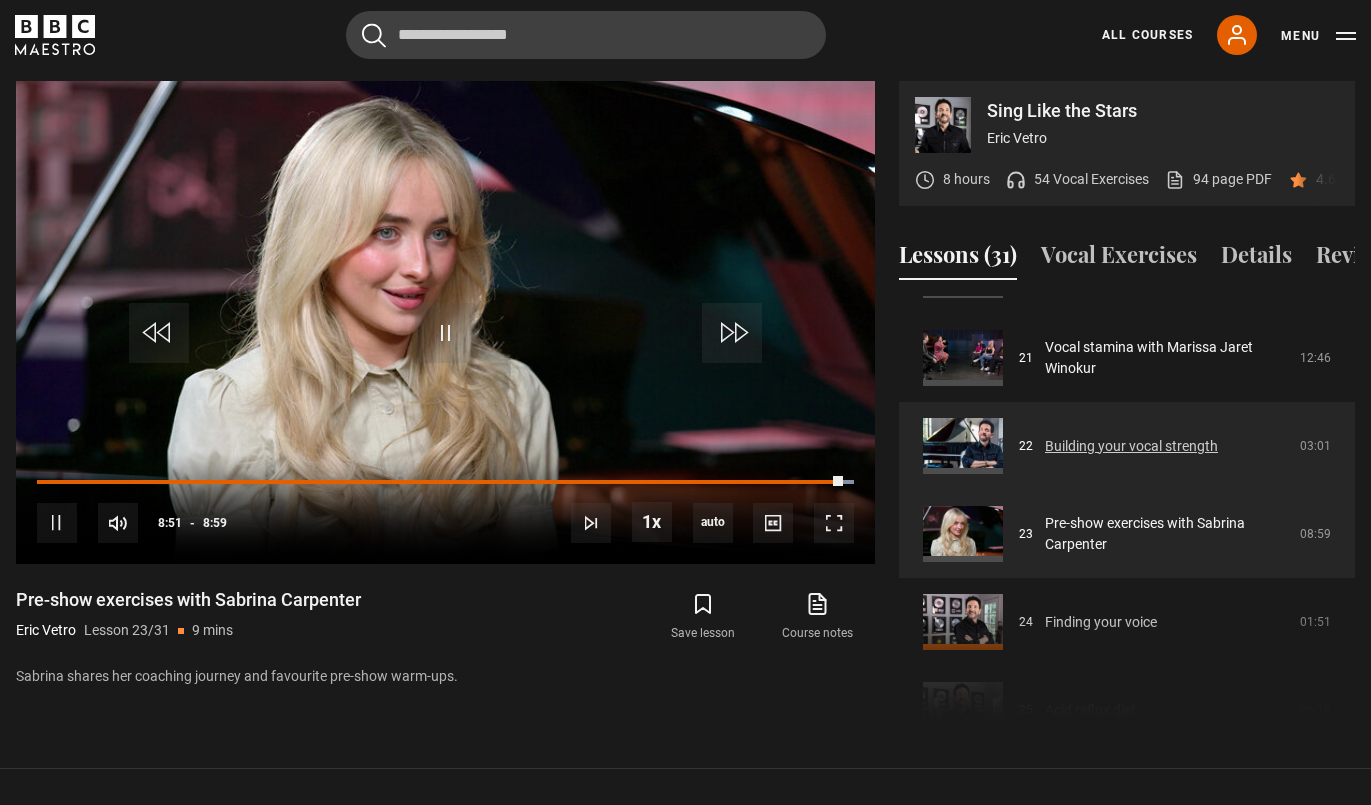 scroll, scrollTop: 1822, scrollLeft: 0, axis: vertical 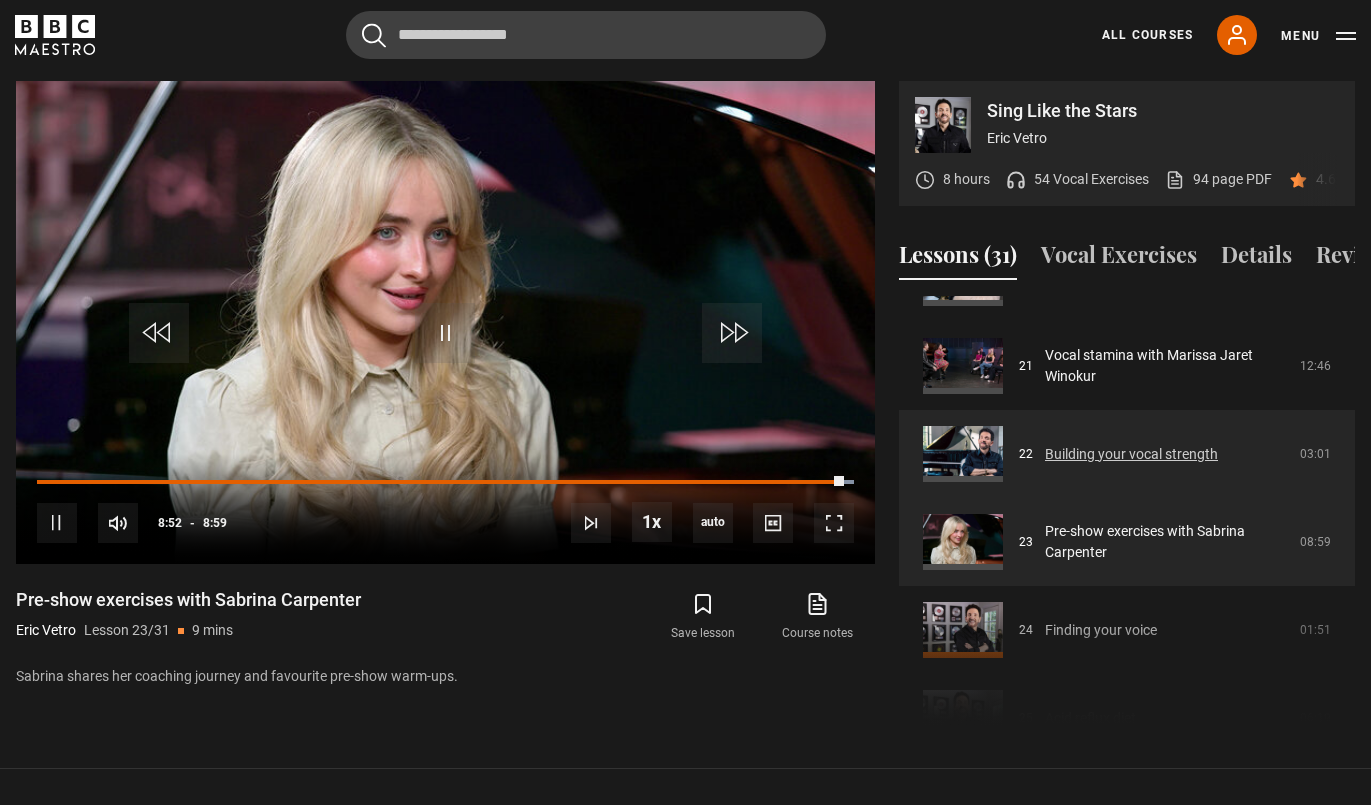 click on "Building your vocal strength" at bounding box center [1131, 454] 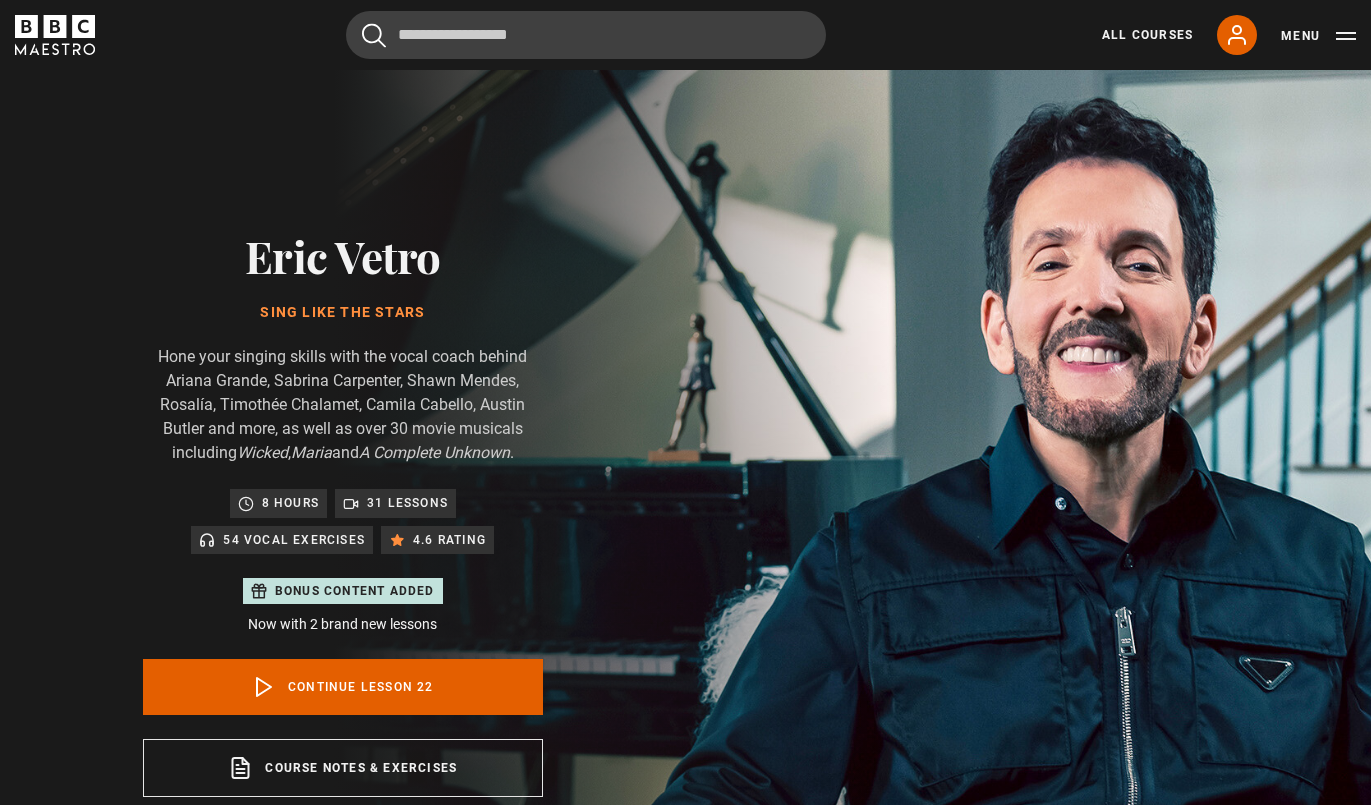 scroll, scrollTop: 956, scrollLeft: 0, axis: vertical 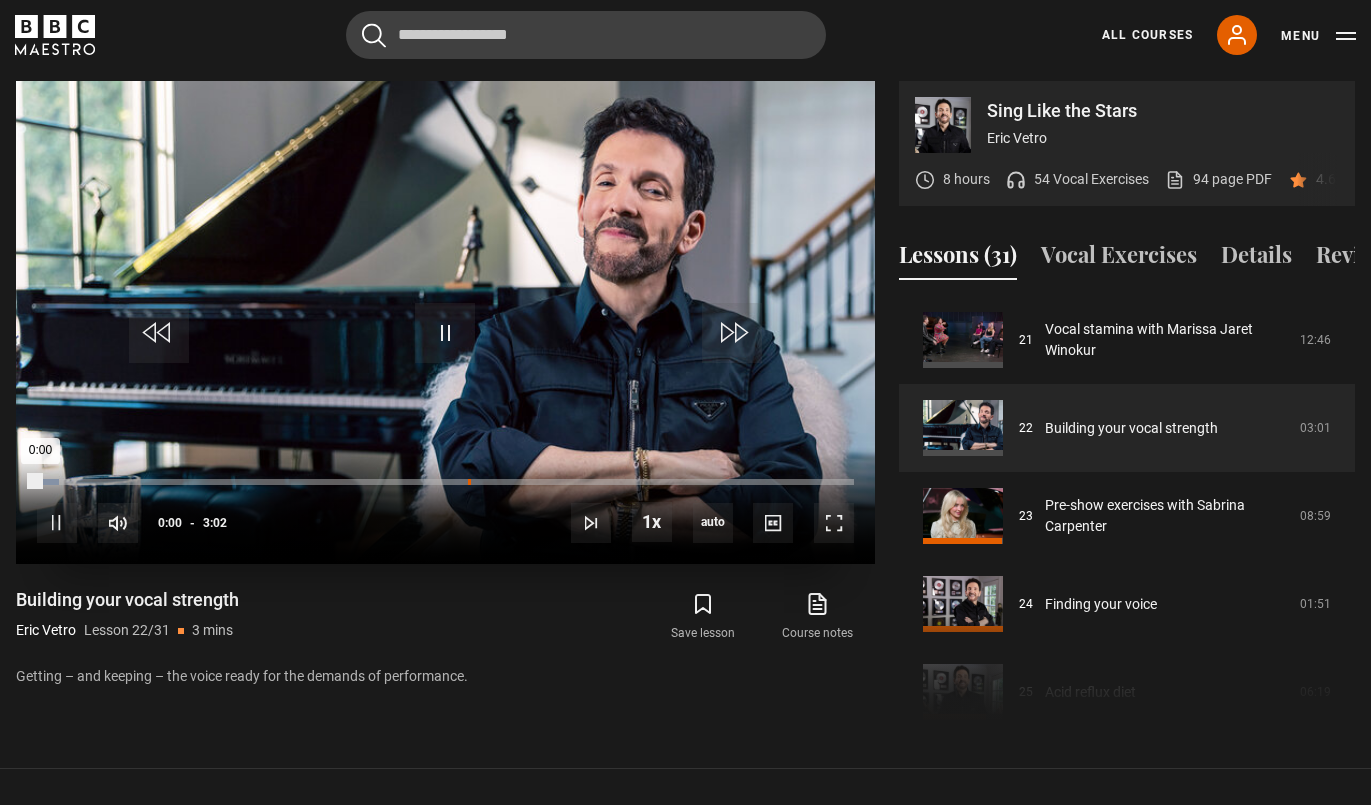 click on "Loaded :  2.75% 1:36 0:00" at bounding box center [445, 482] 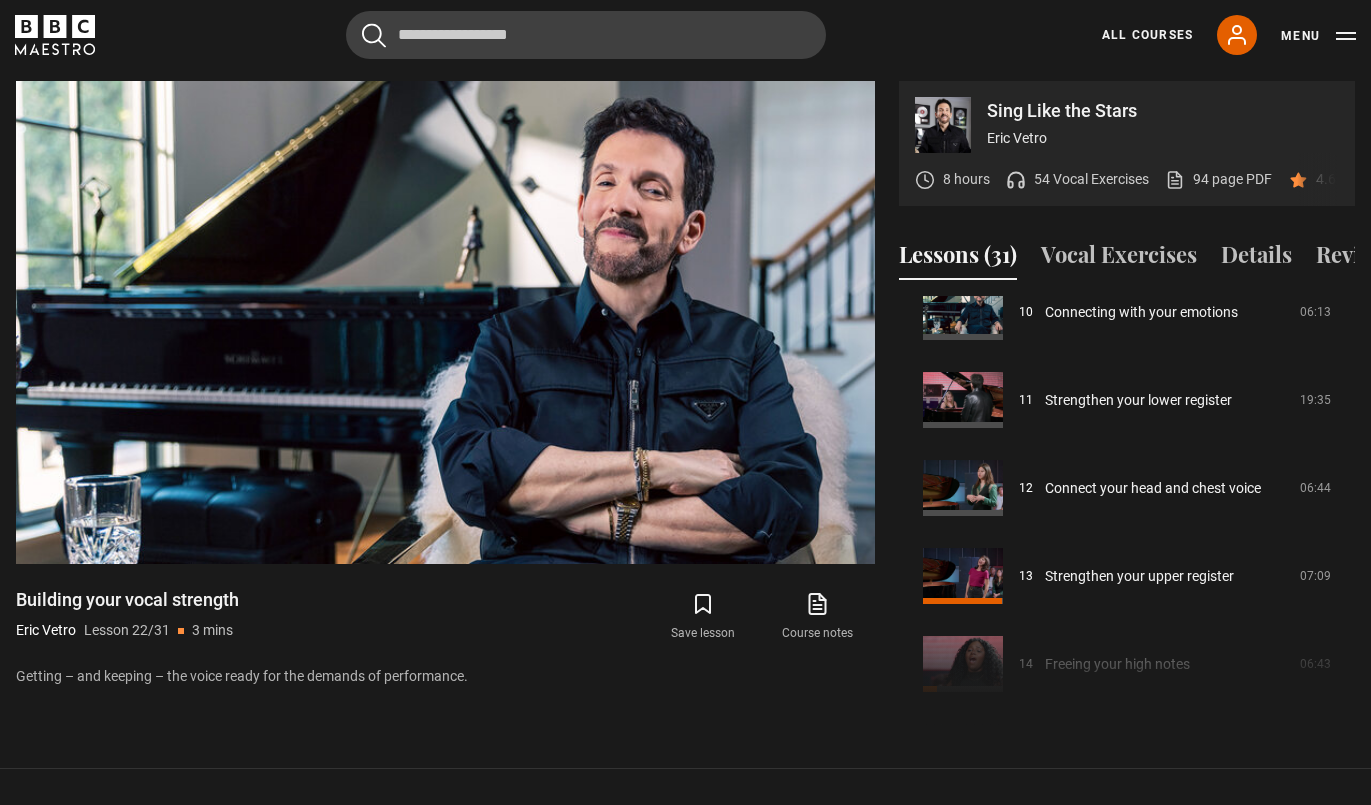 scroll, scrollTop: 1001, scrollLeft: 0, axis: vertical 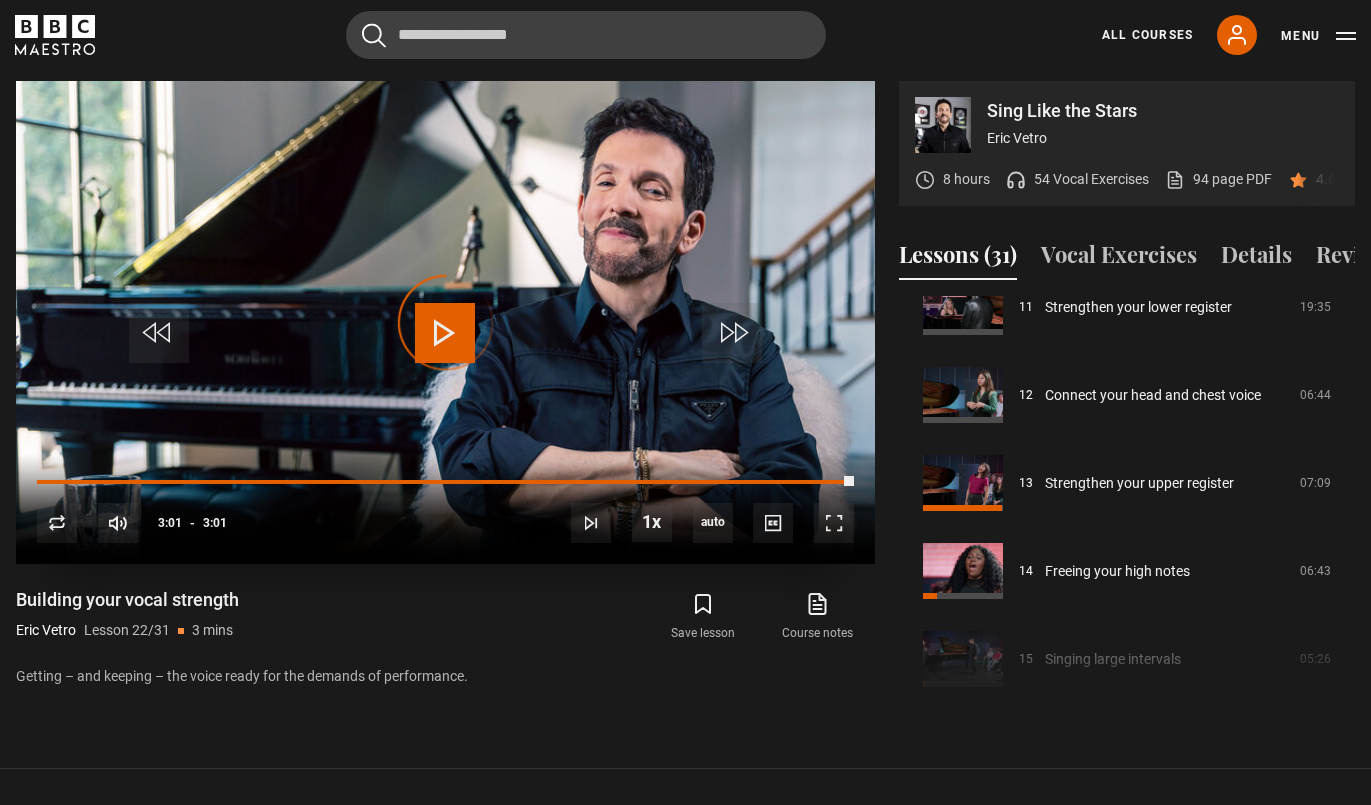 click on "Video Player is loading. Play Lesson Building your vocal strength 10s Skip Back 10 seconds Play 10s Skip Forward 10 seconds Loaded :  100.00% 2:38 3:01 Replay Mute Current Time  3:01 - Duration  3:01
Eric Vetro
Lesson 22
Building your vocal strength
1x Playback Rate 2x 1.5x 1x , selected 0.5x auto Quality 360p 720p 1080p 2160p Auto , selected Captions captions off , selected English  Captions This is a modal window.
Lesson Completed
Up next
Pre-show exercises with Sabrina Carpenter
Cancel
Do you want to save this lesson?" at bounding box center (445, 322) 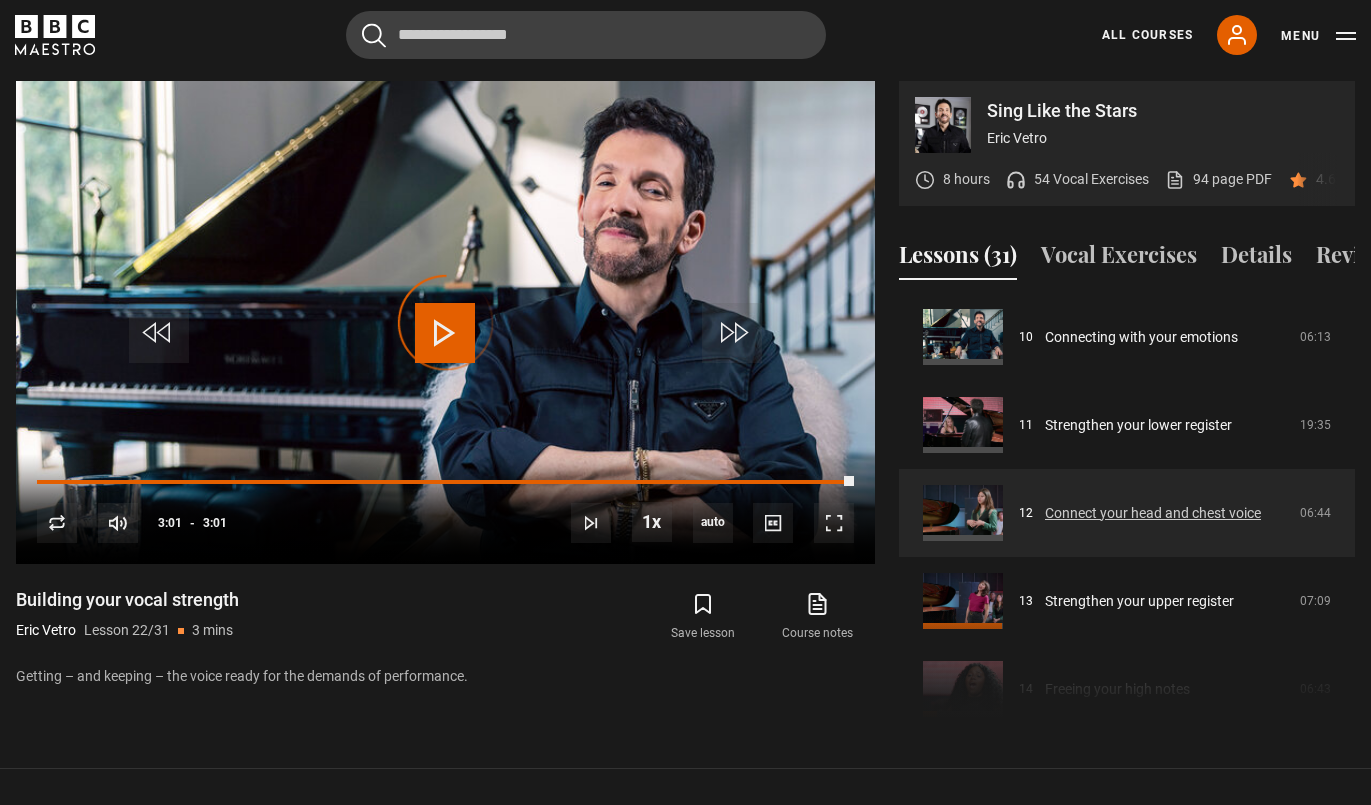scroll, scrollTop: 865, scrollLeft: 0, axis: vertical 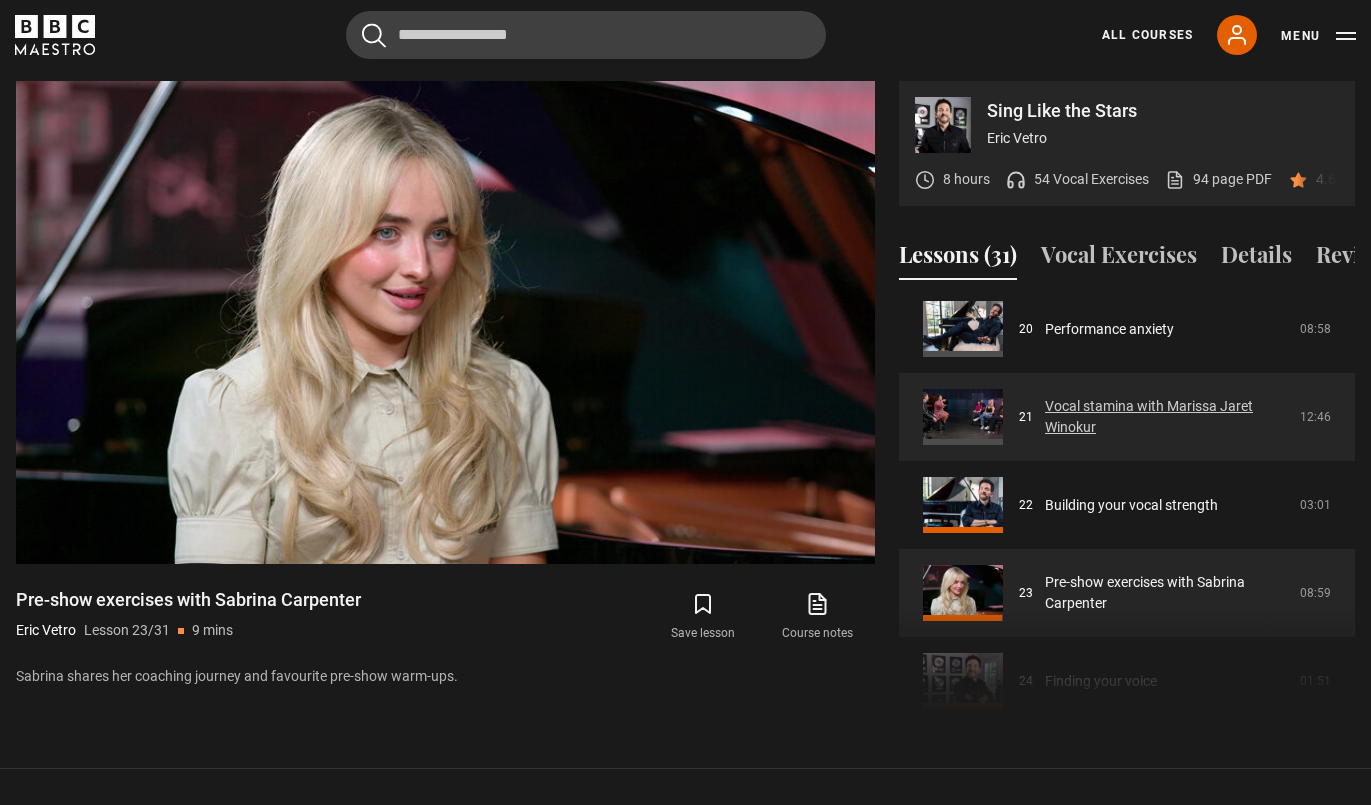 click on "Vocal stamina with Marissa Jaret Winokur" at bounding box center (1166, 417) 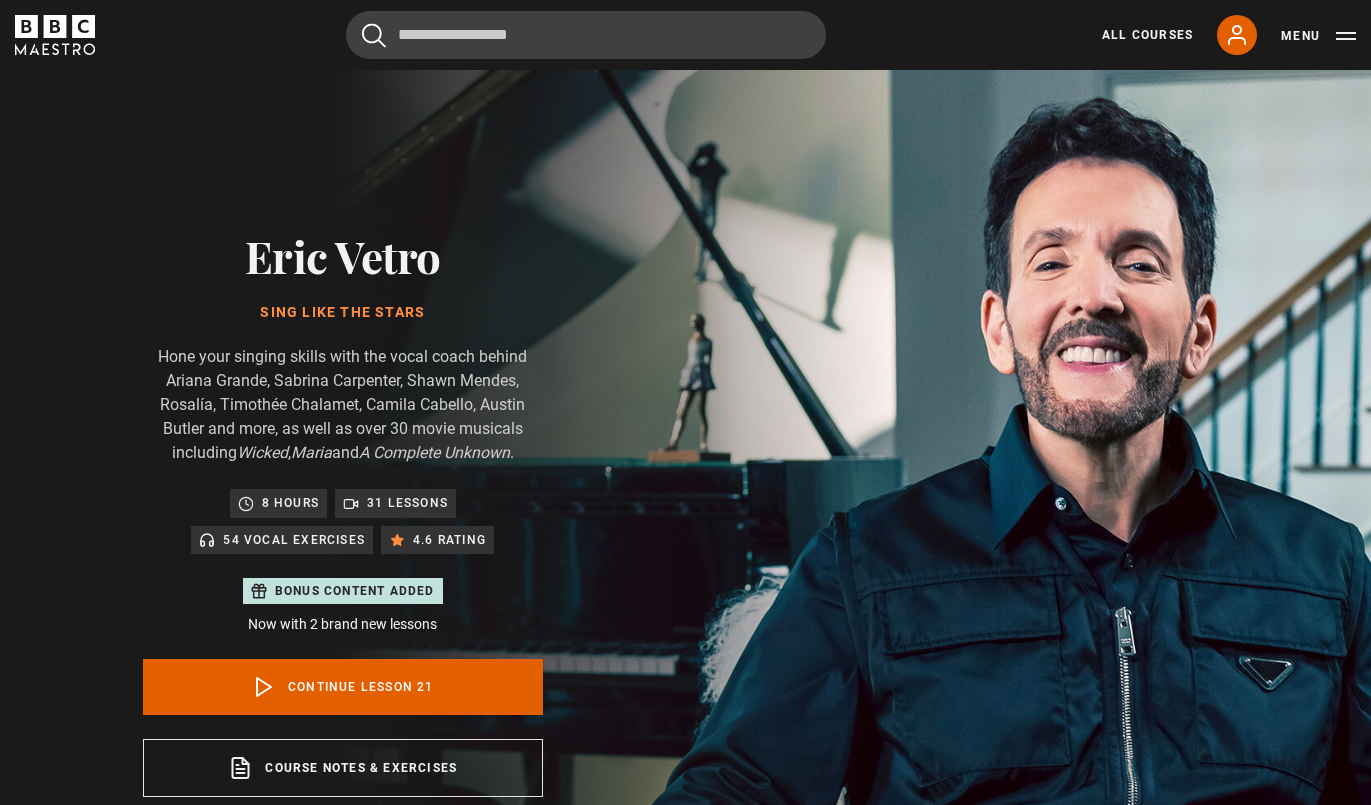 scroll, scrollTop: 956, scrollLeft: 0, axis: vertical 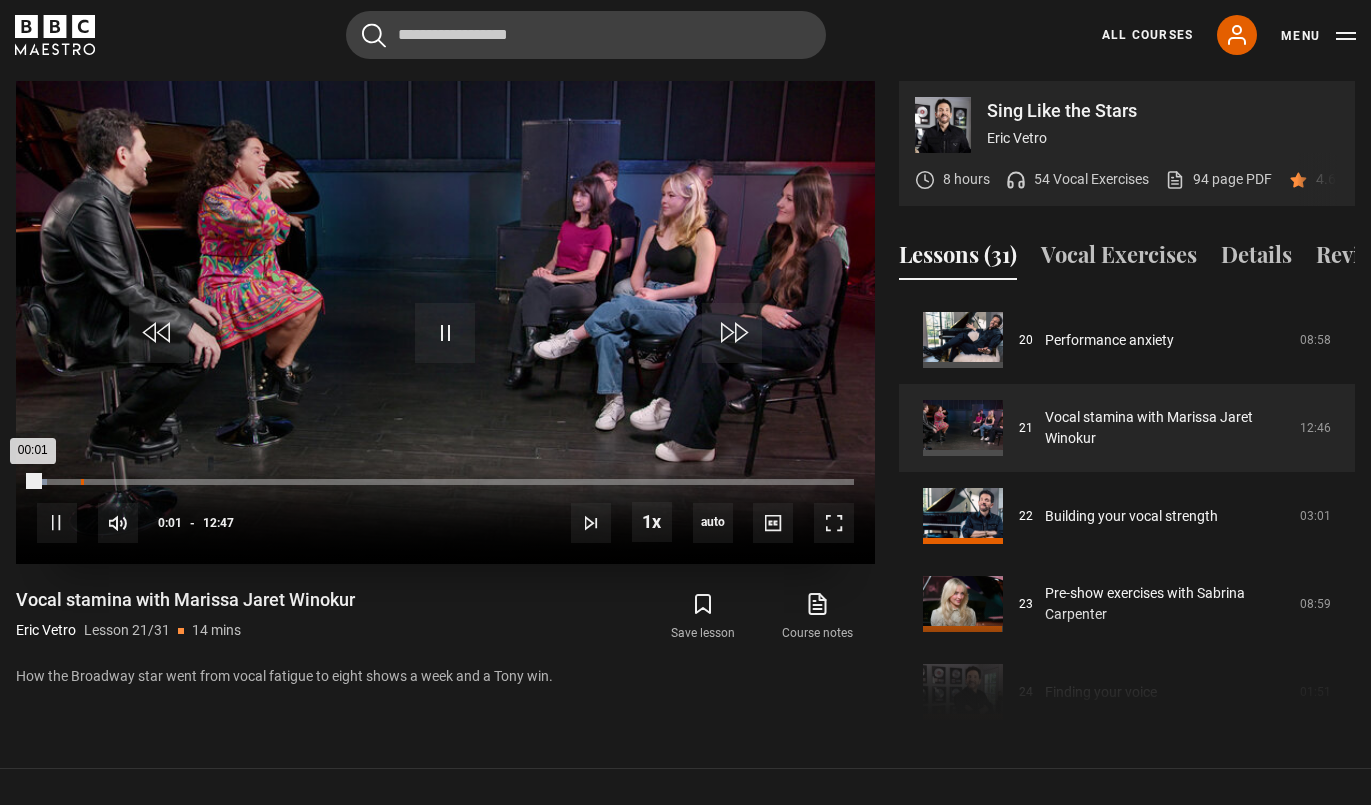click on "00:41" at bounding box center (82, 482) 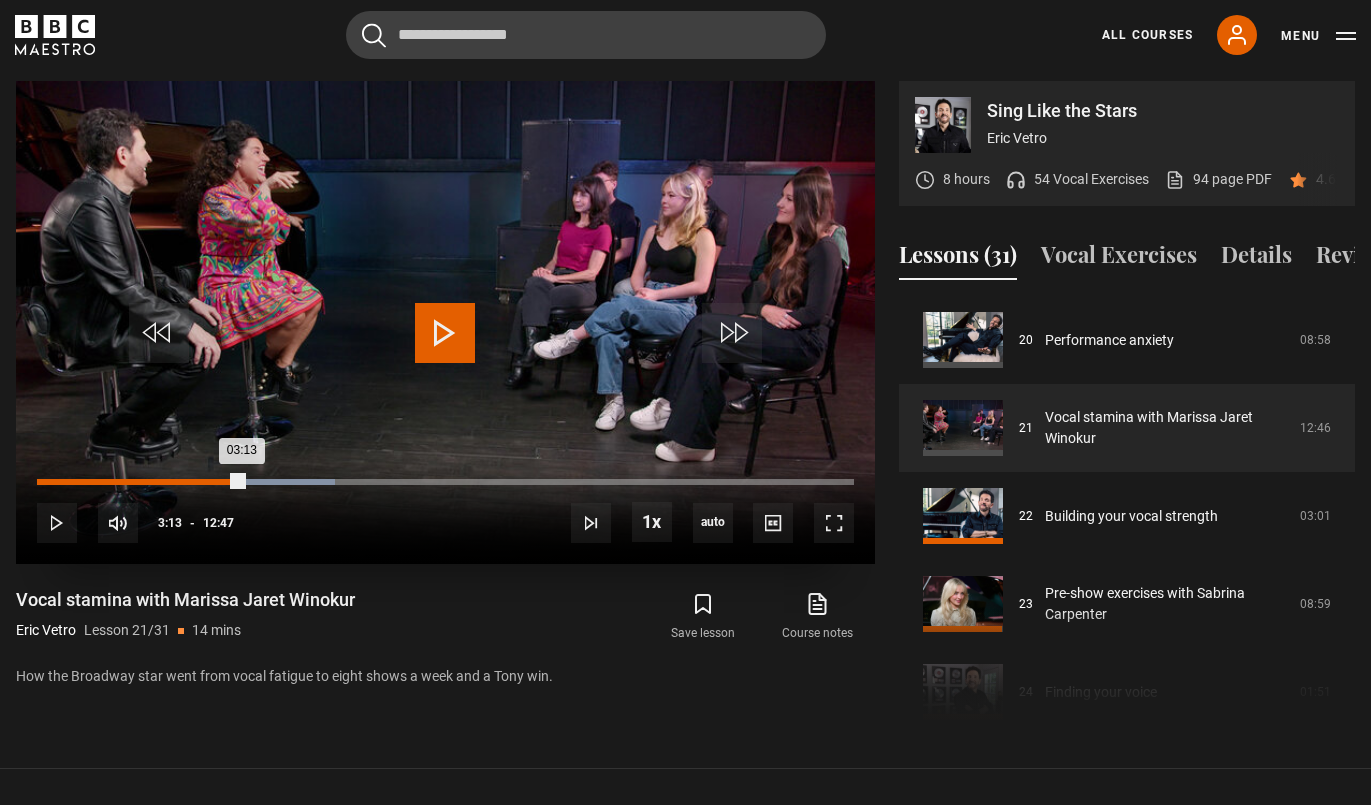 click on "Loaded :  36.51% 03:13 03:13" at bounding box center (445, 482) 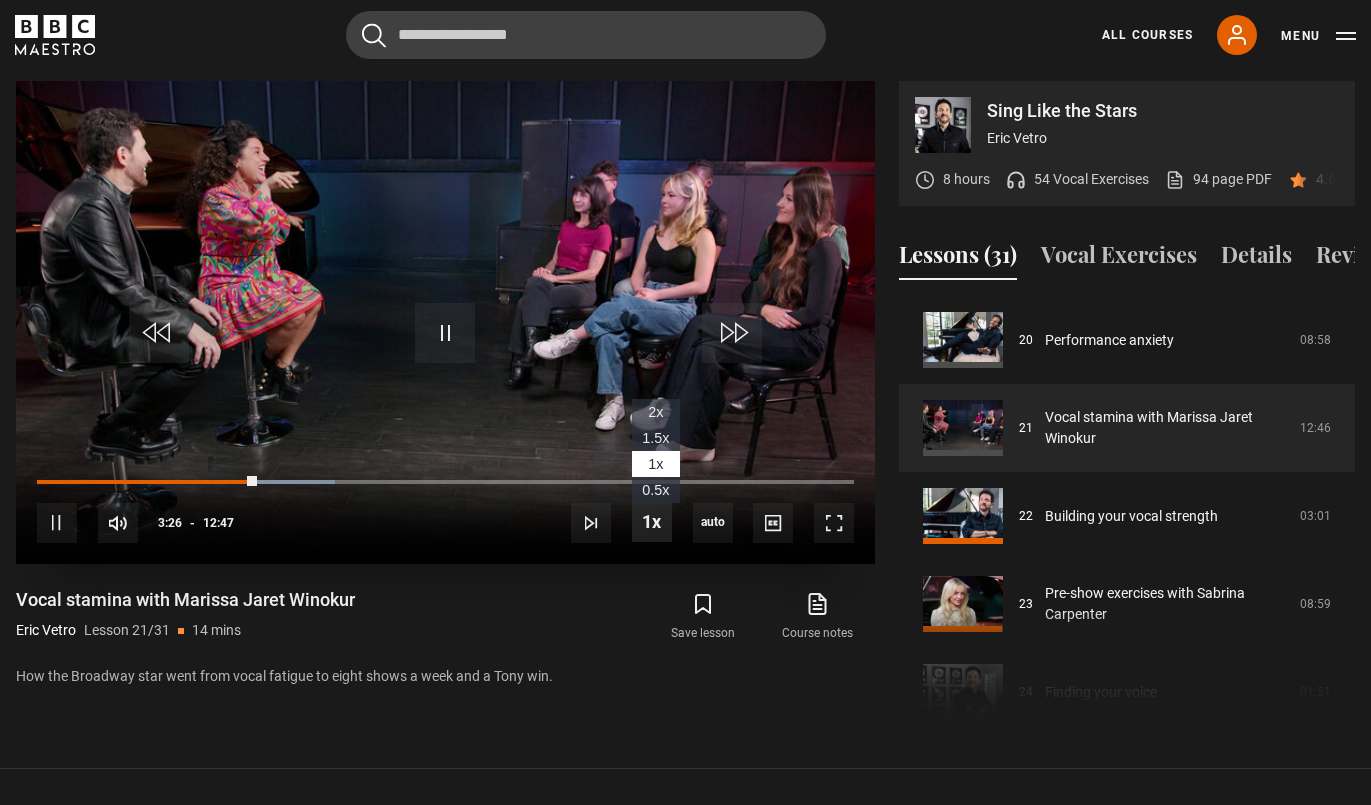 click at bounding box center [652, 522] 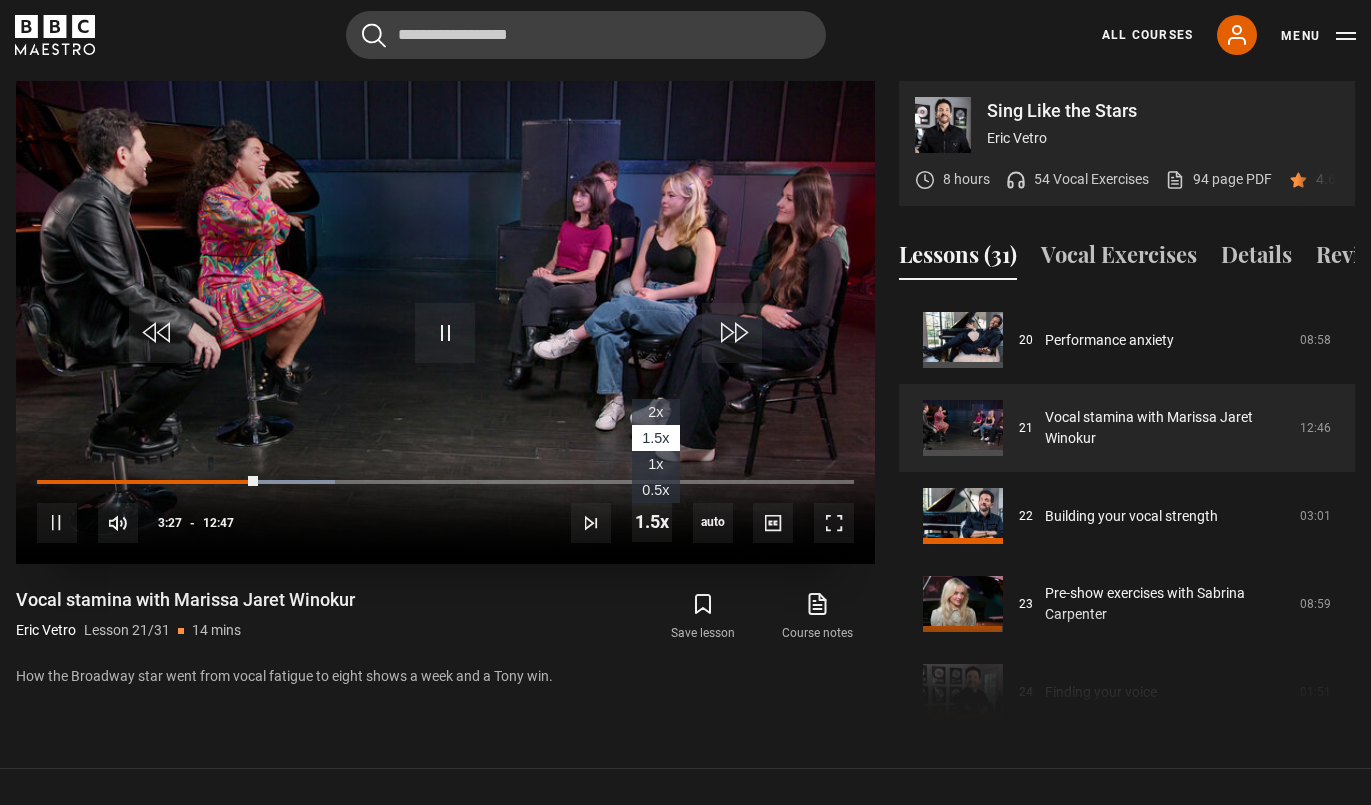 click on "0.5x" at bounding box center [656, 490] 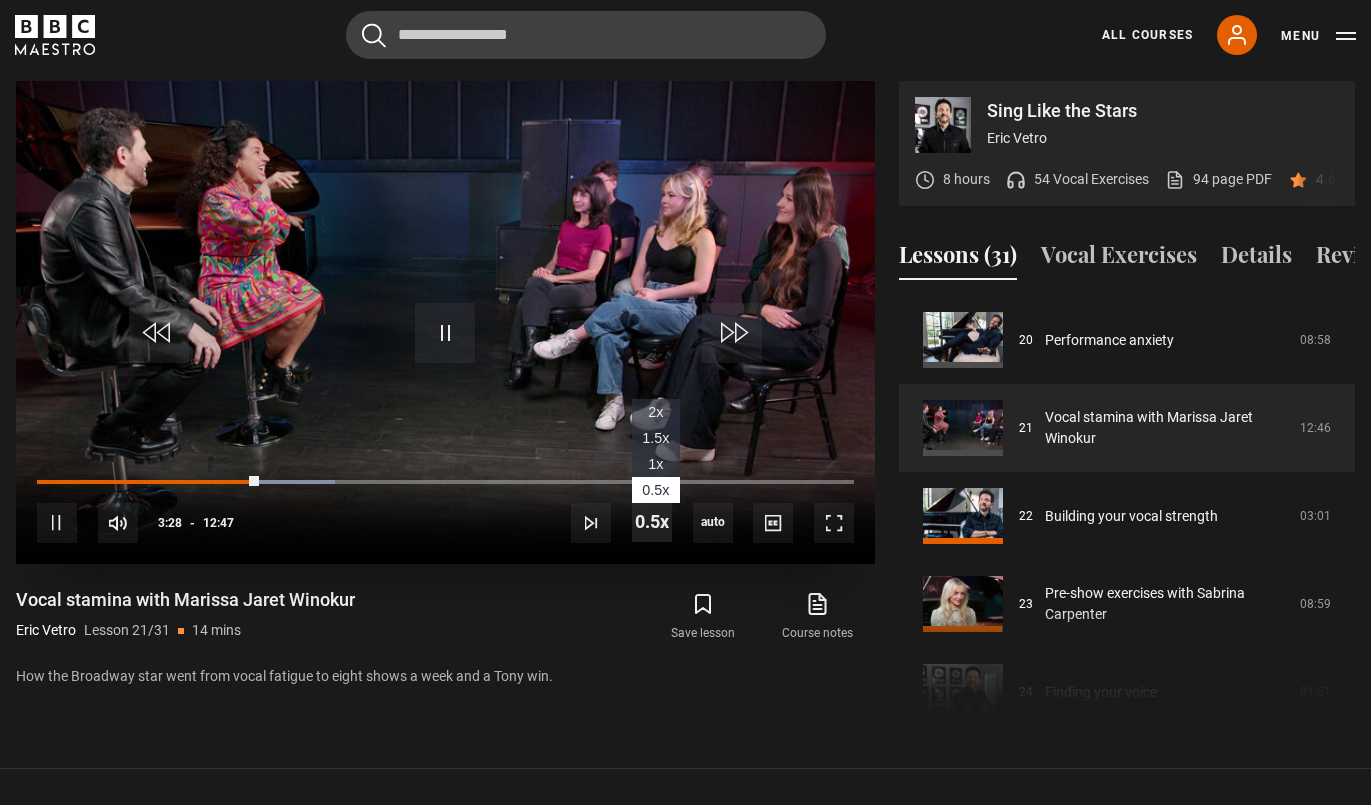 click at bounding box center [652, 522] 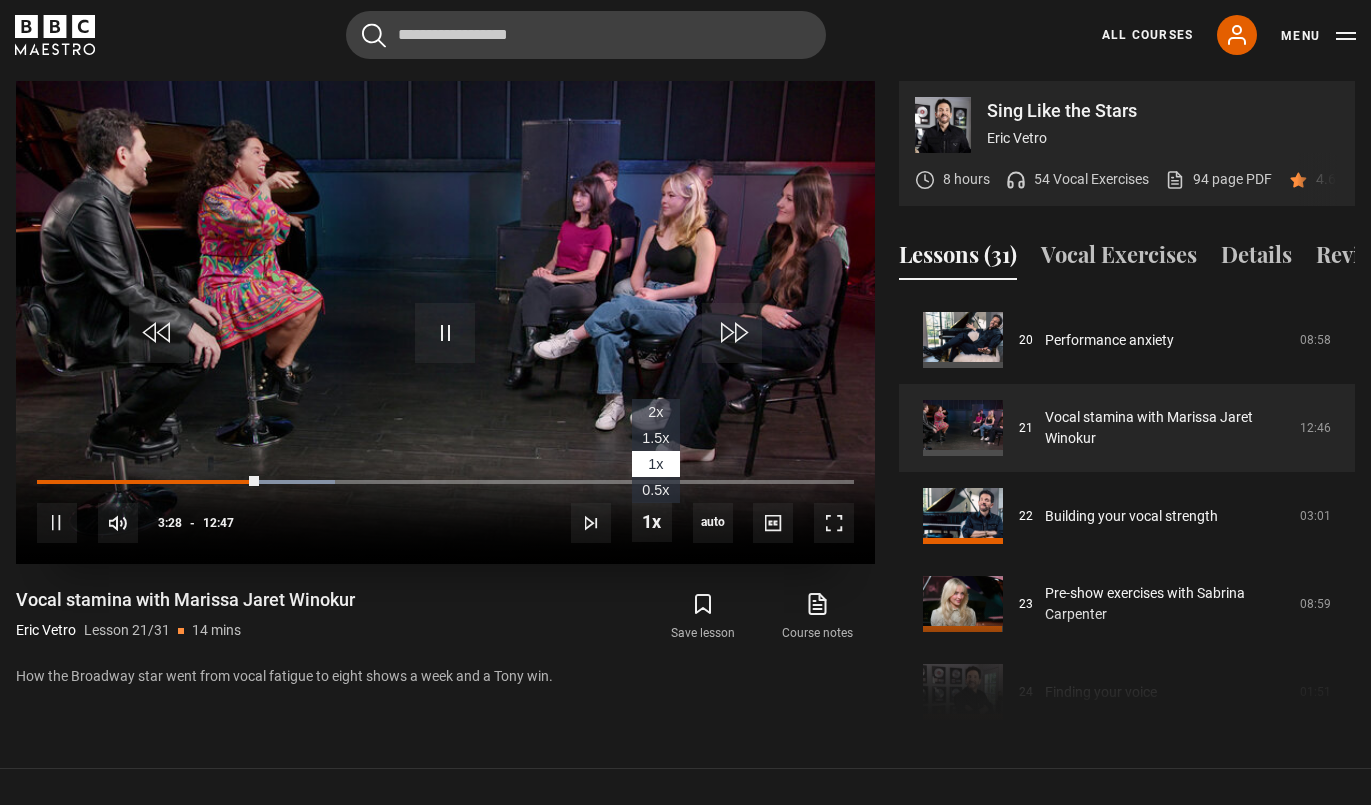 click on "1.5x" at bounding box center [655, 438] 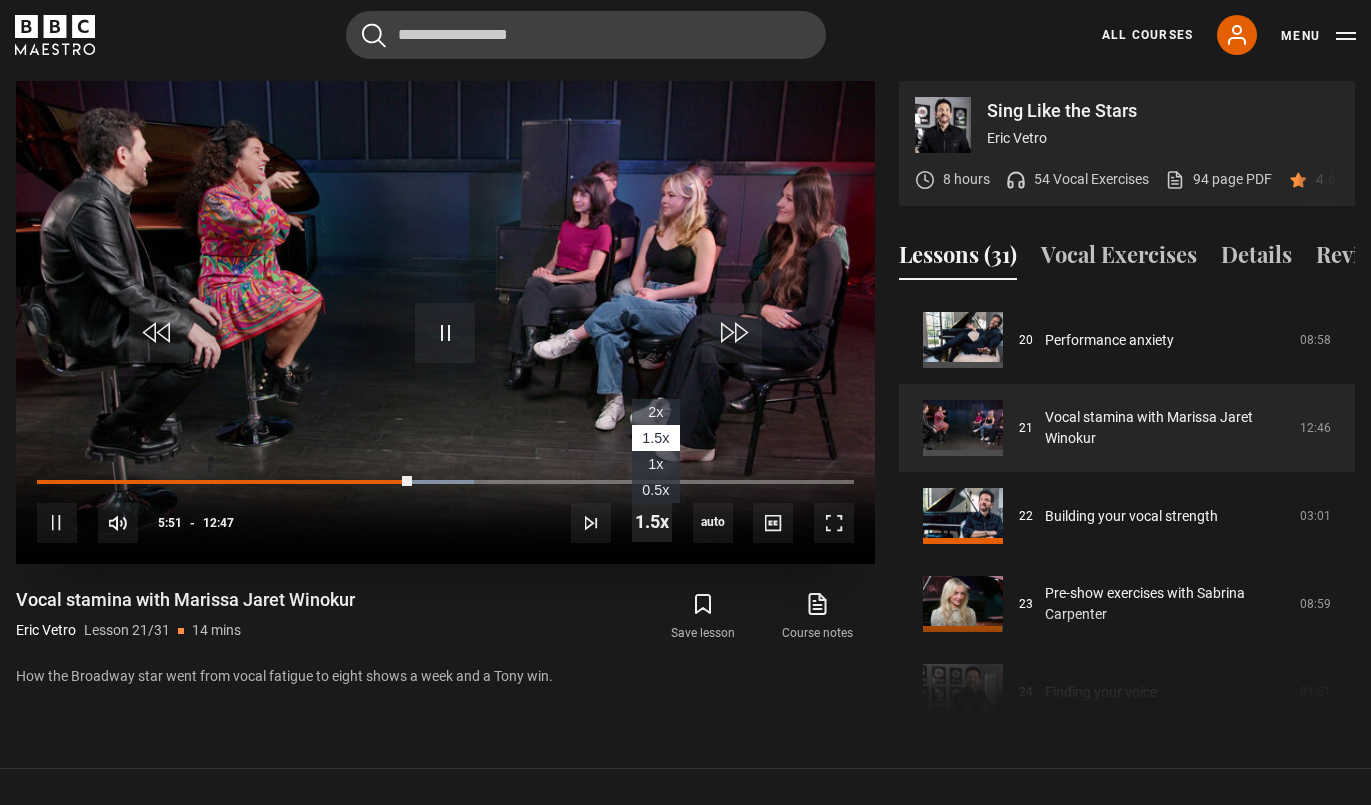 click at bounding box center [652, 522] 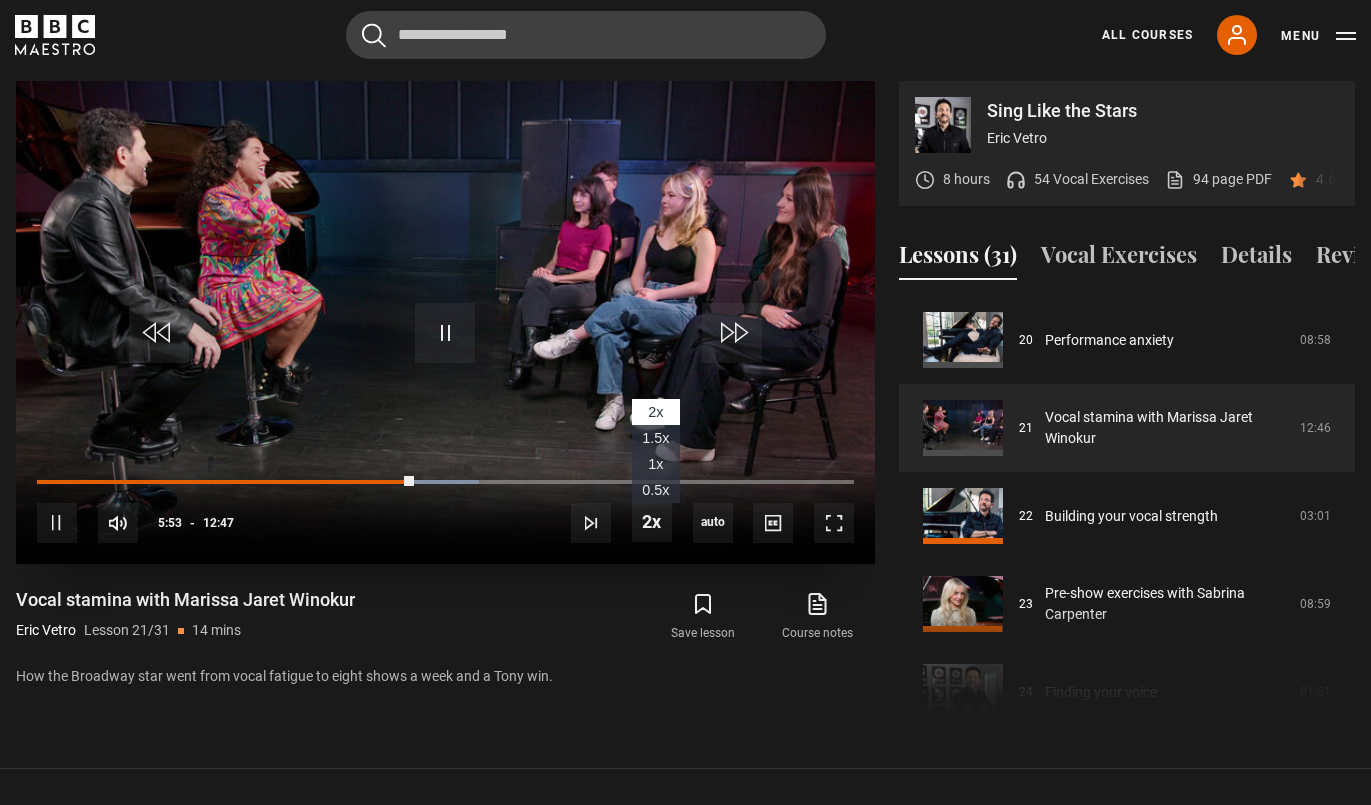 click on "1x" at bounding box center [655, 464] 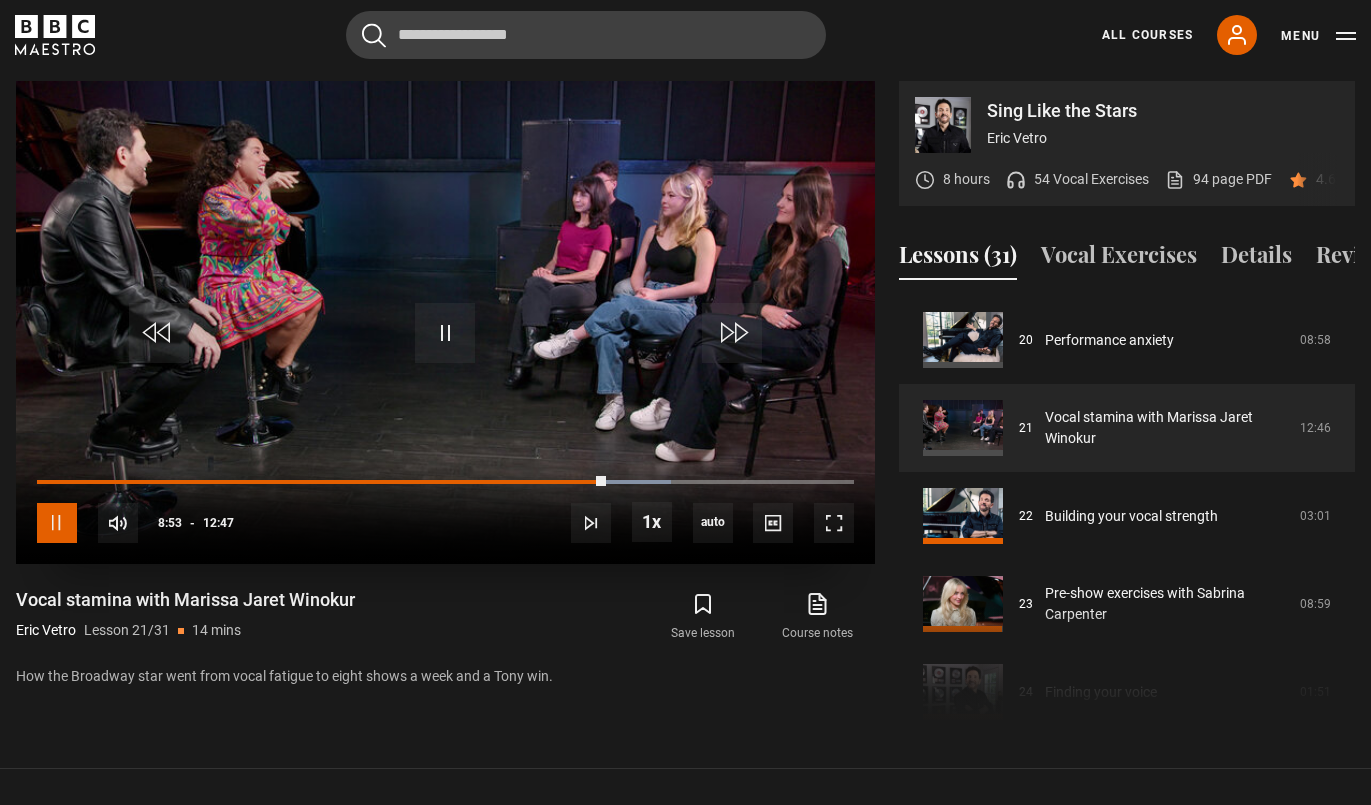 click at bounding box center (57, 523) 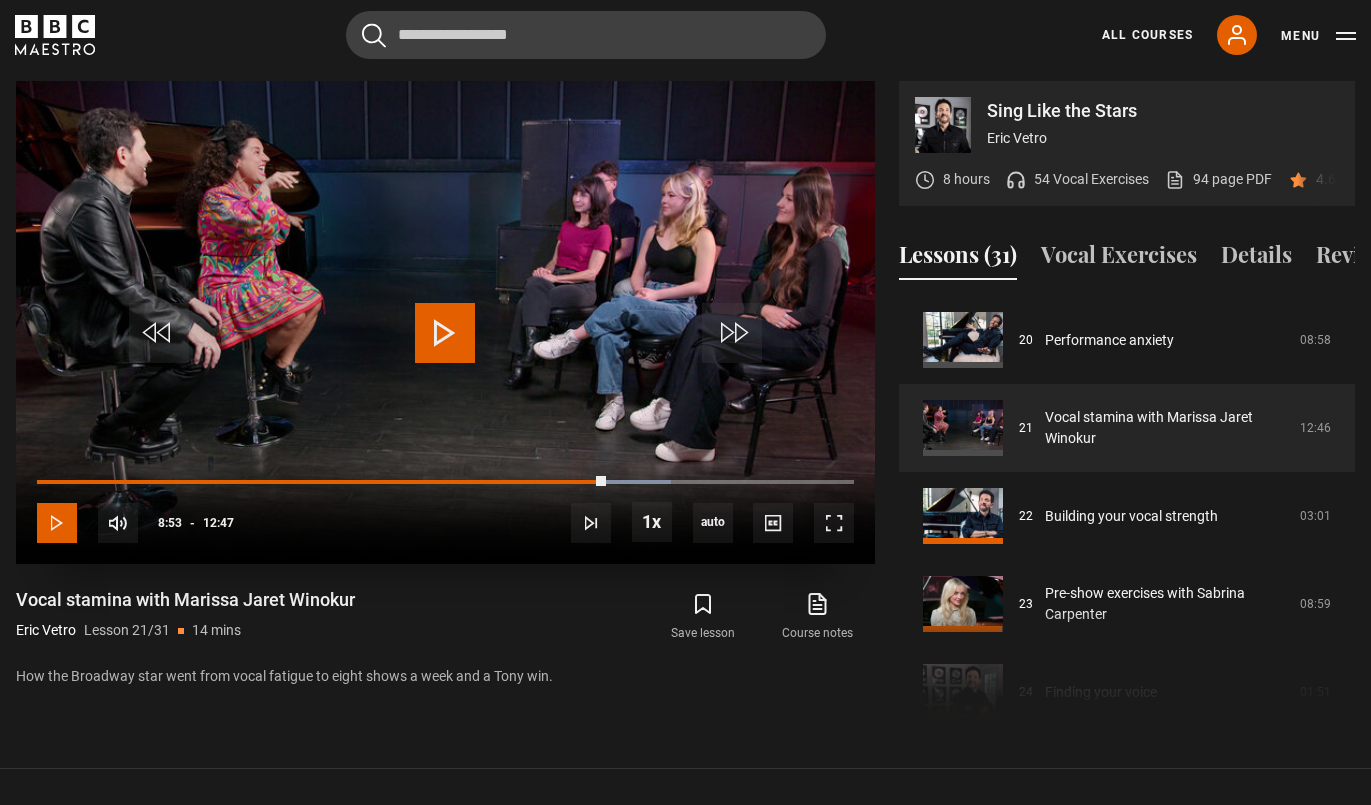click at bounding box center (57, 523) 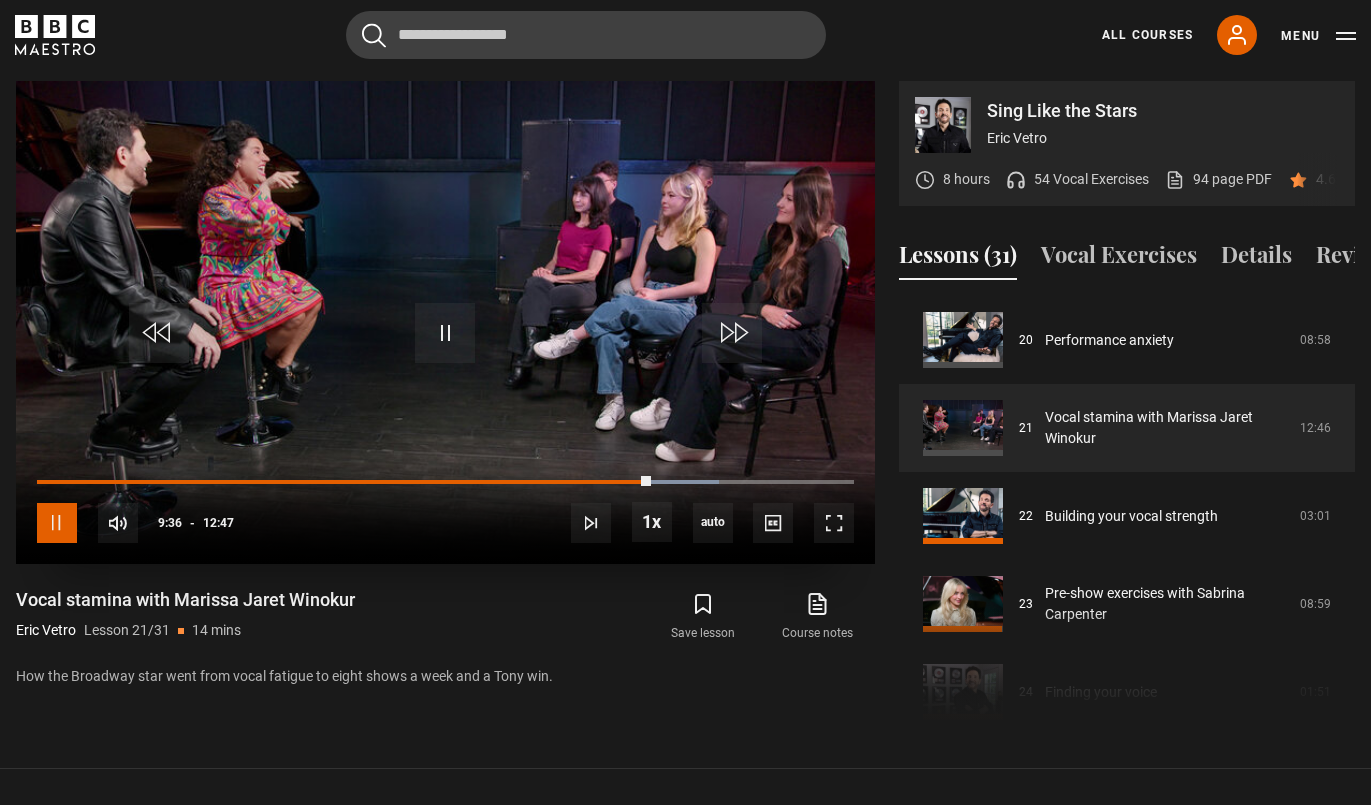 click at bounding box center (57, 523) 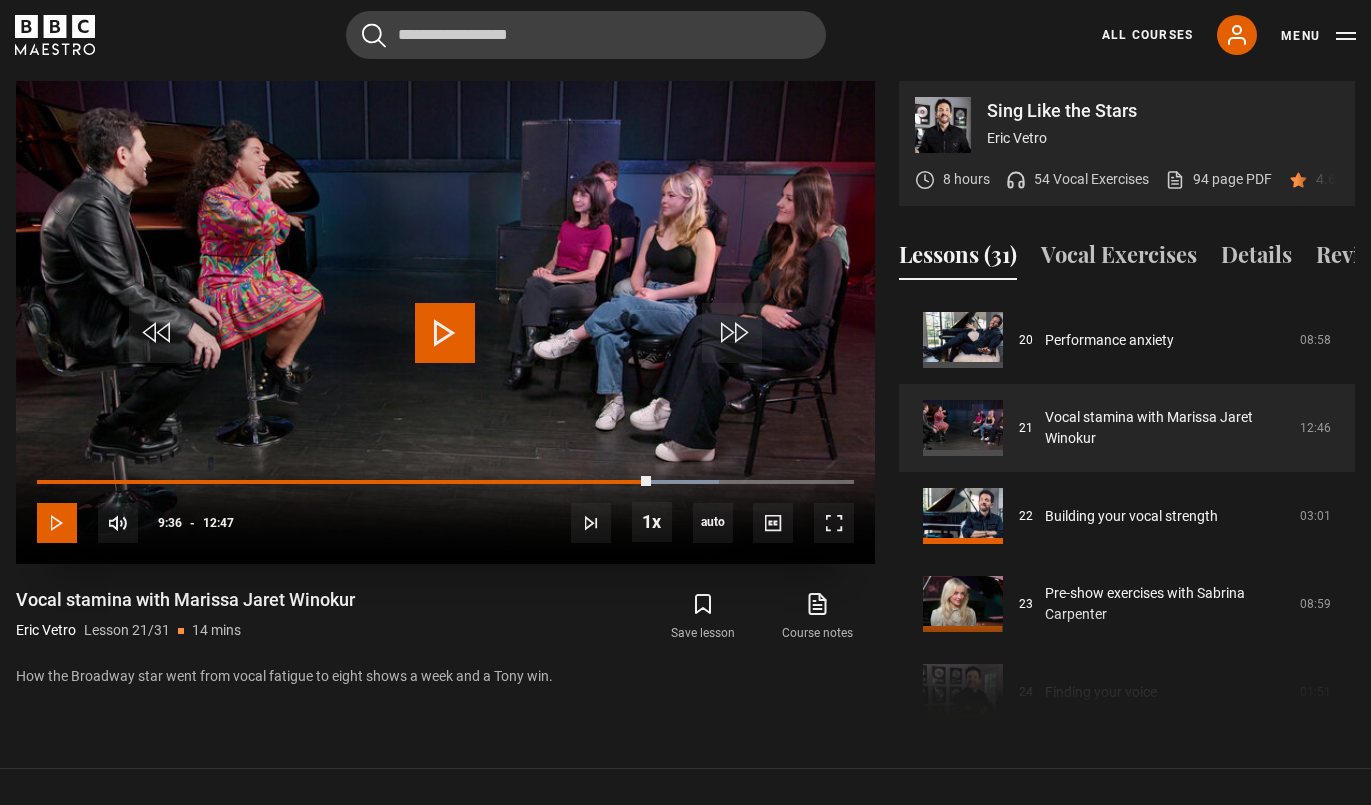 click at bounding box center [57, 523] 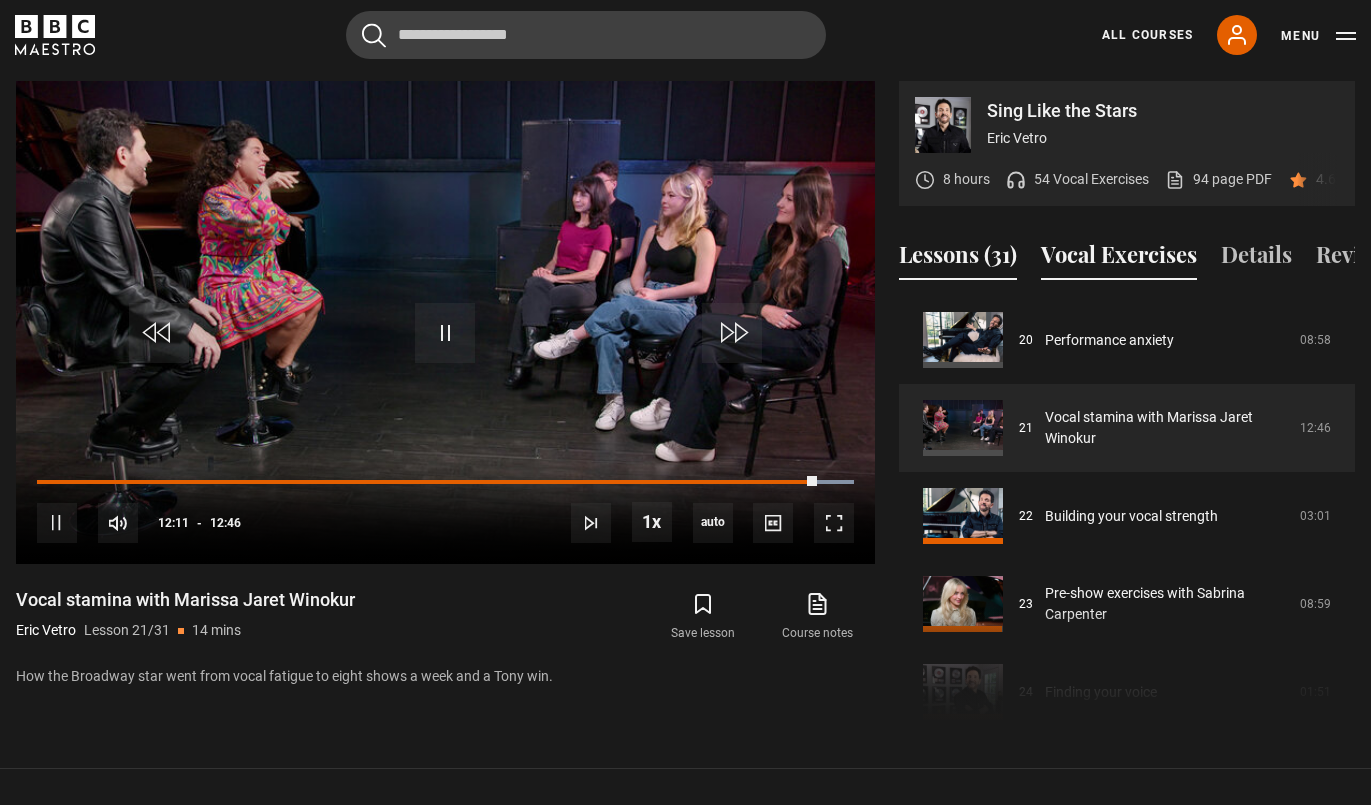 click on "Vocal Exercises" at bounding box center [1119, 259] 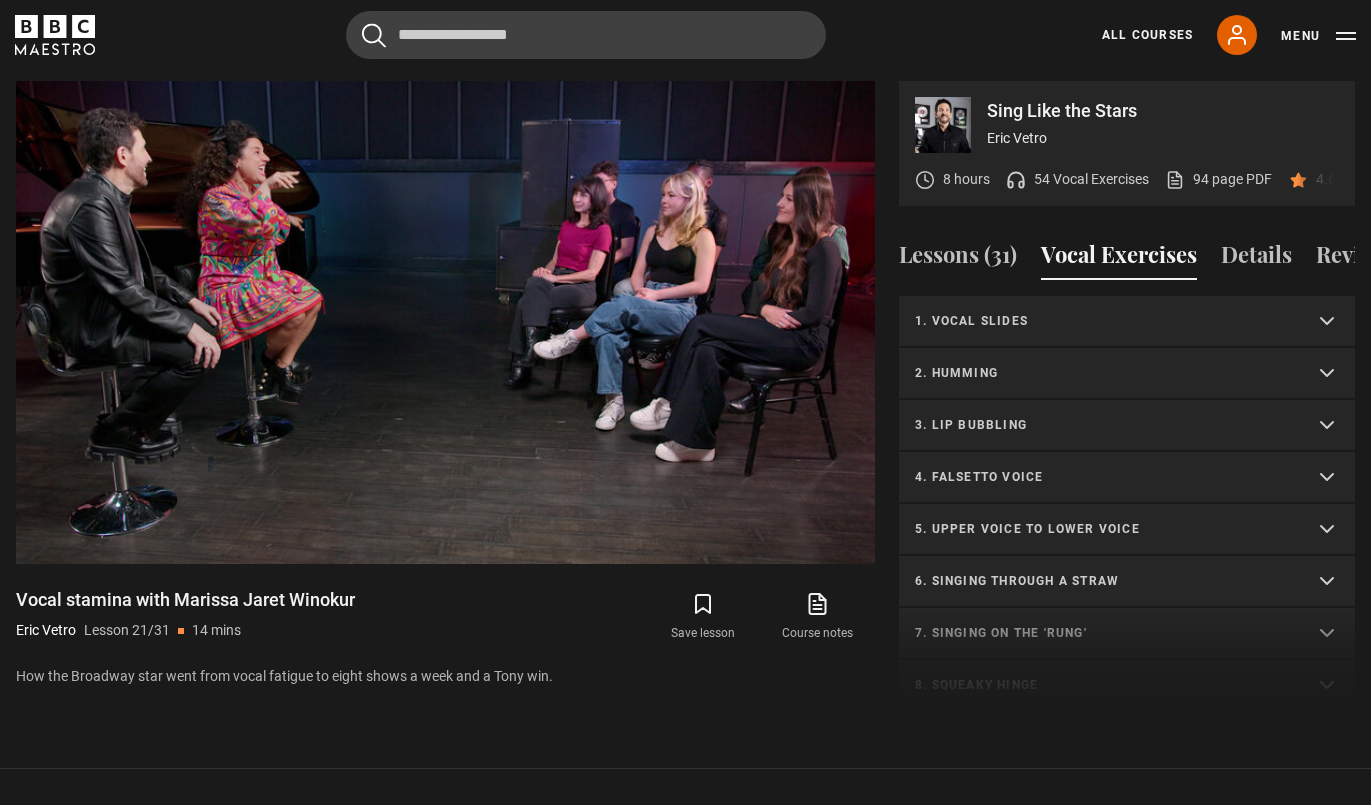 click on "1. Vocal slides" at bounding box center (1103, 321) 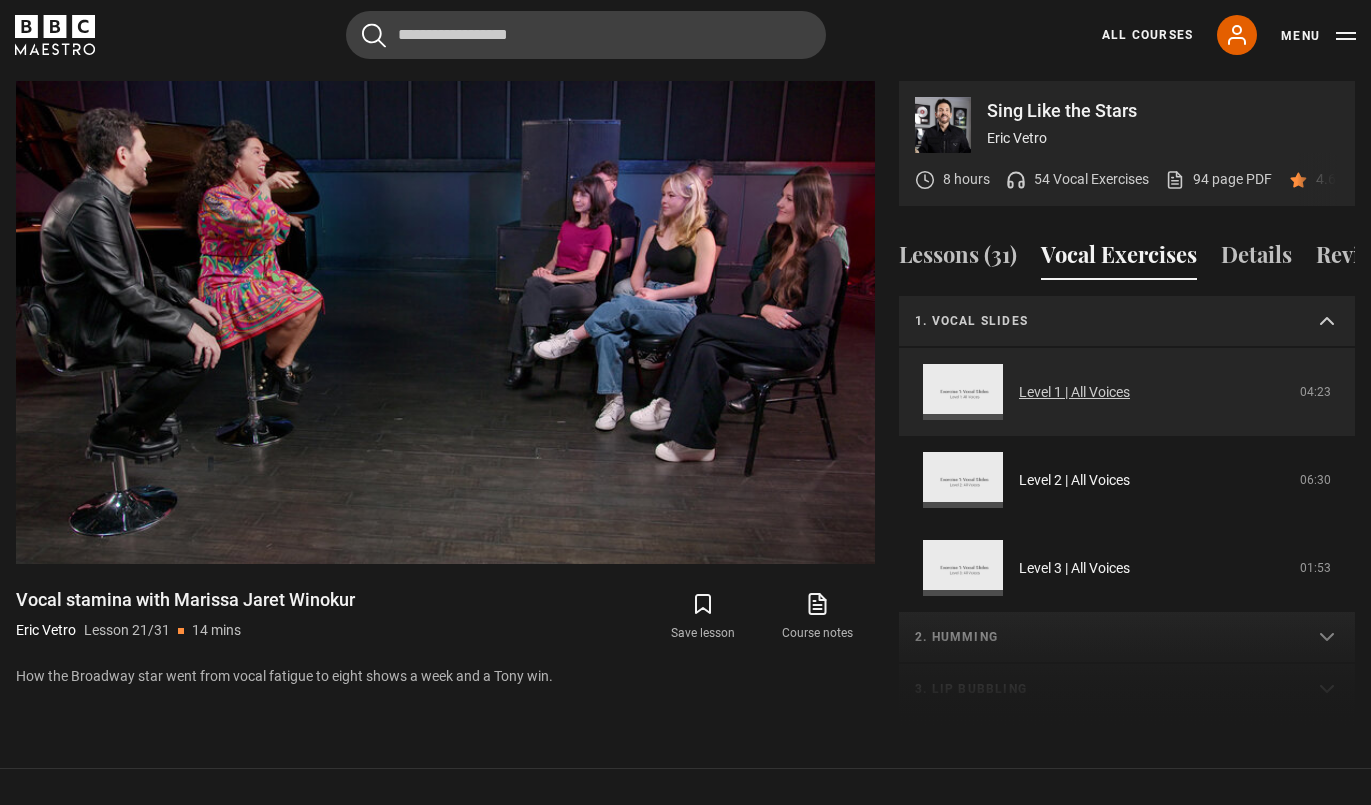click on "Level 1 | All Voices" at bounding box center [1074, 392] 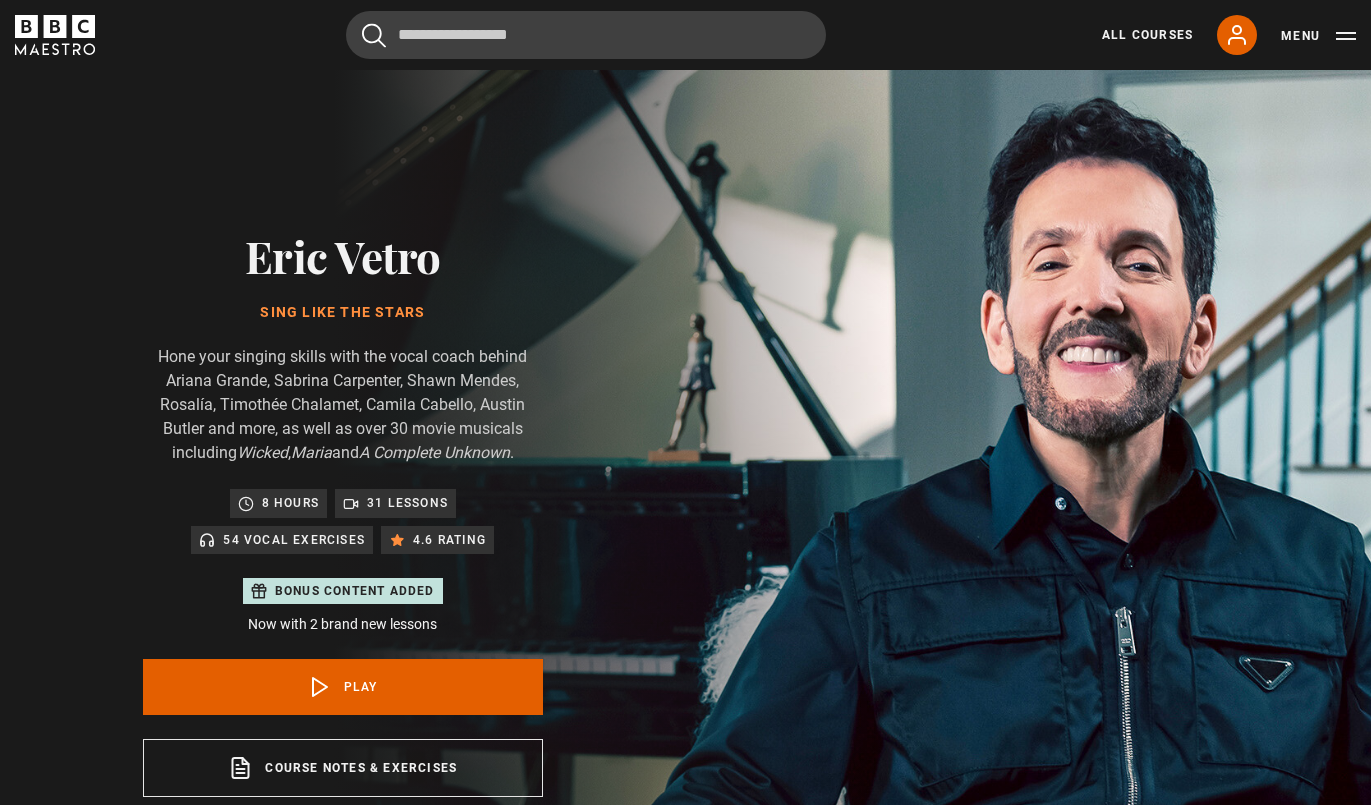 scroll, scrollTop: 956, scrollLeft: 0, axis: vertical 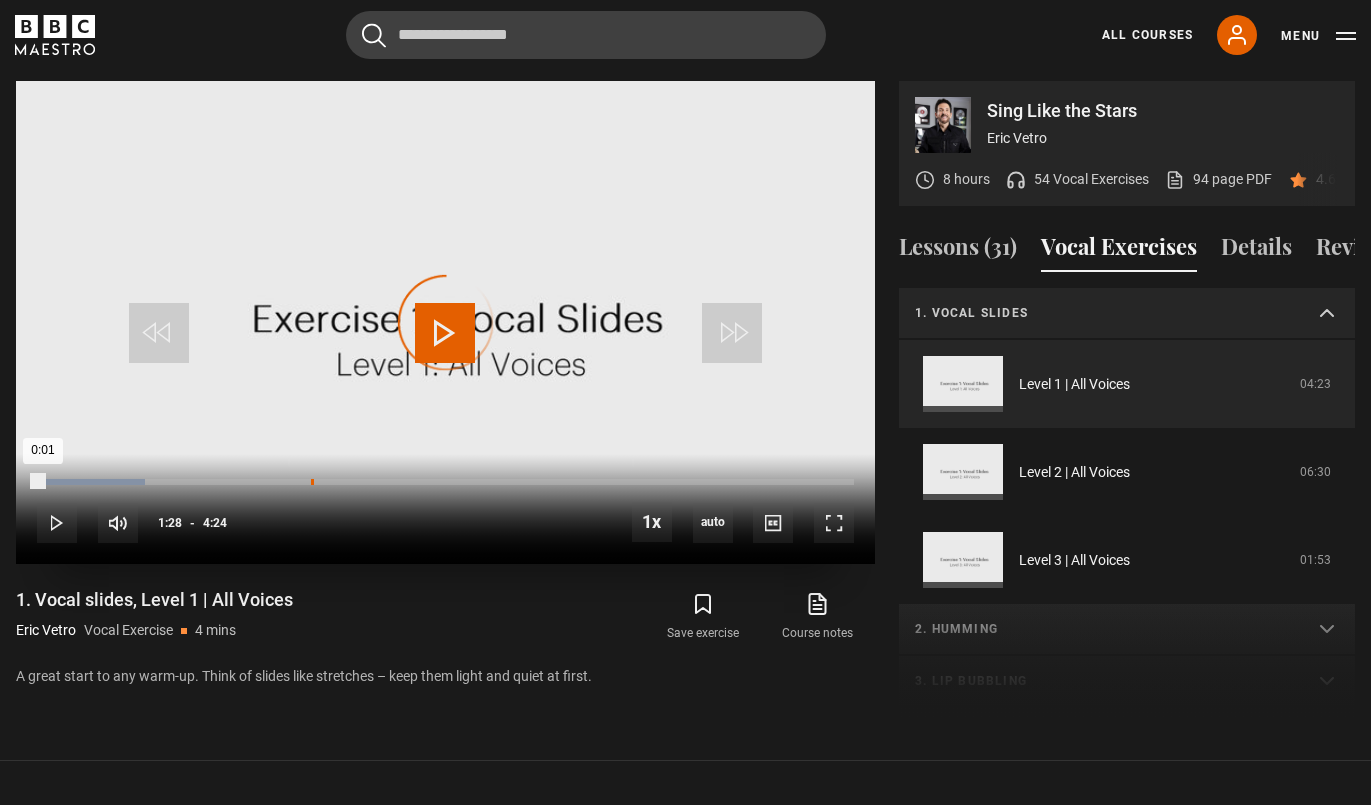 click on "Loaded :  13.26% 1:28 0:01" at bounding box center [445, 482] 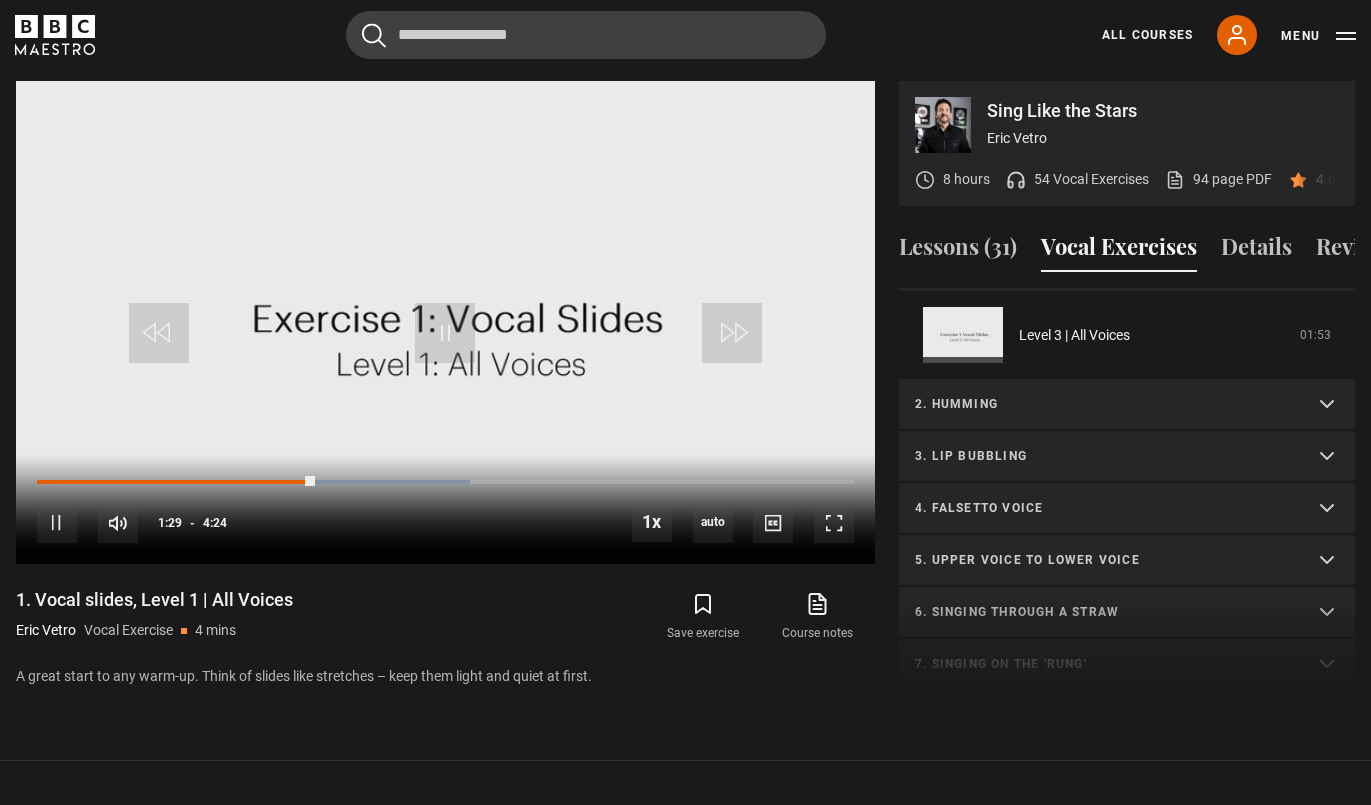 scroll, scrollTop: 228, scrollLeft: 0, axis: vertical 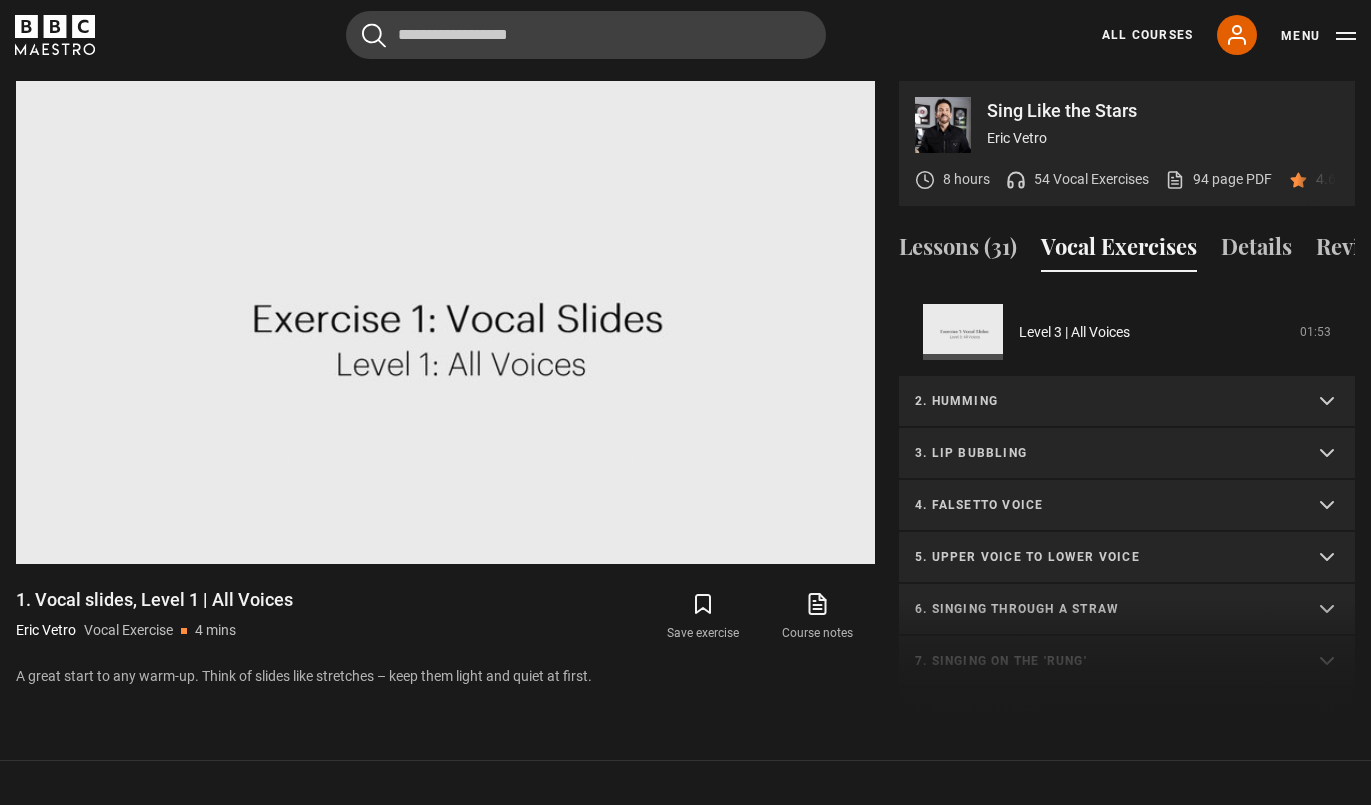 click on "2. Humming" at bounding box center (1127, 402) 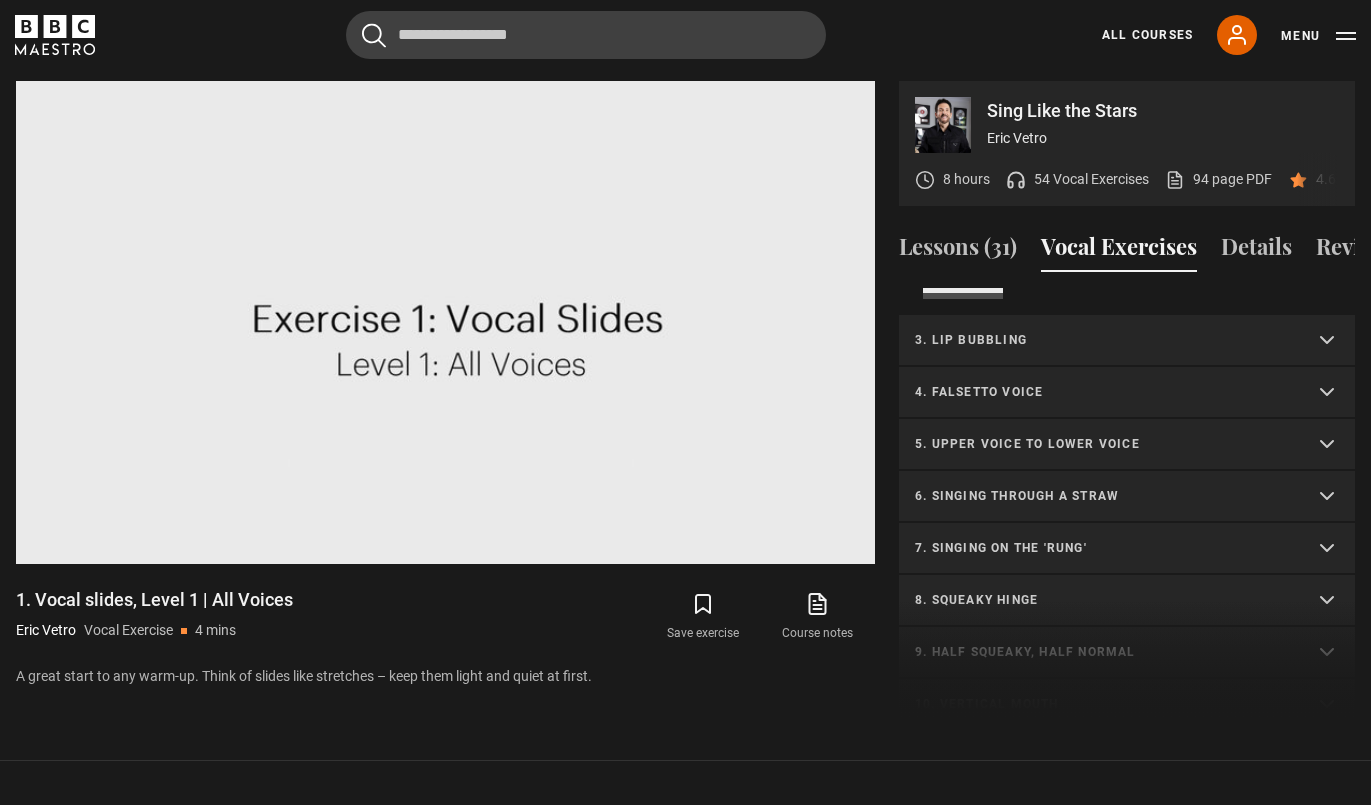scroll, scrollTop: 872, scrollLeft: 0, axis: vertical 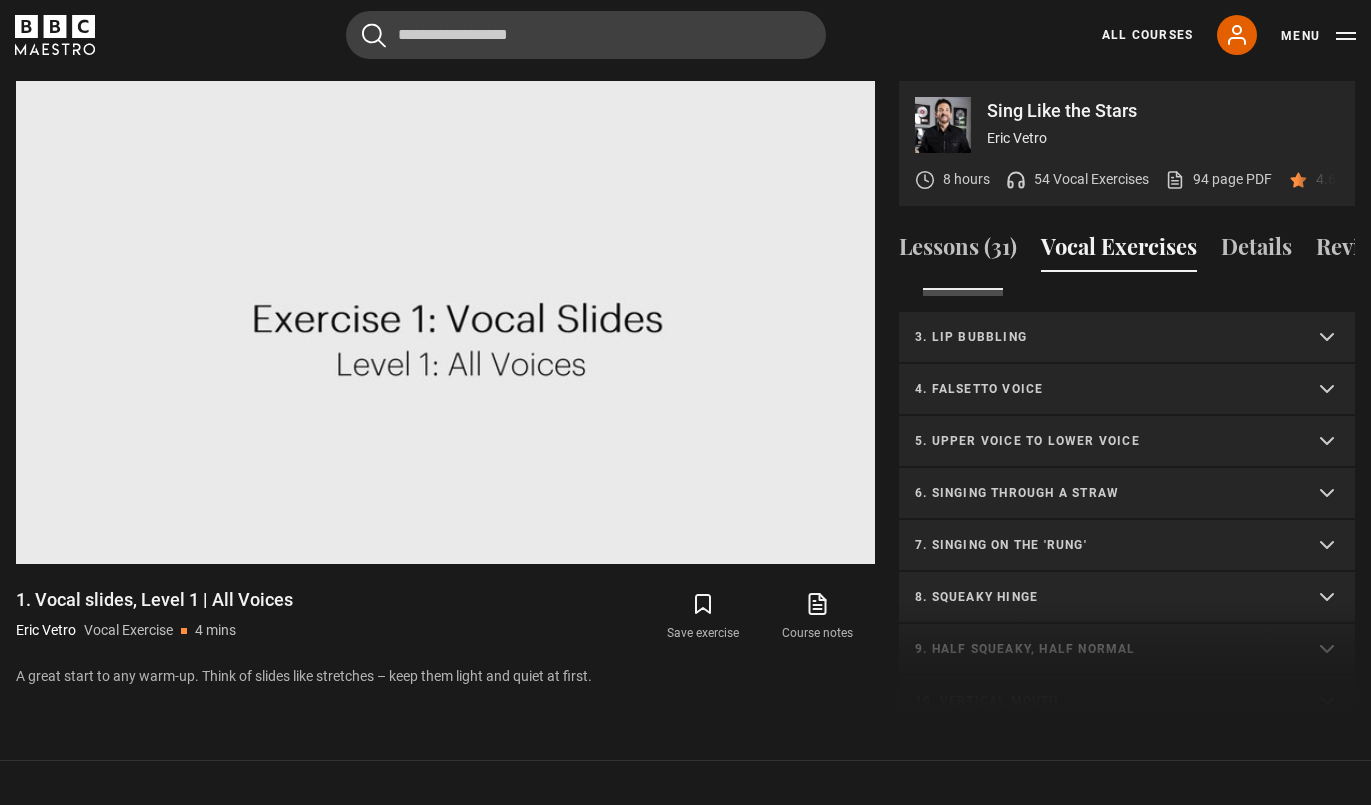 click on "3. Lip bubbling" at bounding box center [1127, 338] 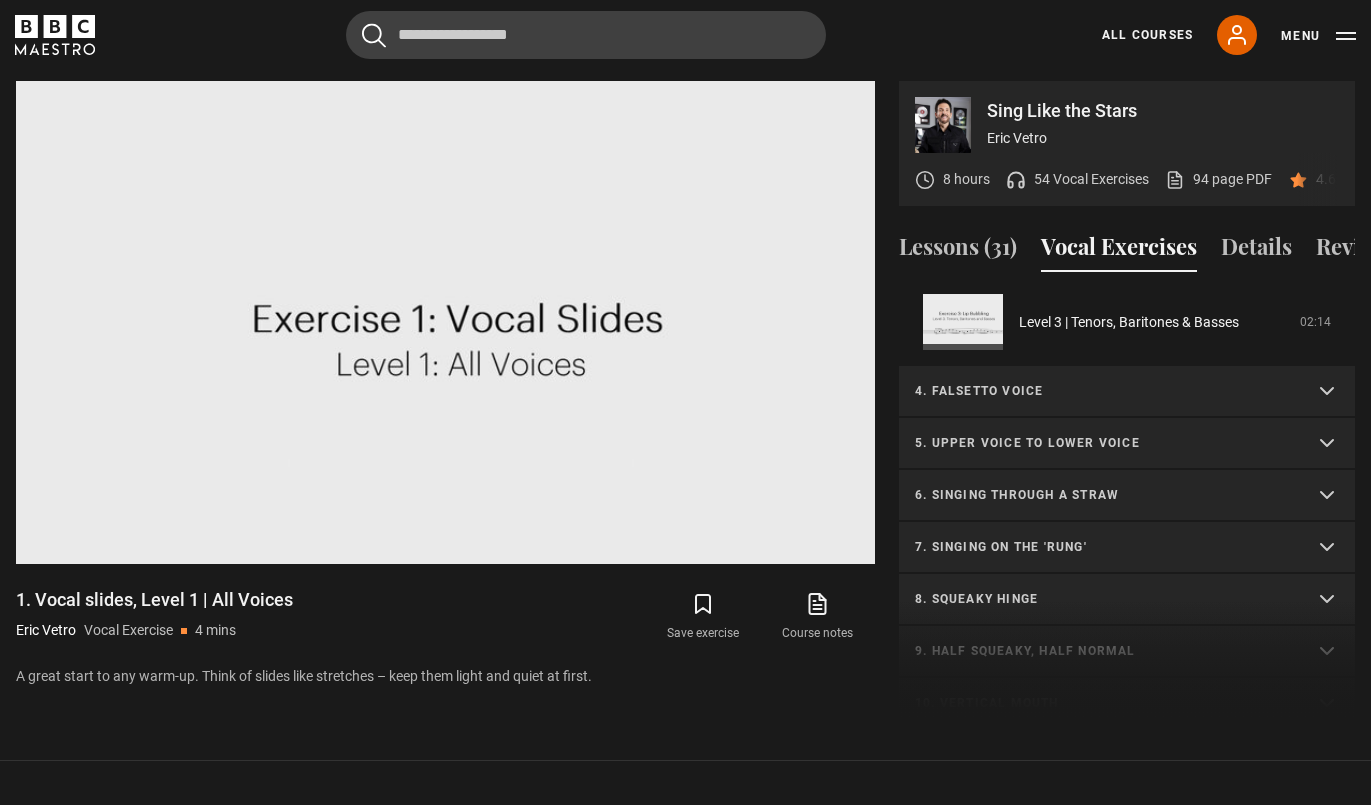 scroll, scrollTop: 1400, scrollLeft: 0, axis: vertical 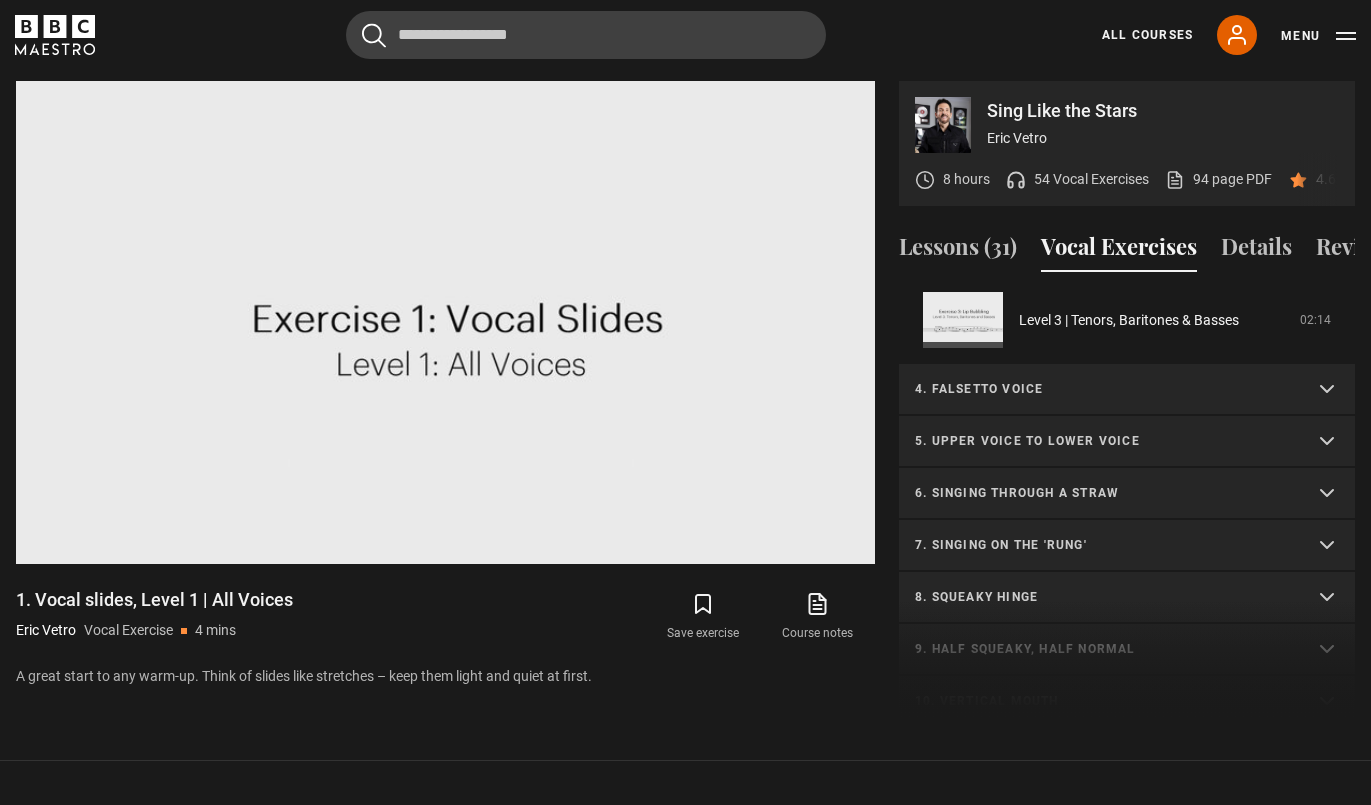 click on "4. Falsetto voice" at bounding box center (1103, 389) 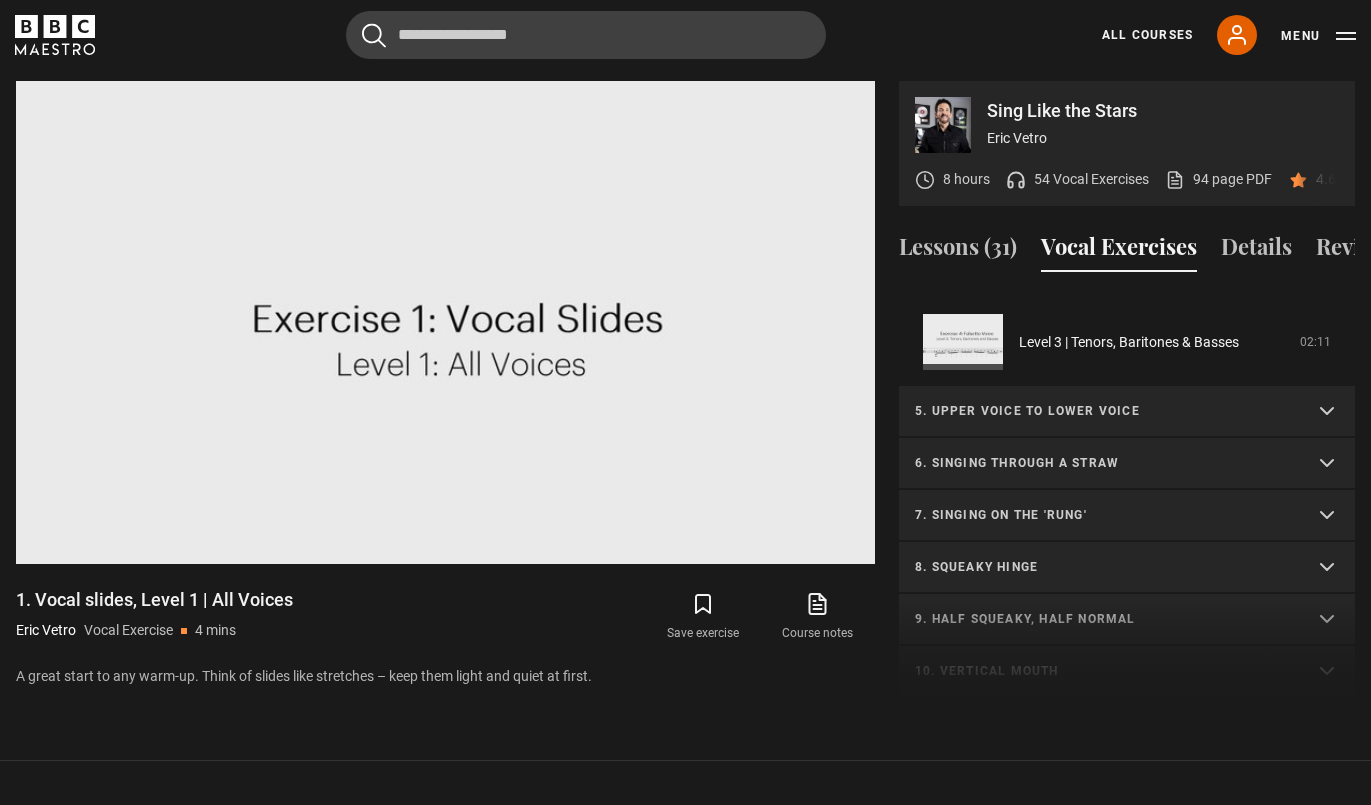 scroll, scrollTop: 1752, scrollLeft: 0, axis: vertical 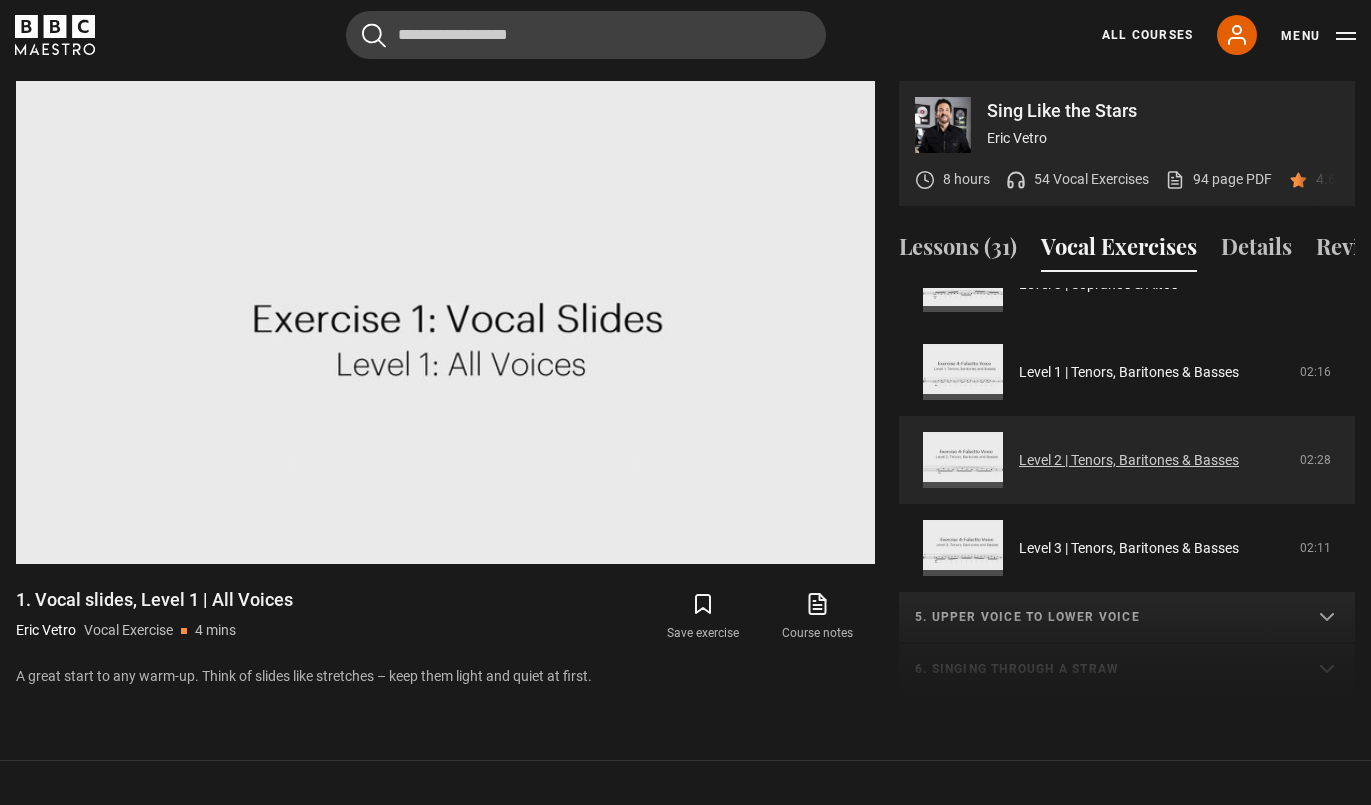 click on "Level 2 | Tenors, Baritones & Basses" at bounding box center [1129, 460] 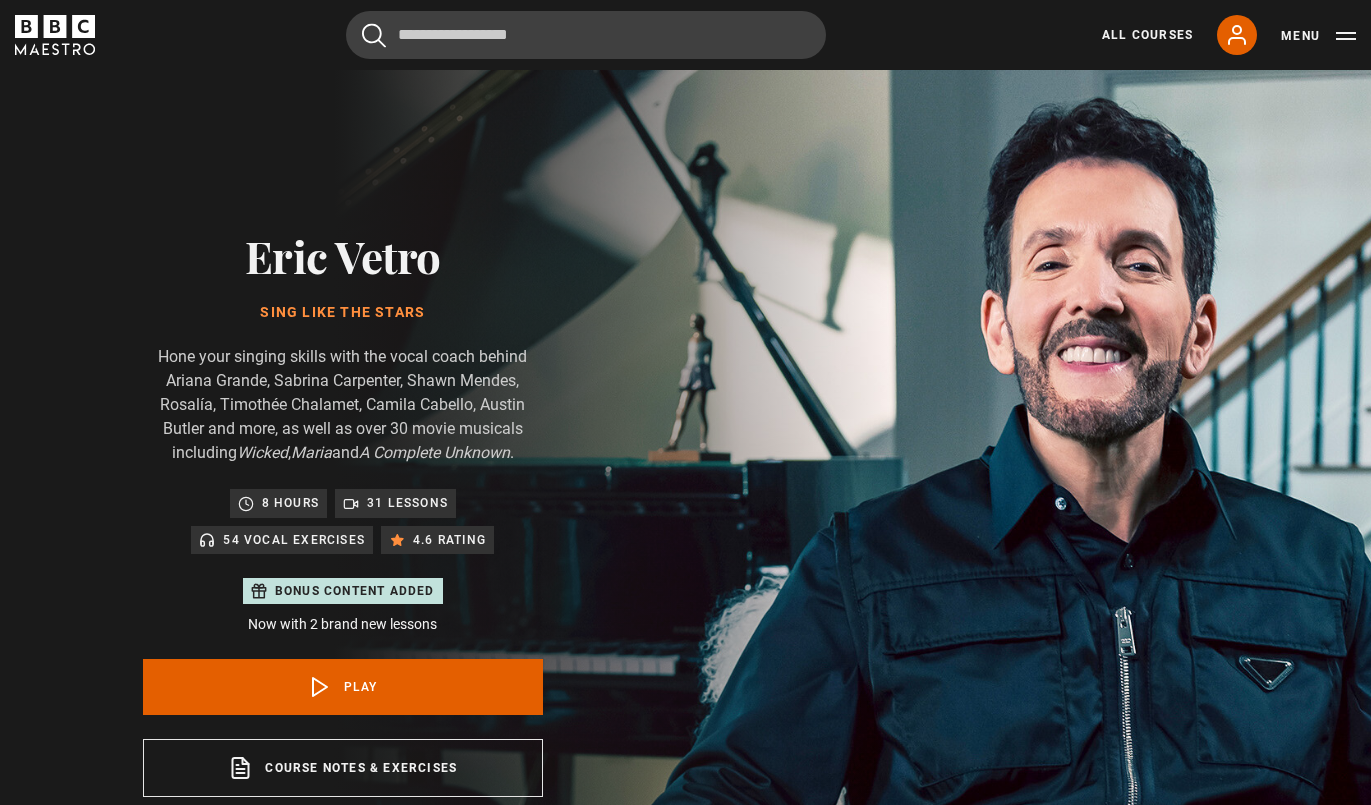 scroll, scrollTop: 956, scrollLeft: 0, axis: vertical 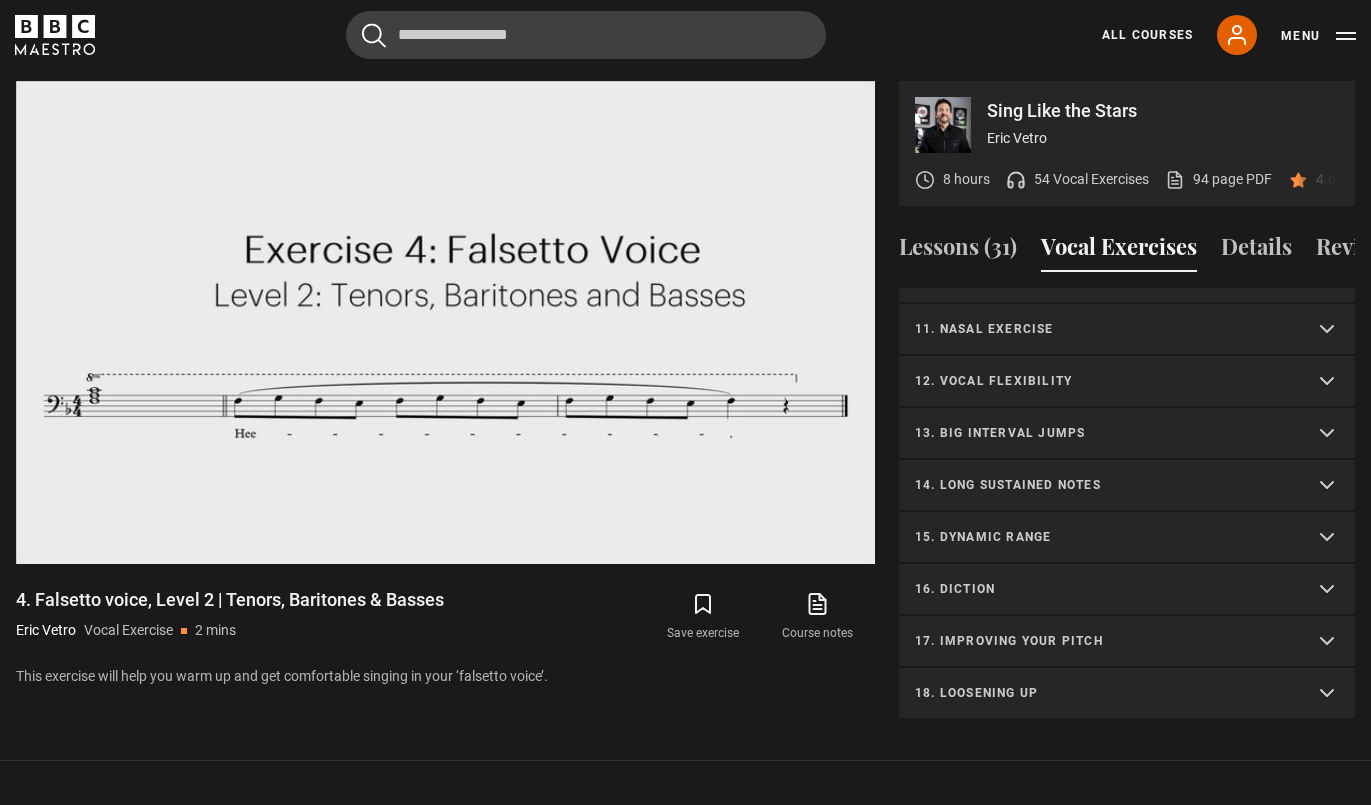 click on "12. Vocal flexibility" at bounding box center [1103, 381] 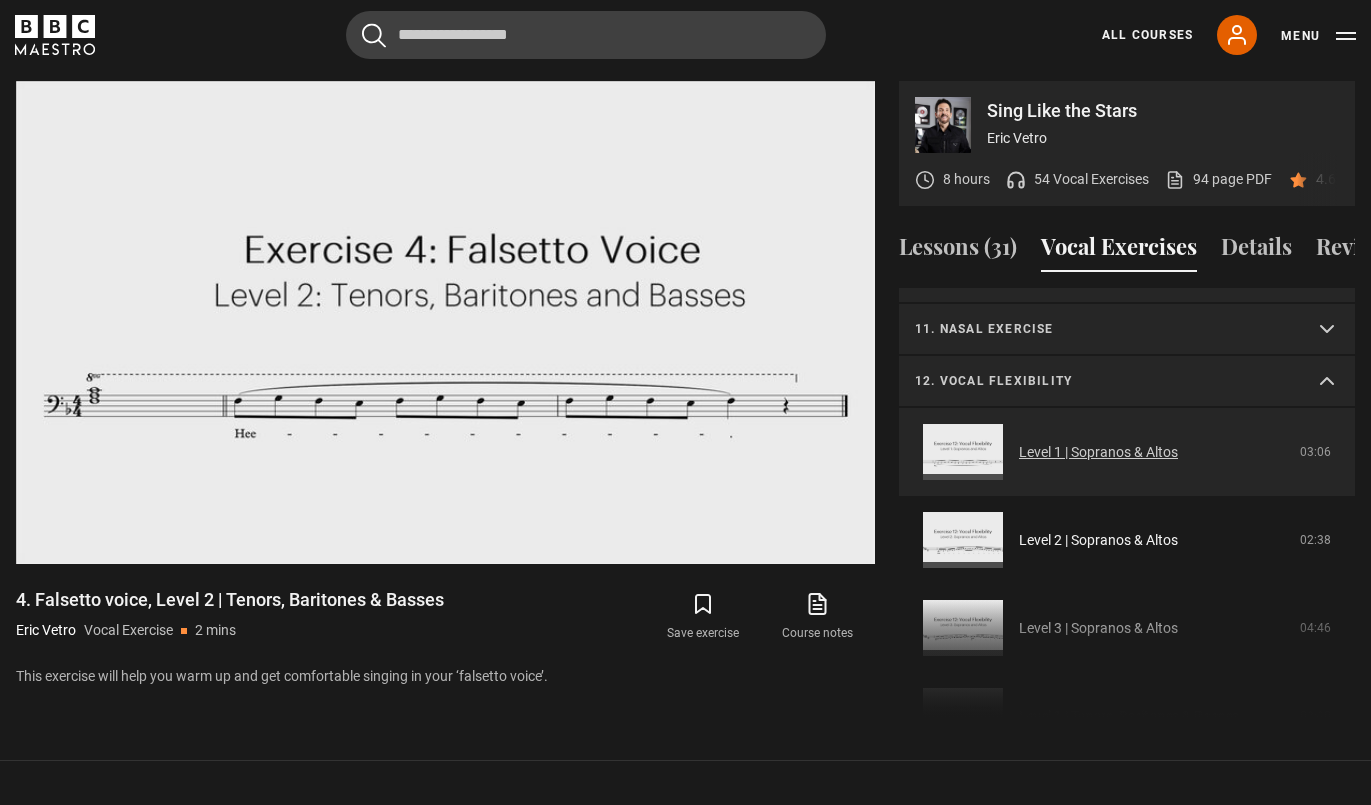 scroll, scrollTop: 1560, scrollLeft: 0, axis: vertical 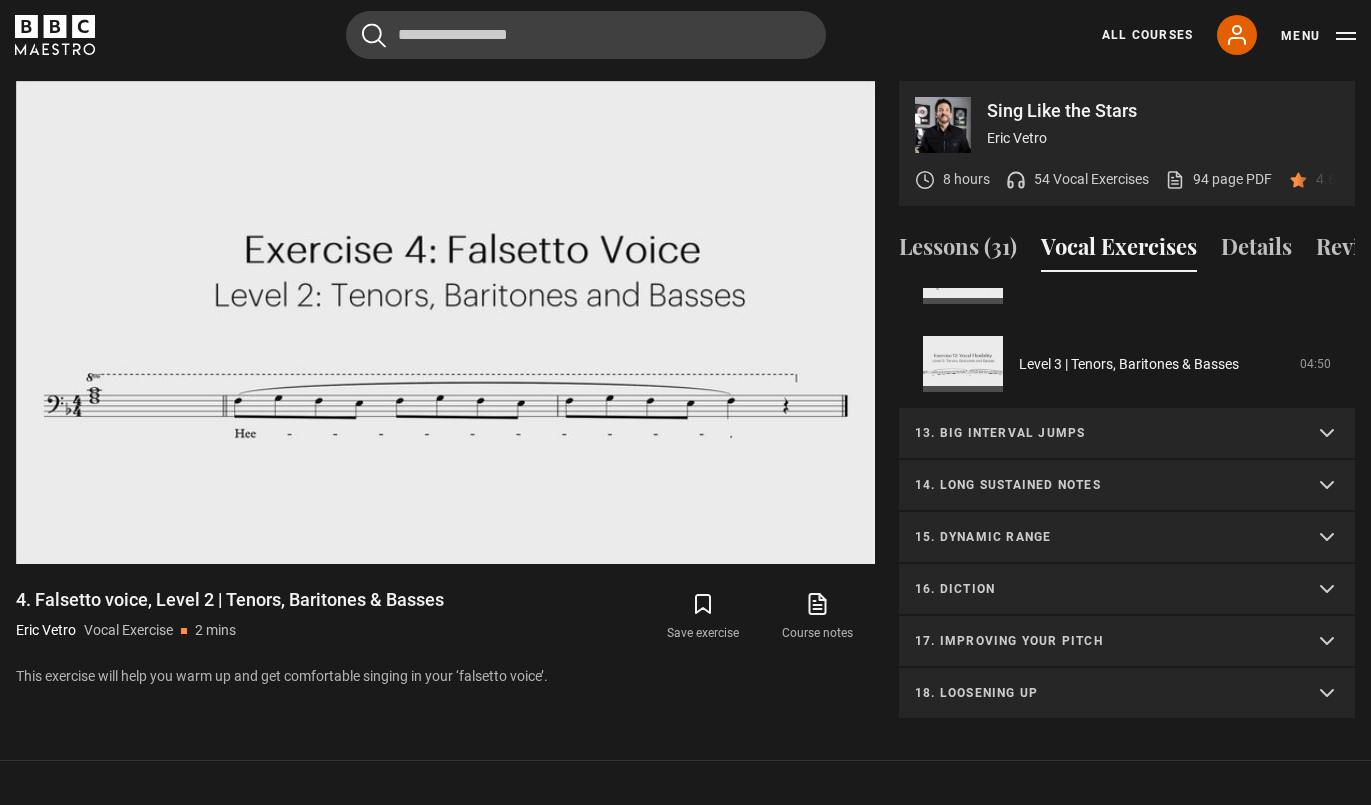 click on "18. Loosening up" at bounding box center [1103, 693] 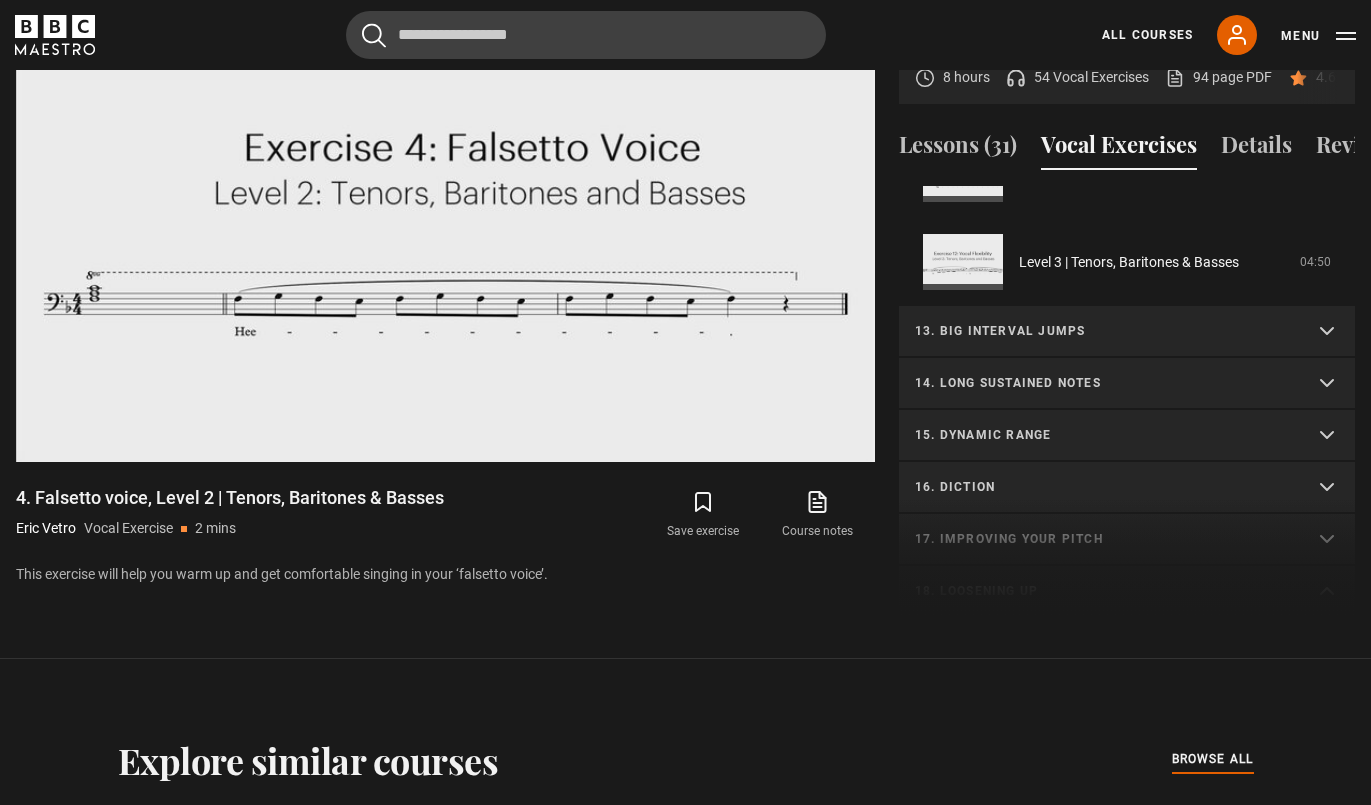 scroll, scrollTop: 999, scrollLeft: 0, axis: vertical 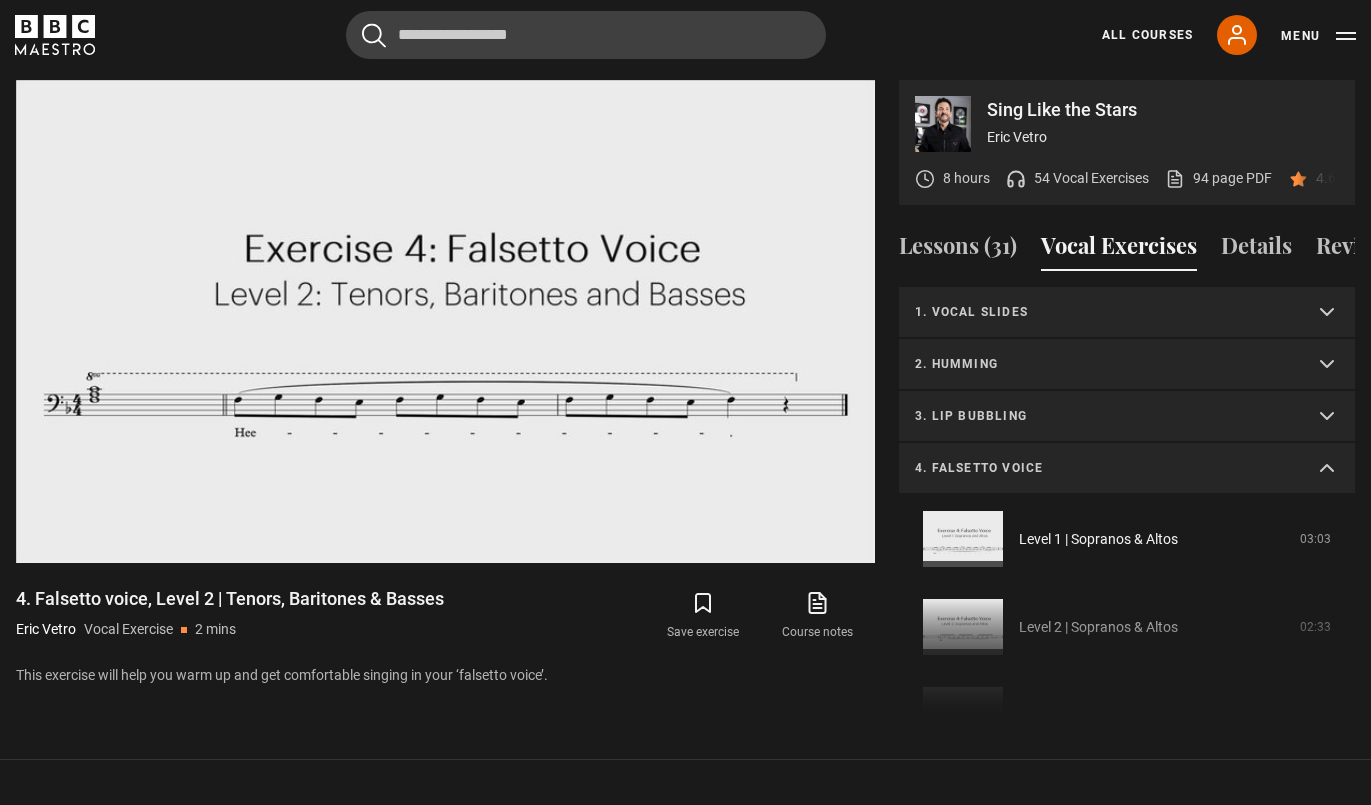 click on "4. Falsetto voice" at bounding box center [1103, 468] 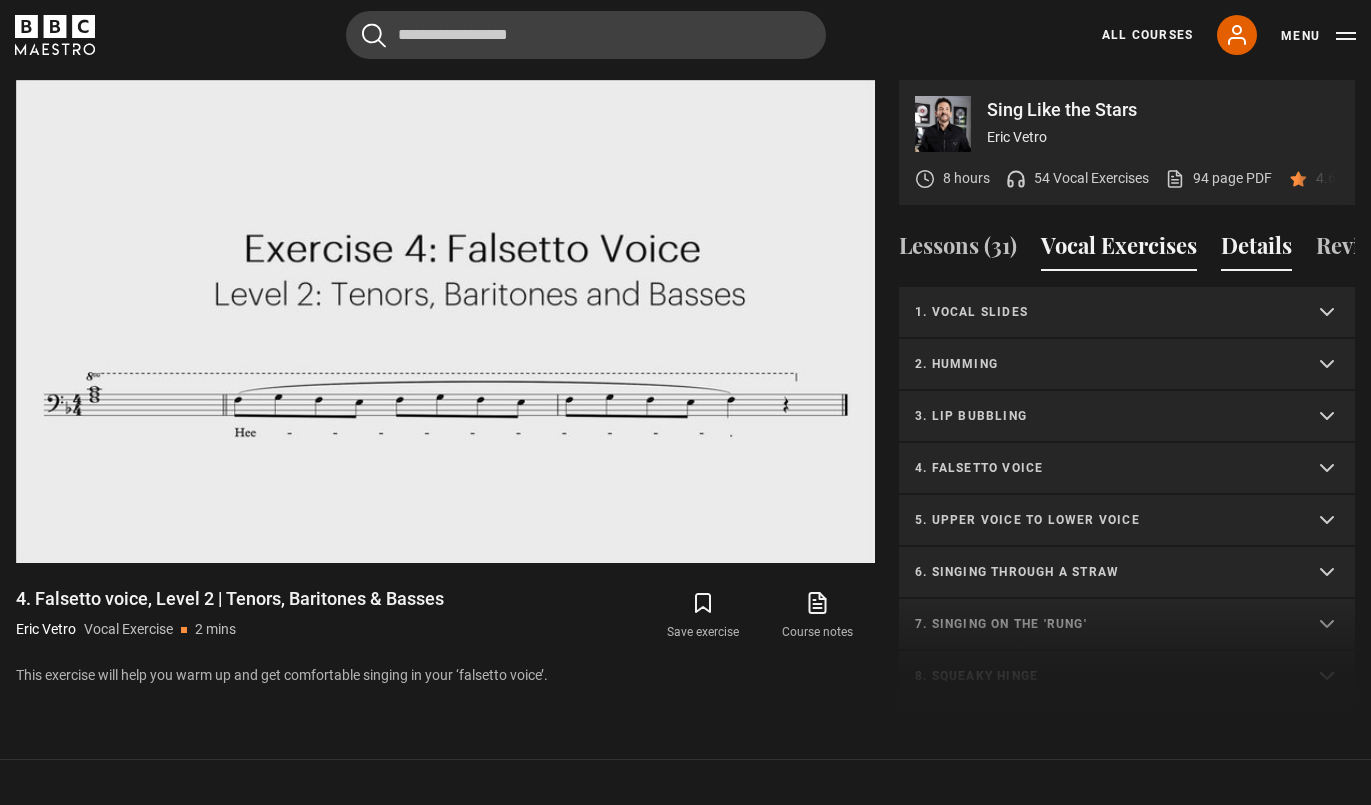 click on "Details" at bounding box center (1256, 250) 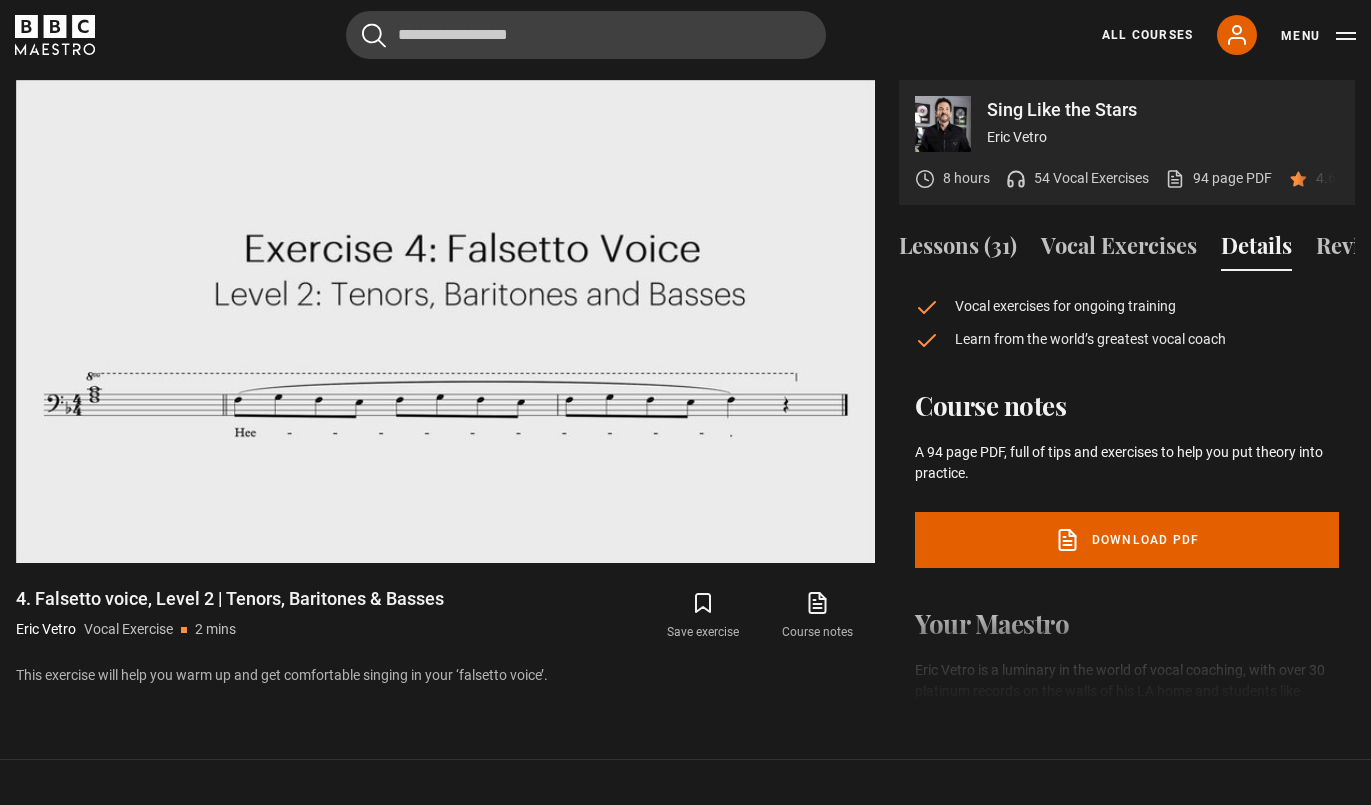 scroll, scrollTop: 256, scrollLeft: 0, axis: vertical 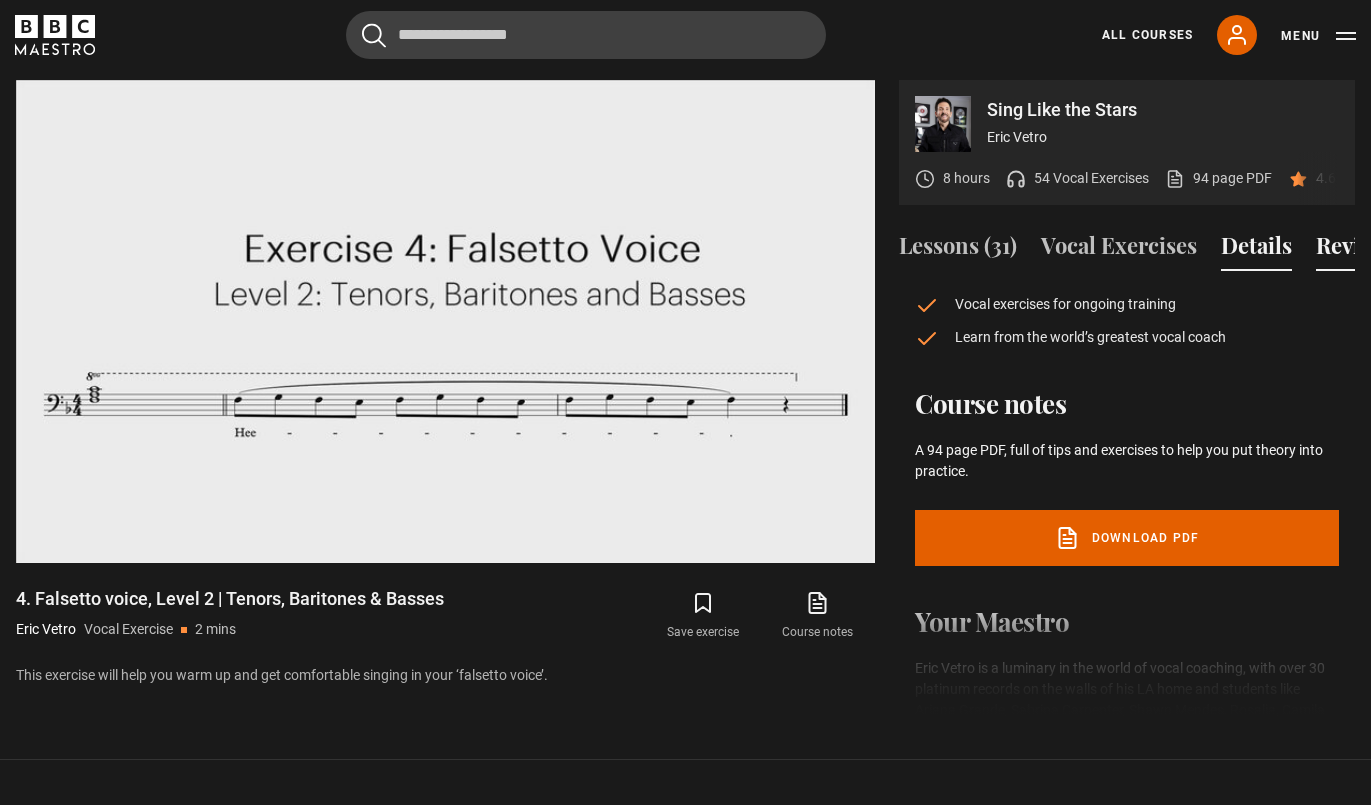 click on "Reviews (56)" at bounding box center [1377, 250] 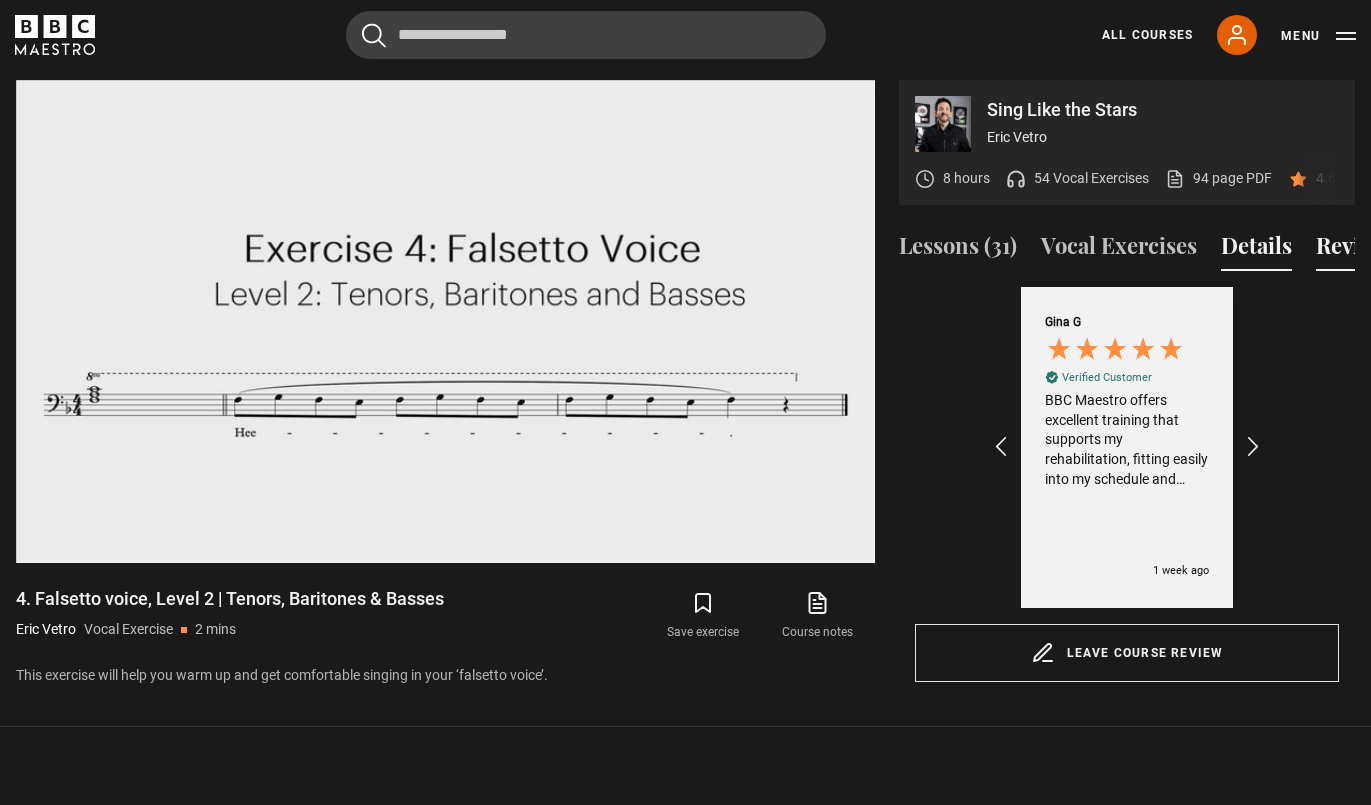 scroll, scrollTop: 0, scrollLeft: 85, axis: horizontal 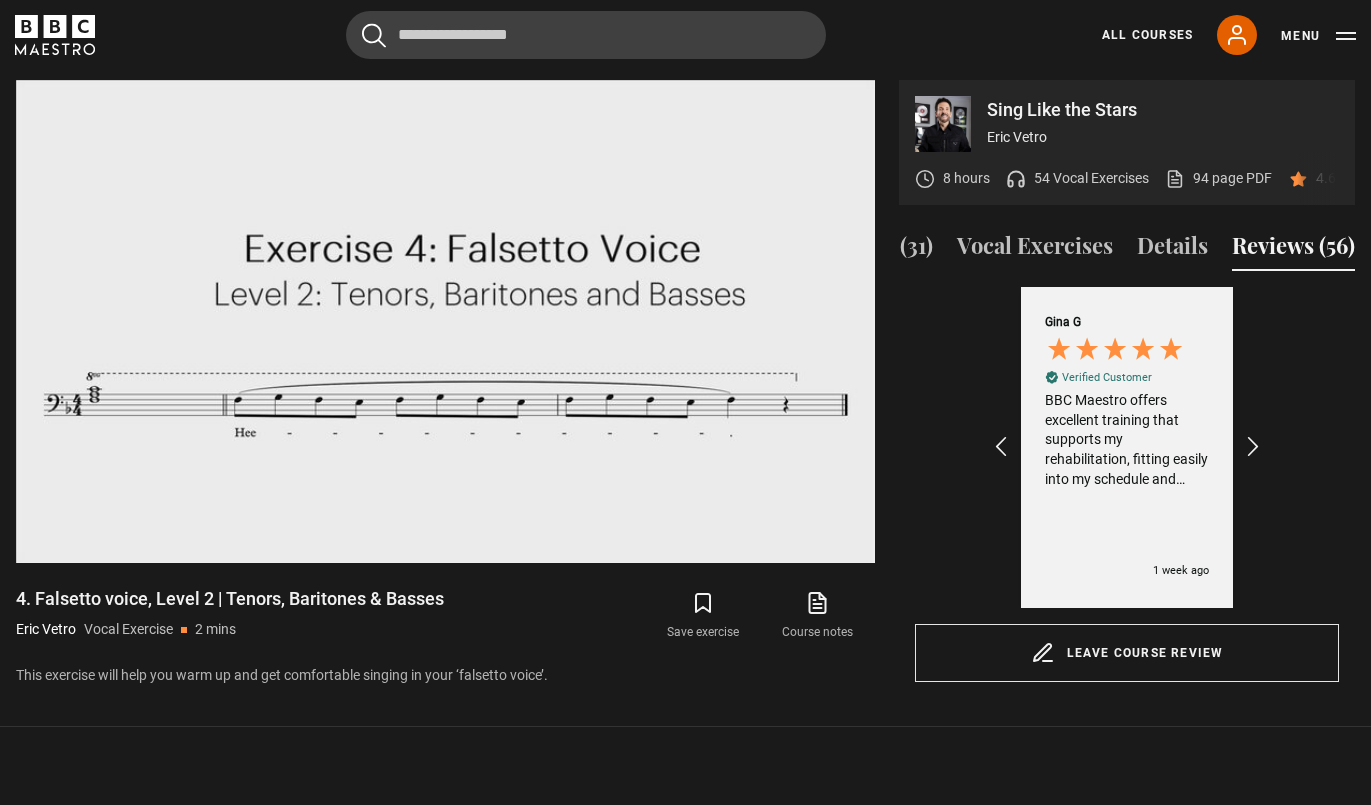 click on "Reviews (56)" at bounding box center (1293, 250) 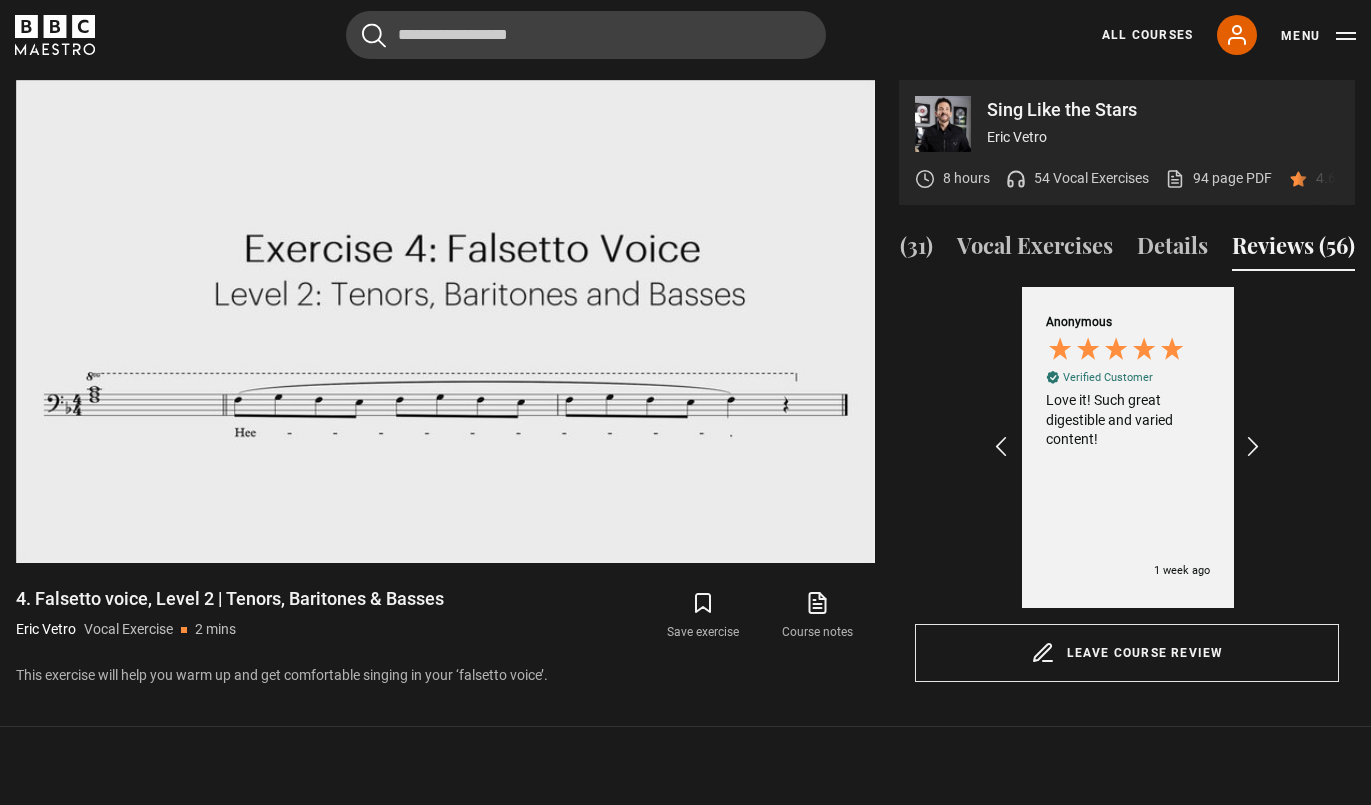 scroll, scrollTop: 0, scrollLeft: 232, axis: horizontal 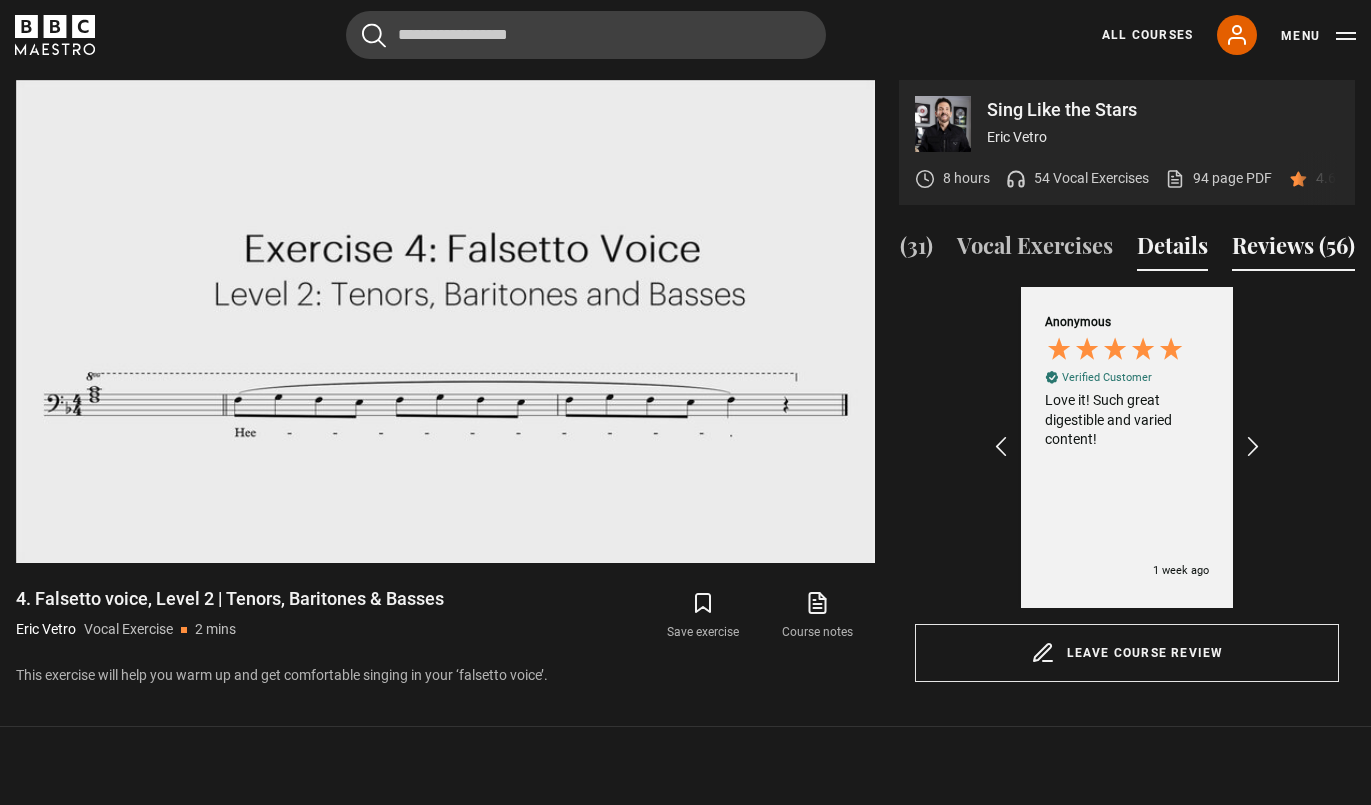 click on "Details" at bounding box center [1172, 250] 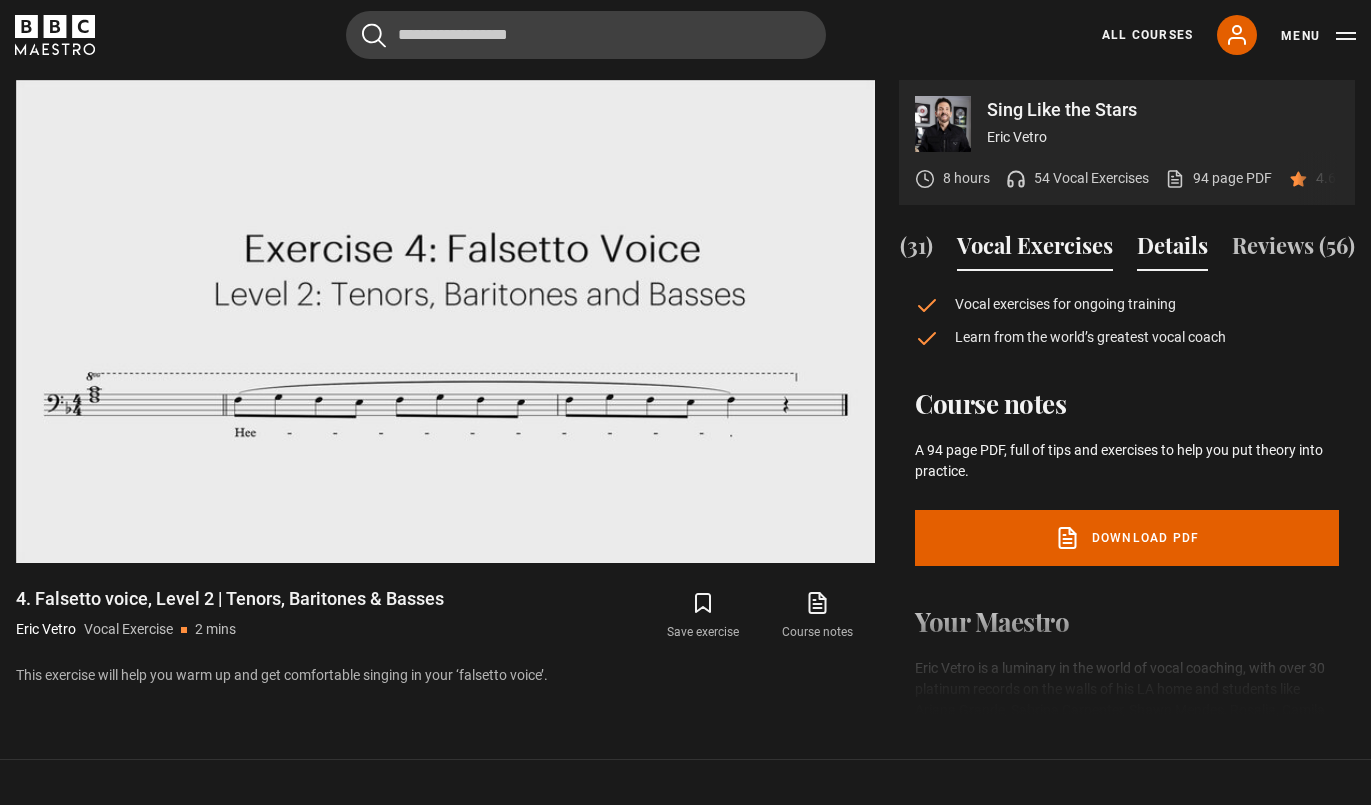click on "Vocal Exercises" at bounding box center [1035, 250] 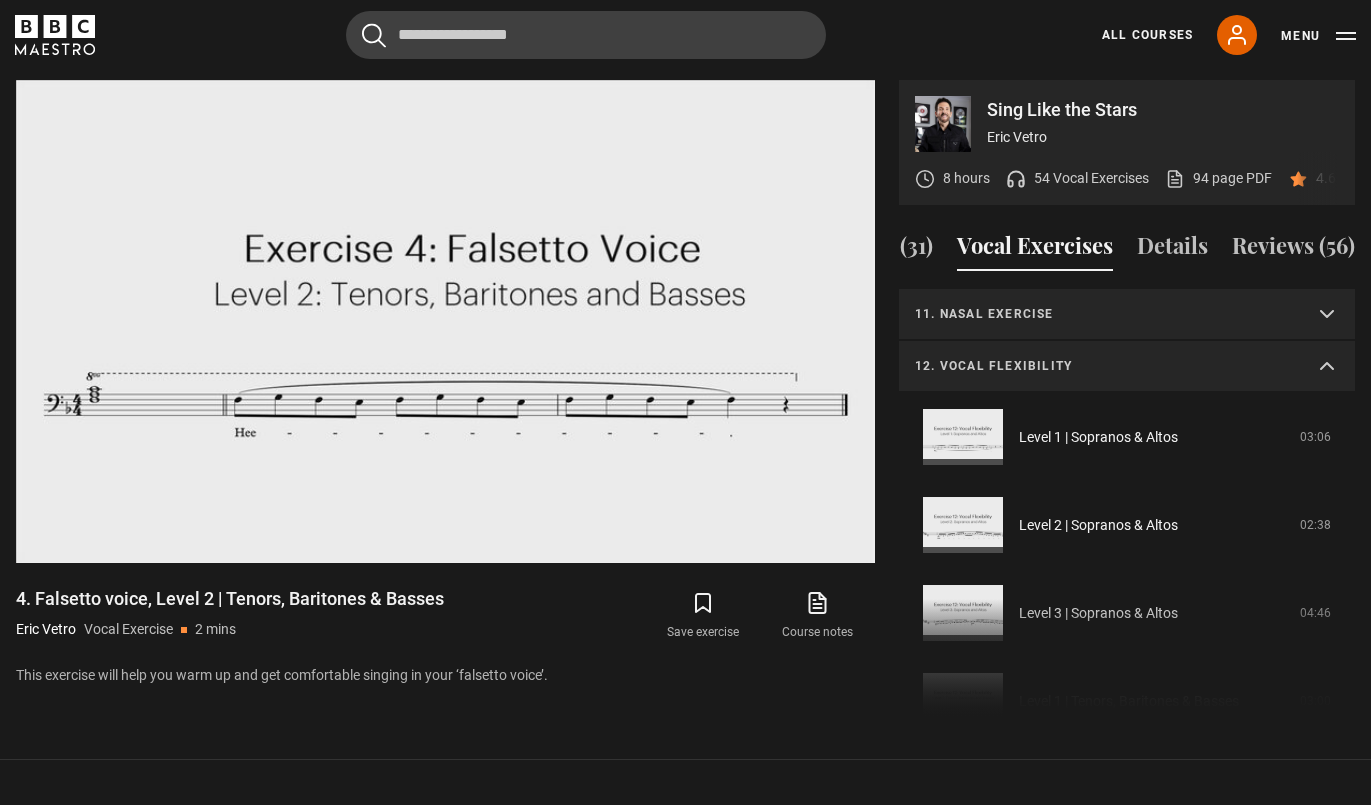 scroll, scrollTop: 519, scrollLeft: 0, axis: vertical 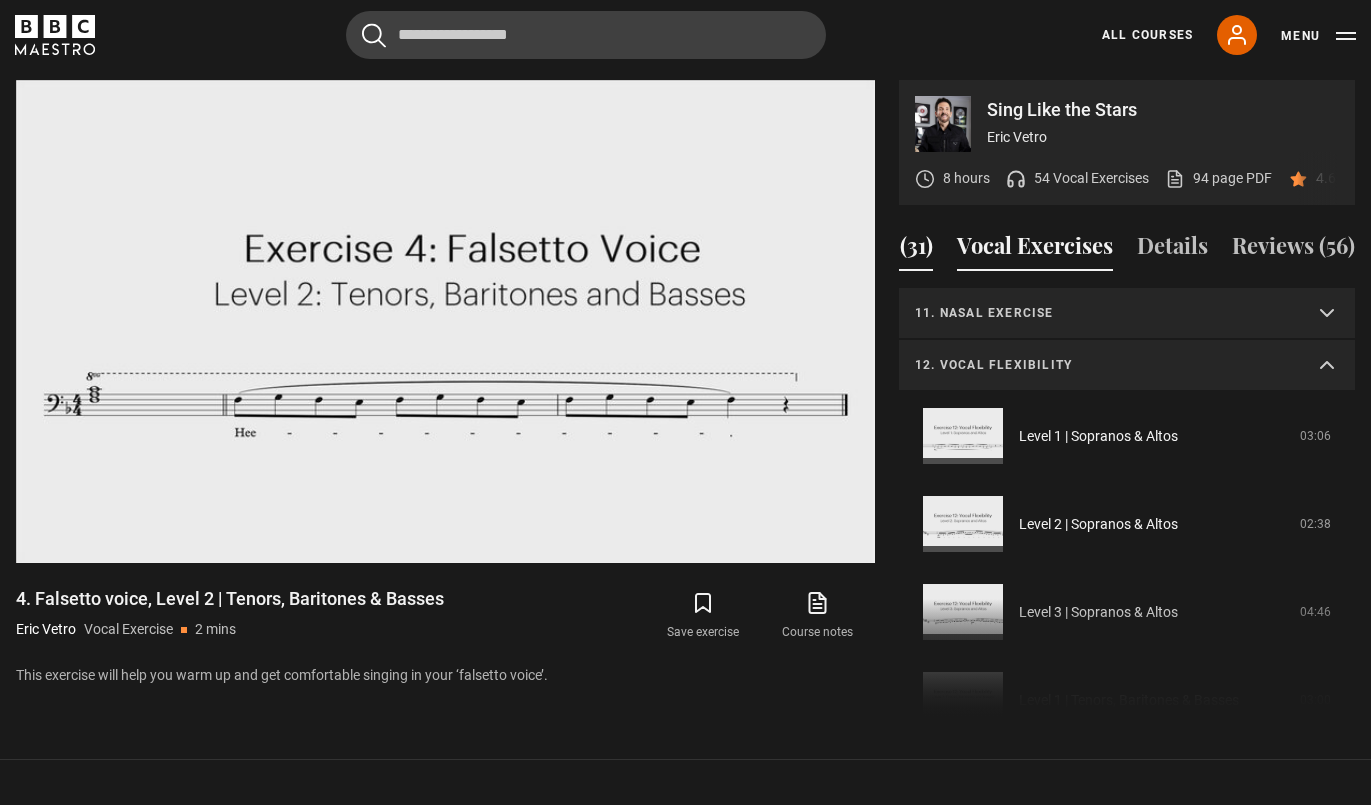 click on "Lessons (31)" at bounding box center (874, 250) 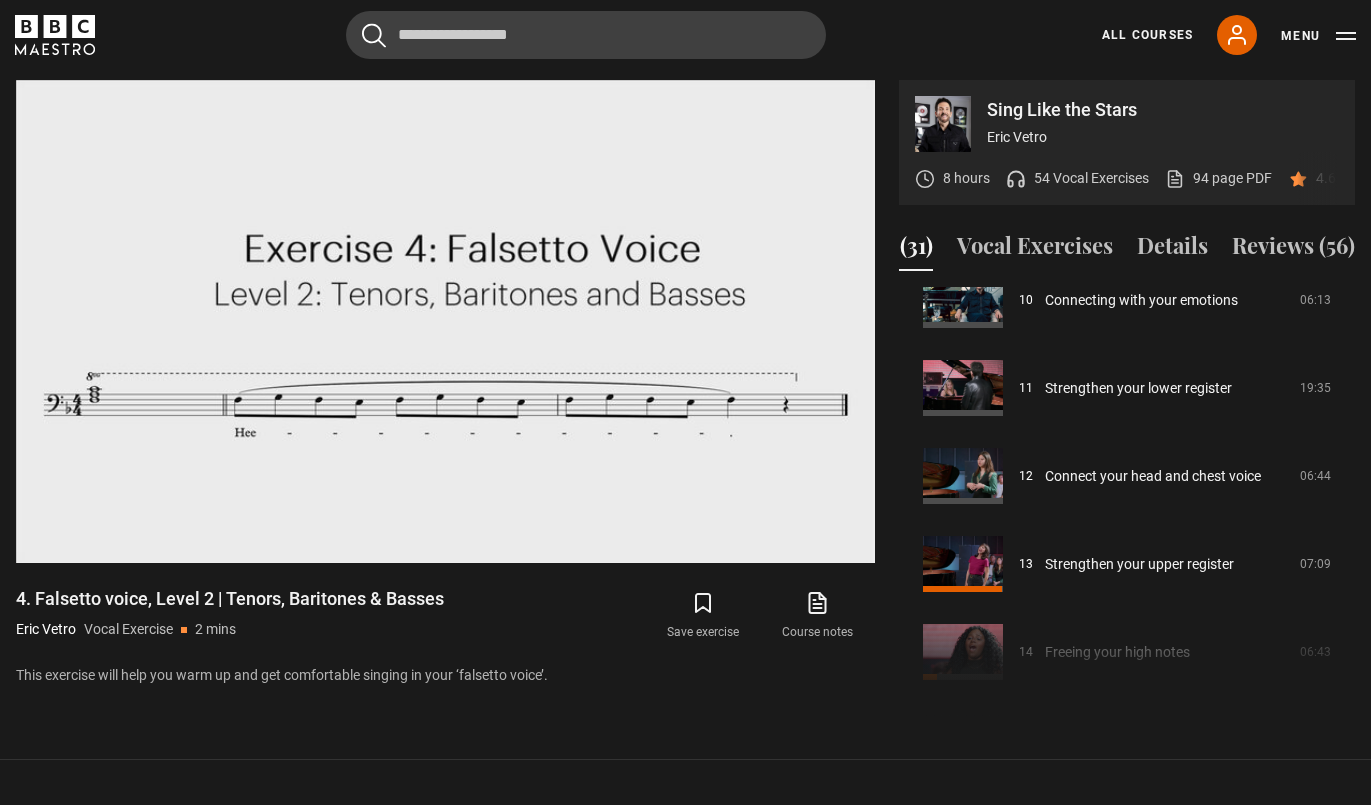 scroll, scrollTop: 916, scrollLeft: 0, axis: vertical 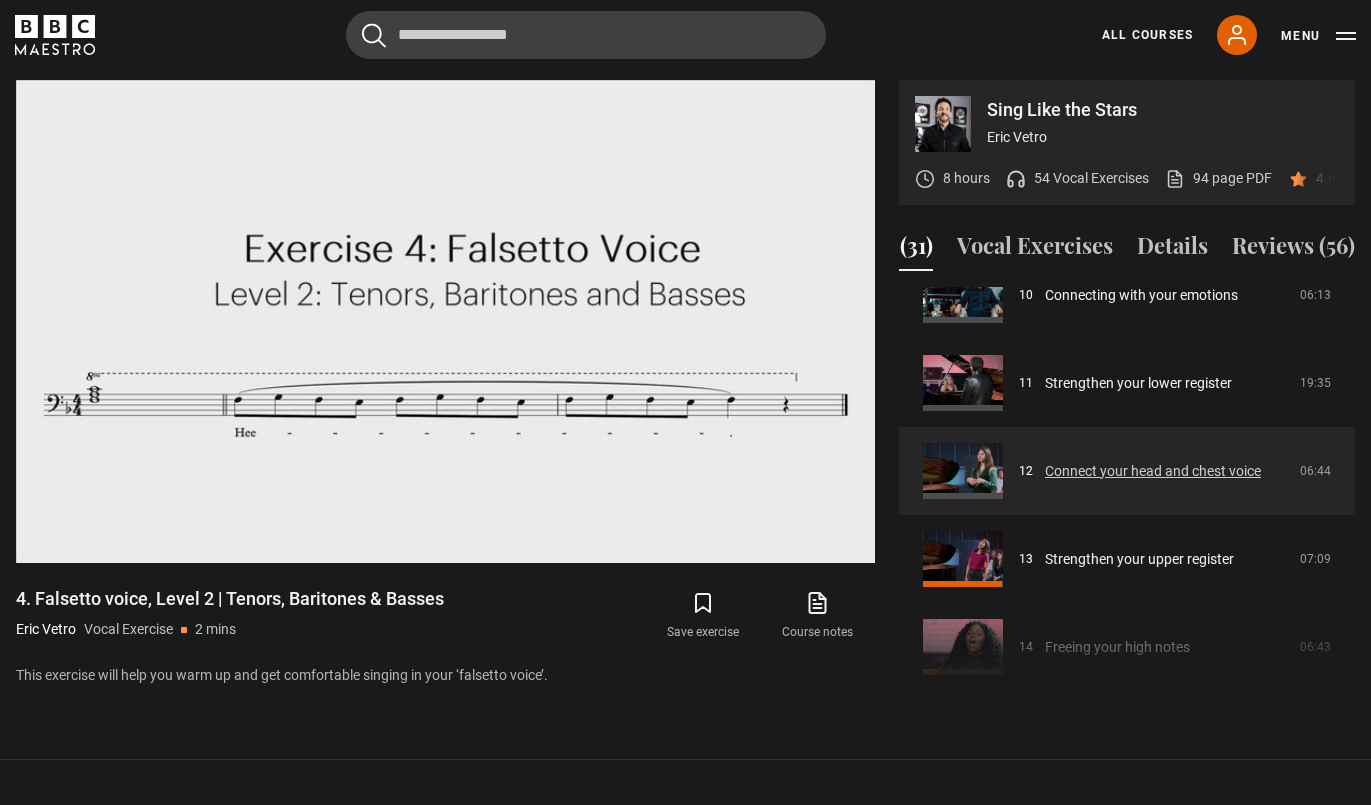 click on "Connect your head and chest voice" at bounding box center [1153, 471] 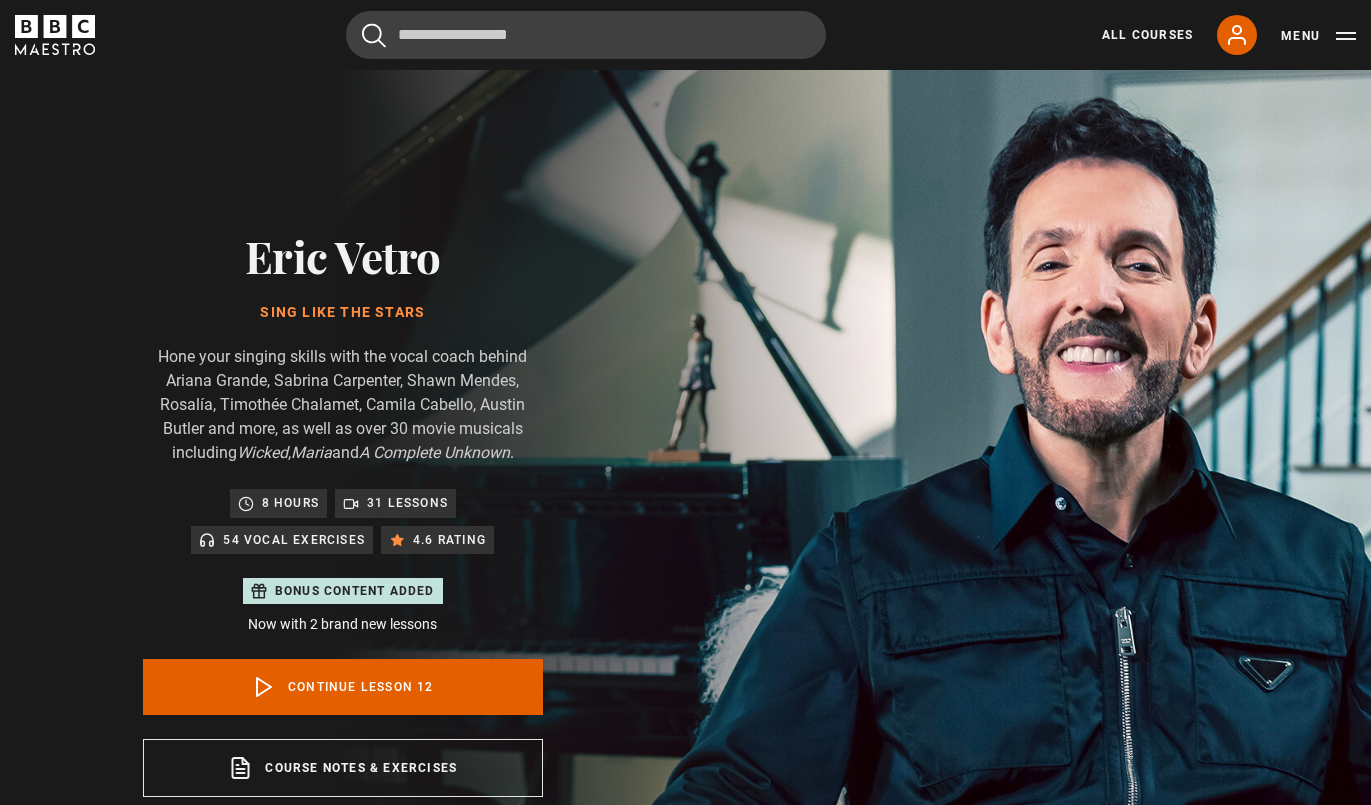 scroll, scrollTop: 956, scrollLeft: 0, axis: vertical 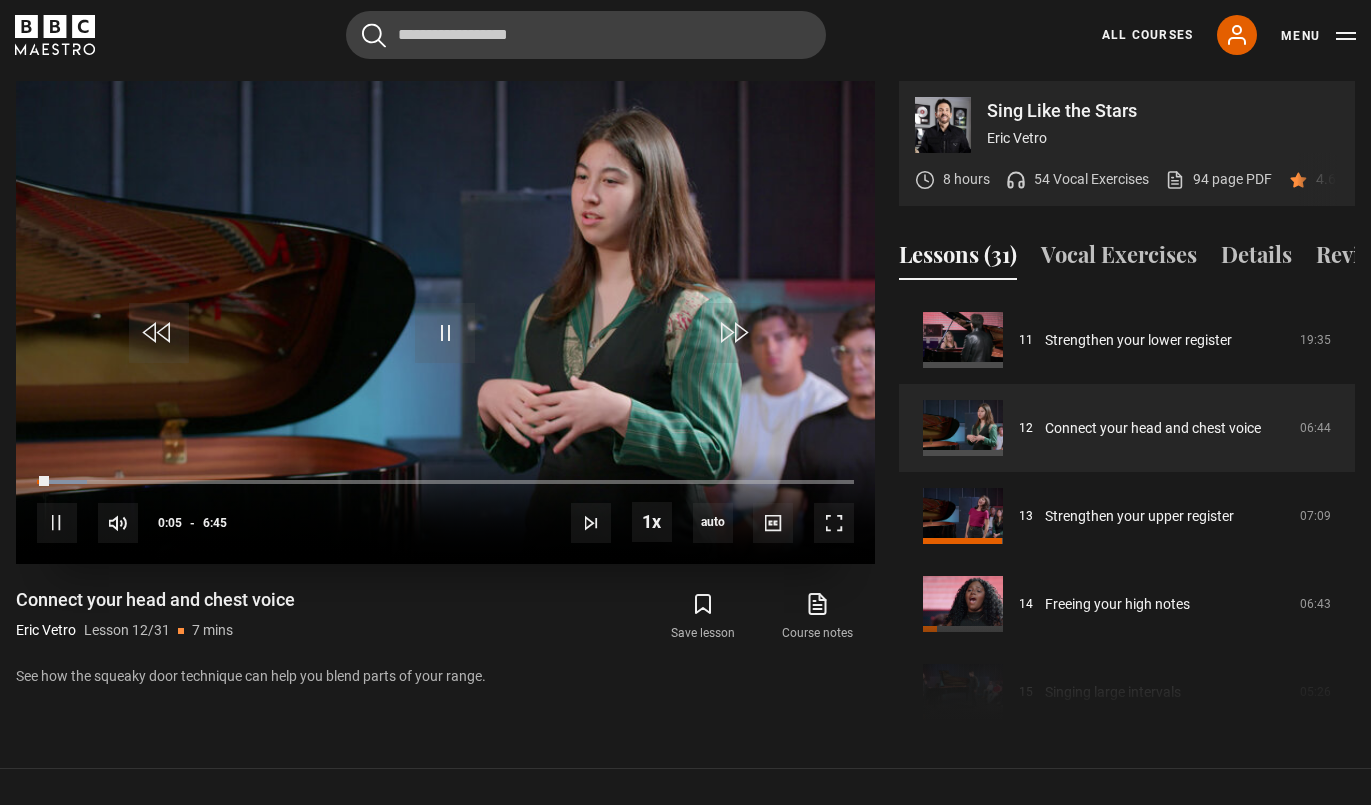 click on "10s Skip Back 10 seconds Pause 10s Skip Forward 10 seconds Loaded :  6.17% 0:15 0:05 Pause Mute 13% Current Time  0:05 - Duration  6:45
[FIRST] [LAST]
Lesson 12
Connect your head and chest voice
1x Playback Rate 2x 1.5x 1x , selected 0.5x auto Quality 360p 720p 1080p 2160p Auto , selected Captions captions off , selected English  Captions" at bounding box center [445, 509] 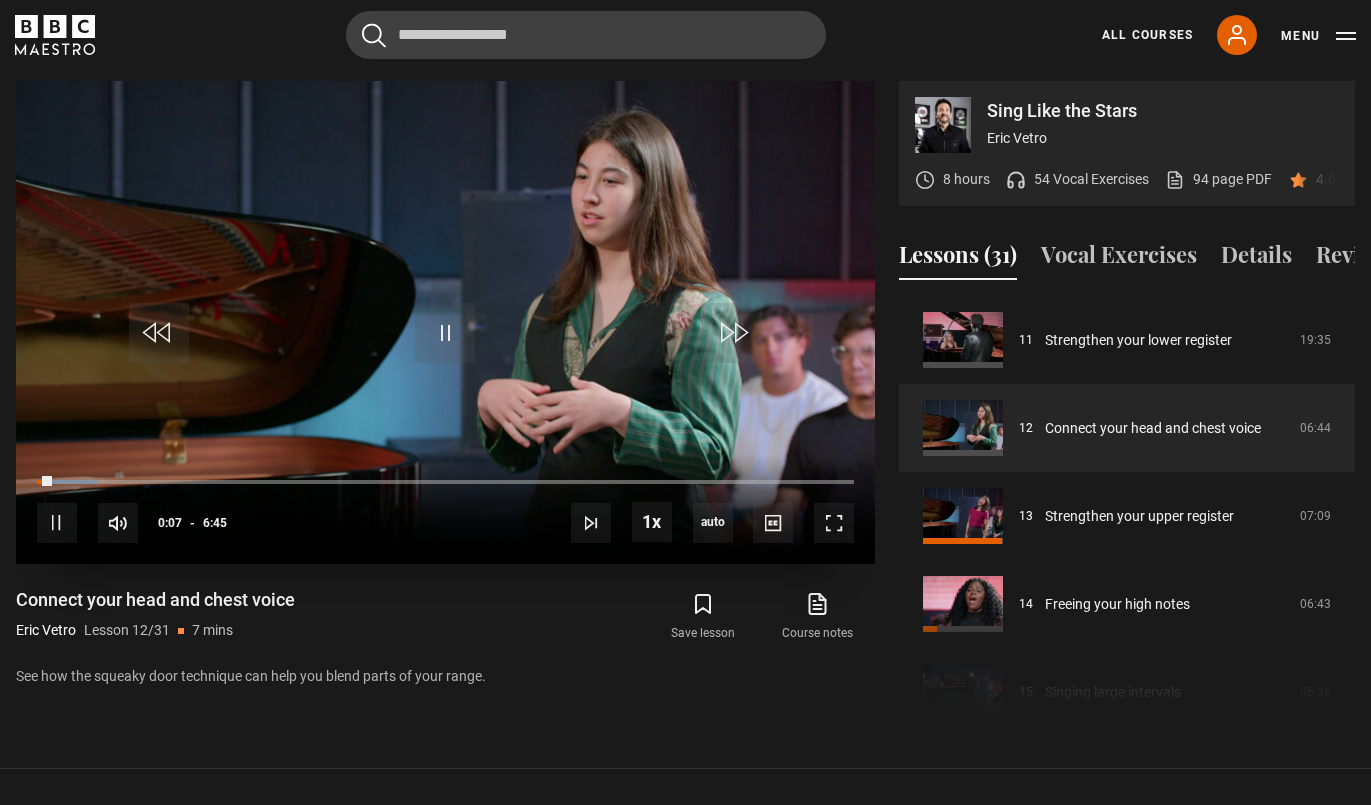 click on "10s Skip Back 10 seconds Pause 10s Skip Forward 10 seconds Loaded :  7.41% 0:15 0:07 Pause Mute 13% Current Time  0:07 - Duration  6:45
Eric Vetro
Lesson 12
Connect your head and chest voice
1x Playback Rate 2x 1.5x 1x , selected 0.5x auto Quality 360p 720p 1080p 2160p Auto , selected Captions captions off , selected English  Captions" at bounding box center (445, 509) 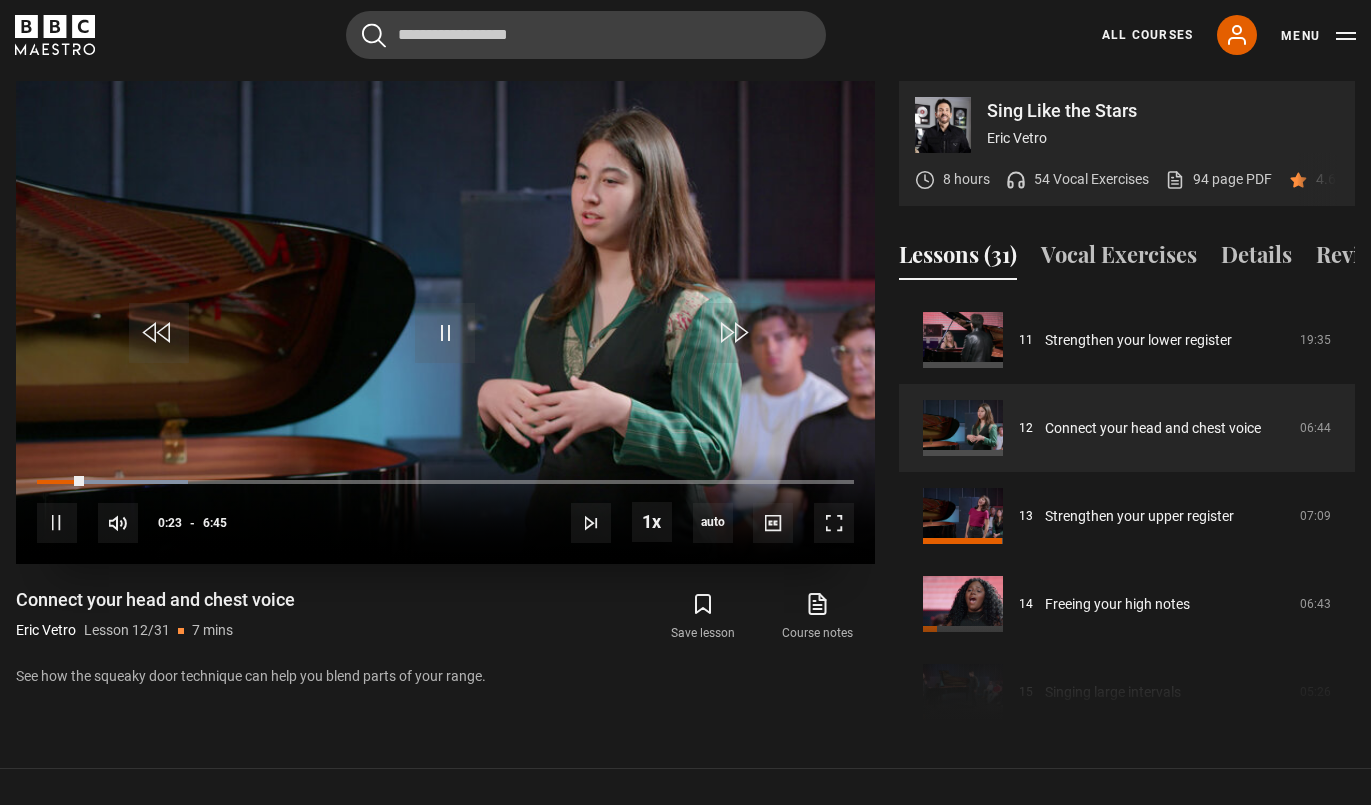 click on "10s Skip Back 10 seconds Pause 10s Skip Forward 10 seconds Loaded :  18.52% 0:57 0:23 Pause Mute 13% Current Time  0:23 - Duration  6:45
Eric Vetro
Lesson 12
Connect your head and chest voice
1x Playback Rate 2x 1.5x 1x , selected 0.5x auto Quality 360p 720p 1080p 2160p Auto , selected Captions captions off , selected English  Captions" at bounding box center [445, 509] 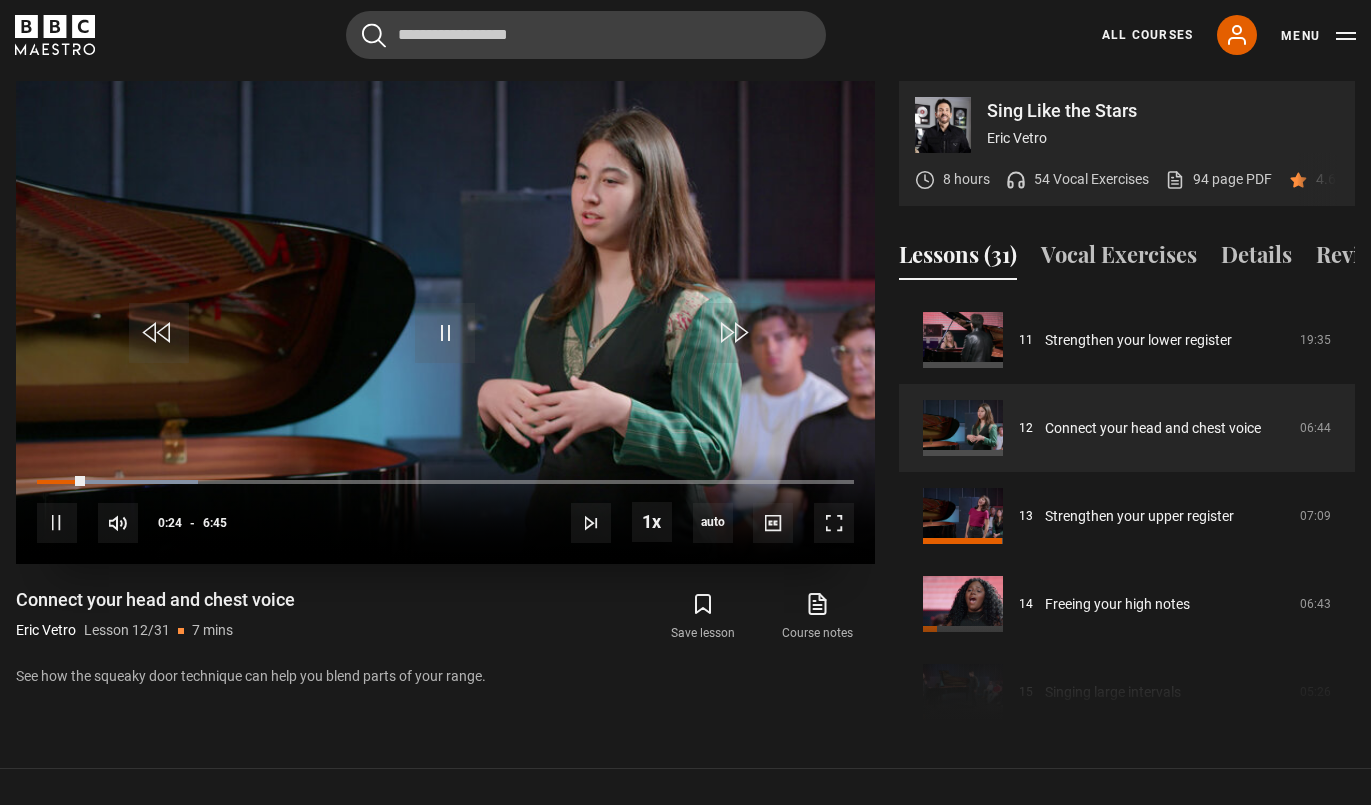 click on "10s Skip Back 10 seconds Pause 10s Skip Forward 10 seconds Loaded :  19.75% 1:00 0:24 Pause Mute 13% Current Time  0:24 - Duration  6:45
Eric Vetro
Lesson 12
Connect your head and chest voice
1x Playback Rate 2x 1.5x 1x , selected 0.5x auto Quality 360p 720p 1080p 2160p Auto , selected Captions captions off , selected English  Captions" at bounding box center (445, 509) 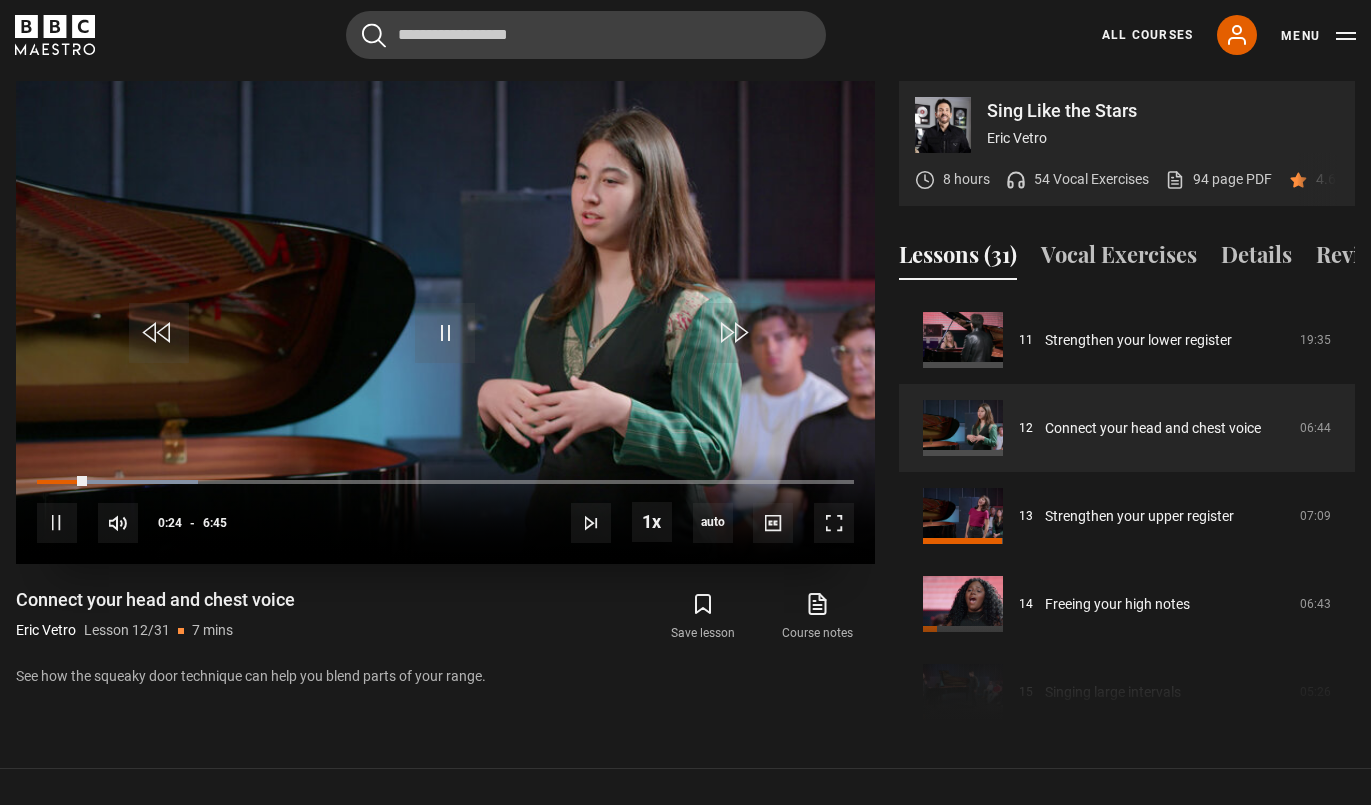 click on "10s Skip Back 10 seconds Pause 10s Skip Forward 10 seconds Loaded :  19.75% 1:00 0:24 Pause Mute 13% Current Time  0:24 - Duration  6:45
Eric Vetro
Lesson 12
Connect your head and chest voice
1x Playback Rate 2x 1.5x 1x , selected 0.5x auto Quality 360p 720p 1080p 2160p Auto , selected Captions captions off , selected English  Captions" at bounding box center [445, 509] 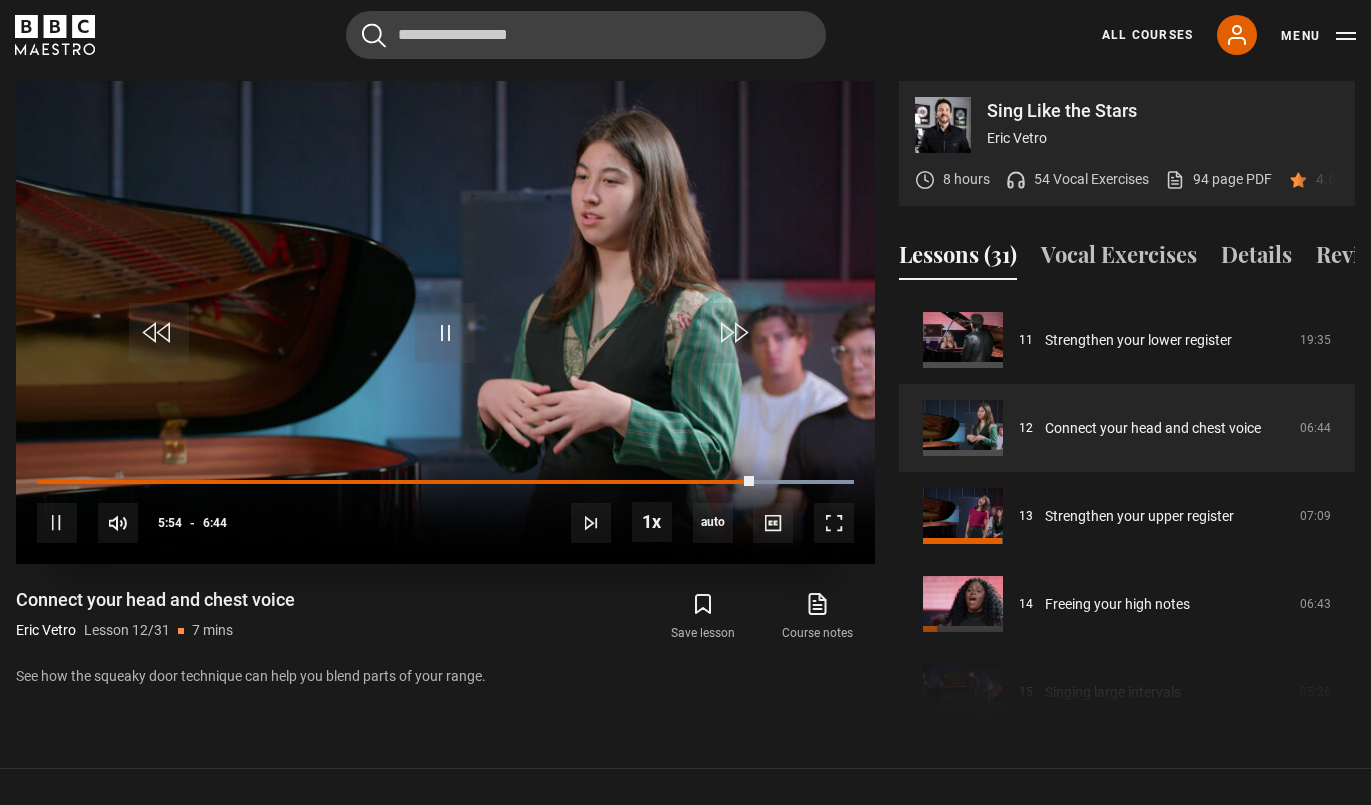 click on "10s Skip Back 10 seconds Pause 10s Skip Forward 10 seconds Loaded :  100.00% 5:42 5:54 Pause Mute 11% Current Time  5:54 - Duration  6:44
Eric Vetro
Lesson 12
Connect your head and chest voice
1x Playback Rate 2x 1.5x 1x , selected 0.5x auto Quality 360p 720p 1080p 2160p Auto , selected Captions captions off , selected English  Captions" at bounding box center (445, 509) 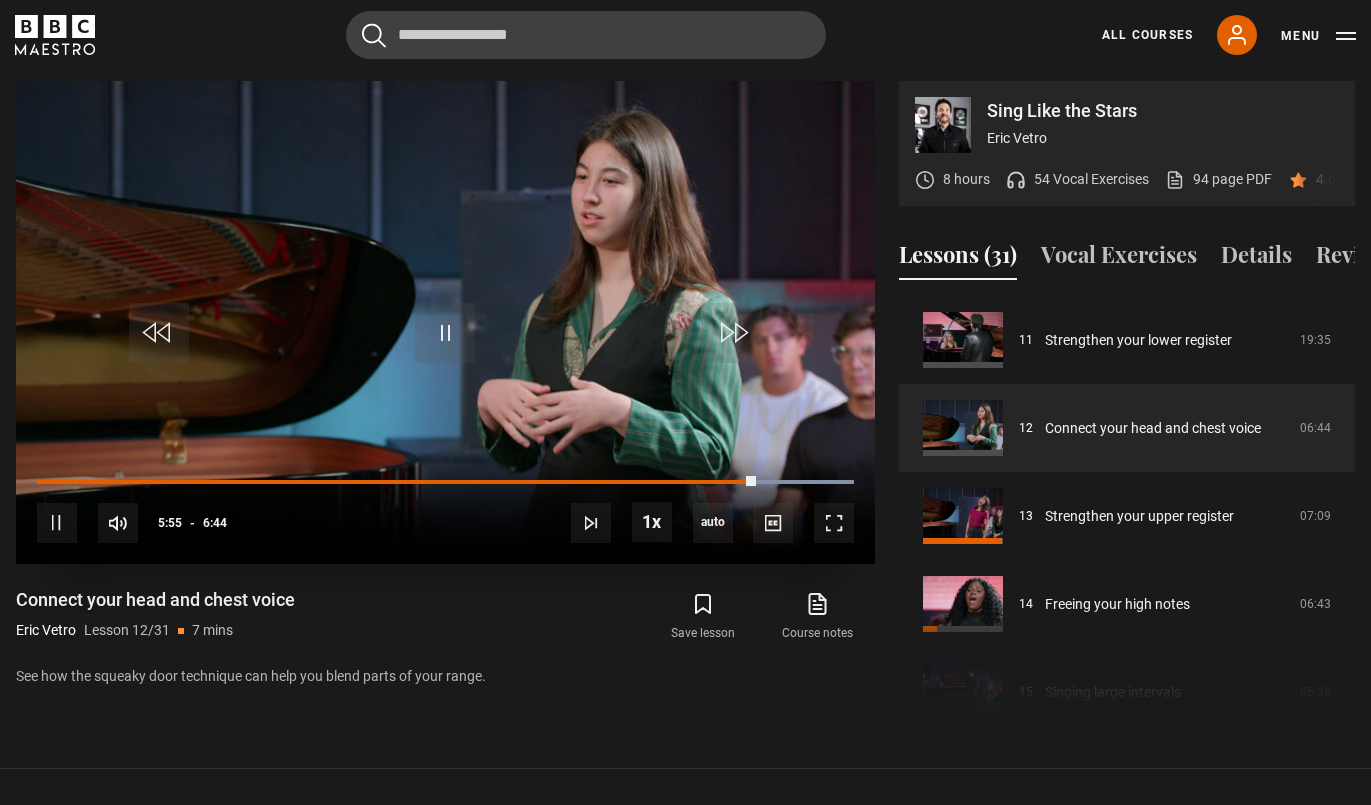 click on "10s Skip Back 10 seconds Pause 10s Skip Forward 10 seconds Loaded :  100.00% 5:42 5:55 Pause Mute 11% Current Time  5:55 - Duration  6:44
Eric Vetro
Lesson 12
Connect your head and chest voice
1x Playback Rate 2x 1.5x 1x , selected 0.5x auto Quality 360p 720p 1080p 2160p Auto , selected Captions captions off , selected English  Captions" at bounding box center (445, 509) 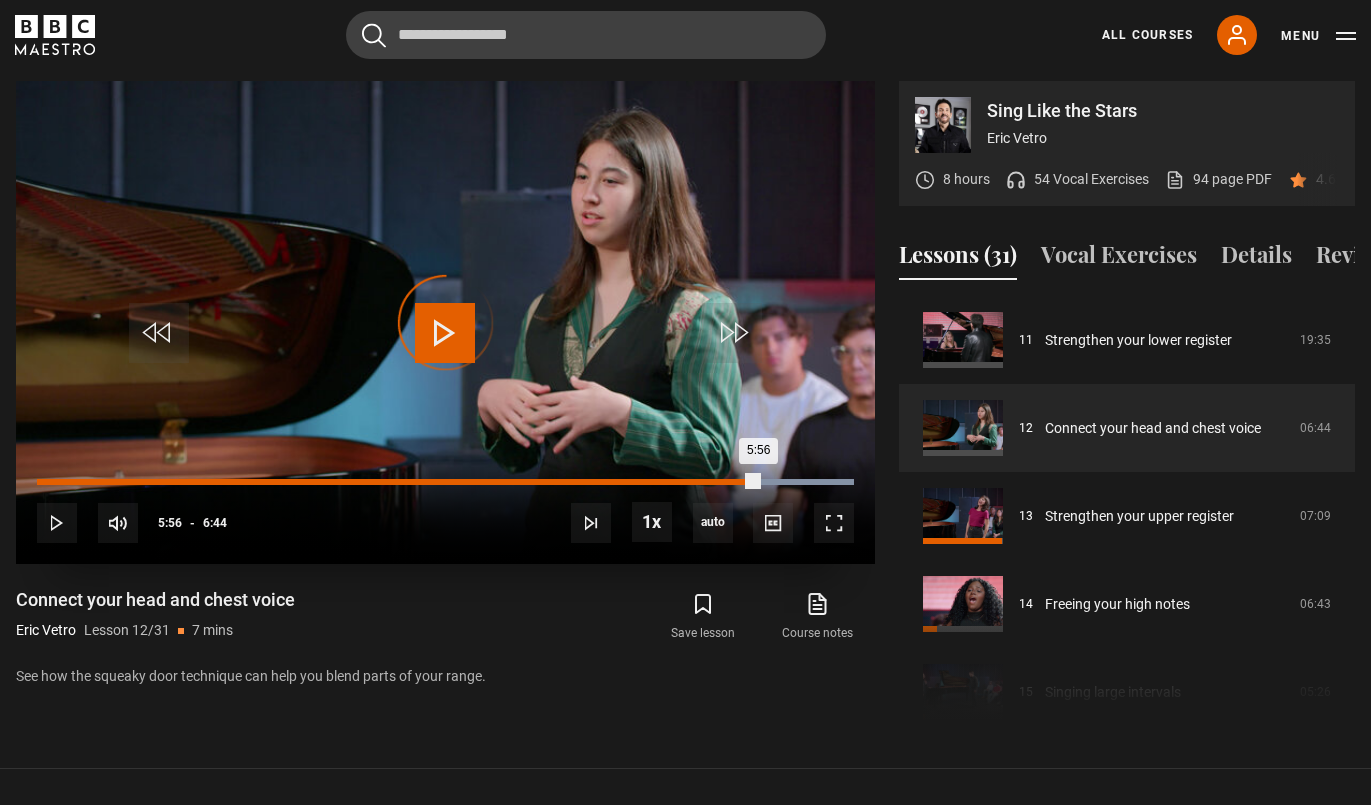 click on "Loaded :  100.00% 5:35 5:56" at bounding box center [445, 482] 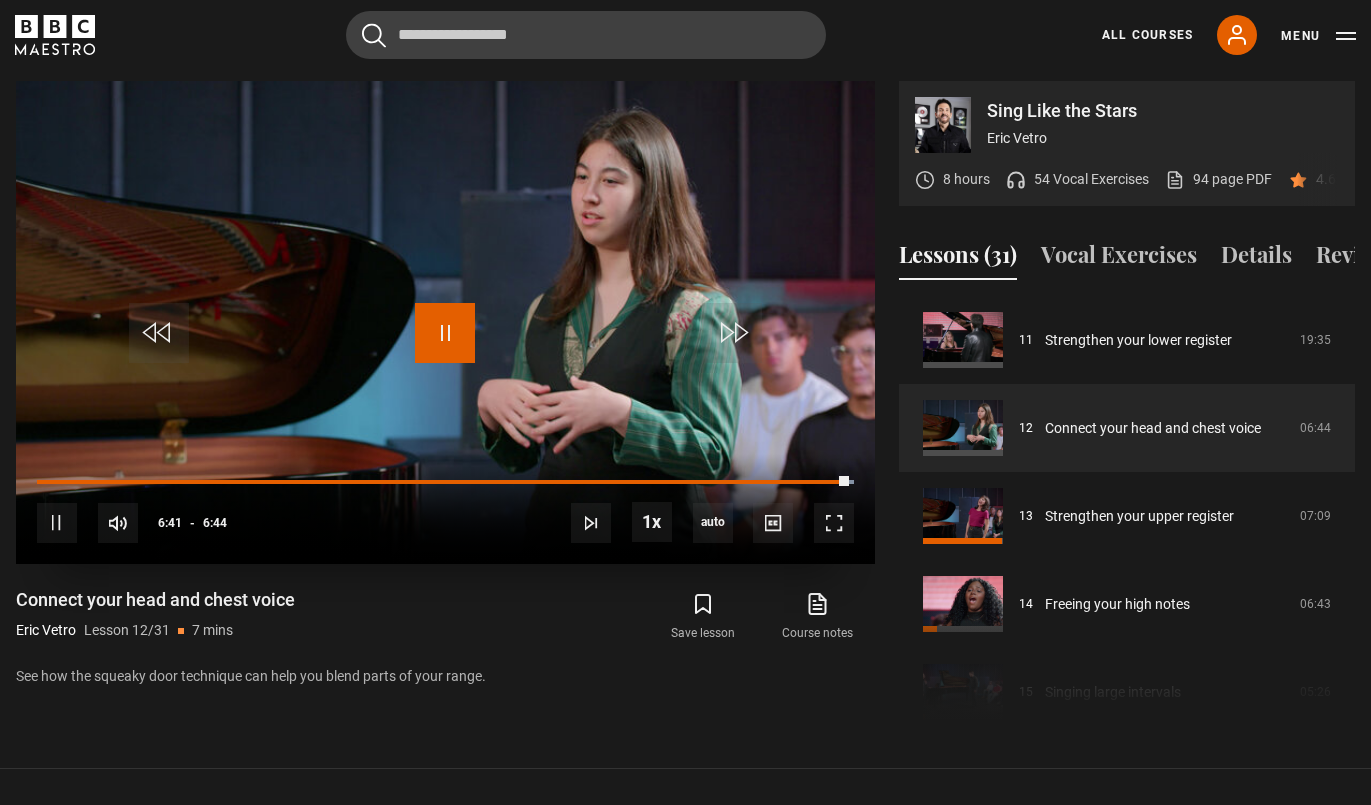 click at bounding box center (445, 333) 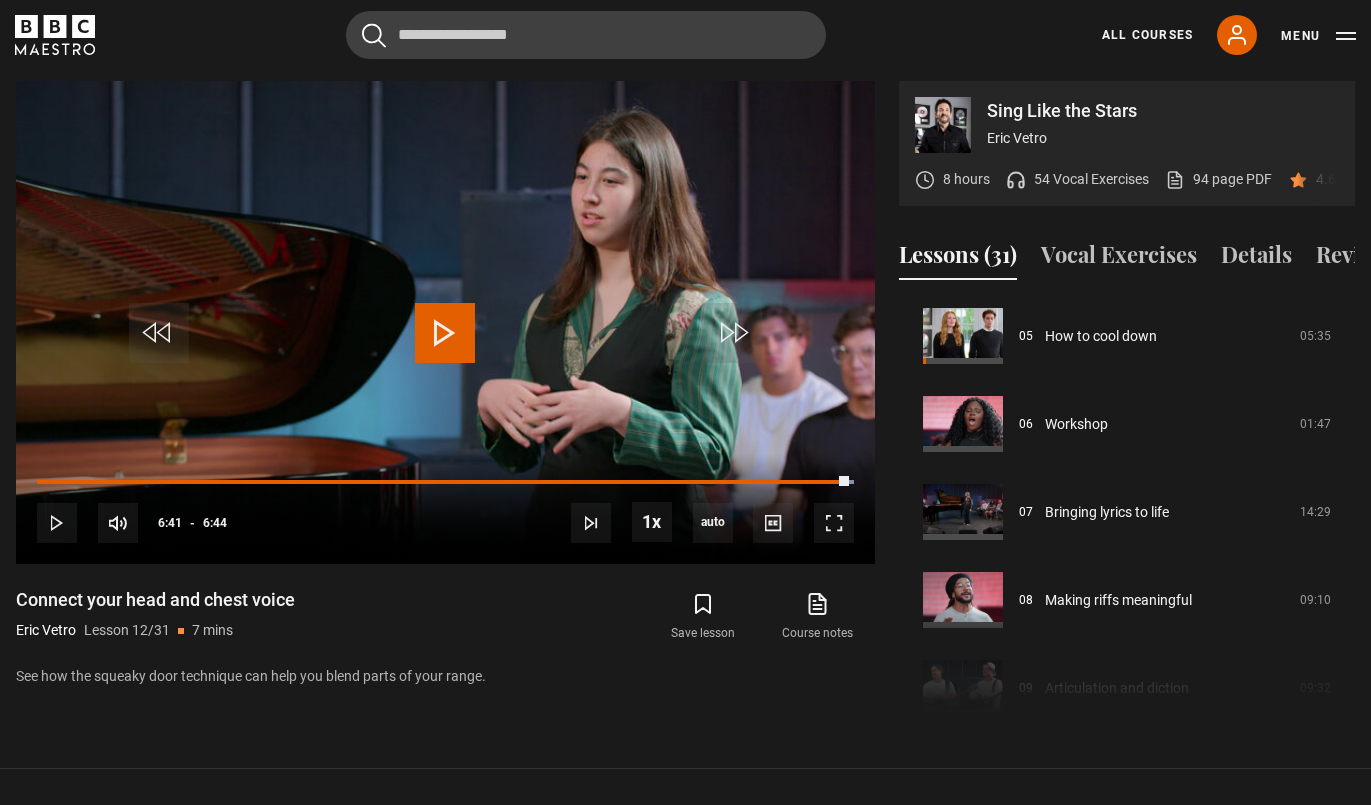 scroll, scrollTop: 0, scrollLeft: 0, axis: both 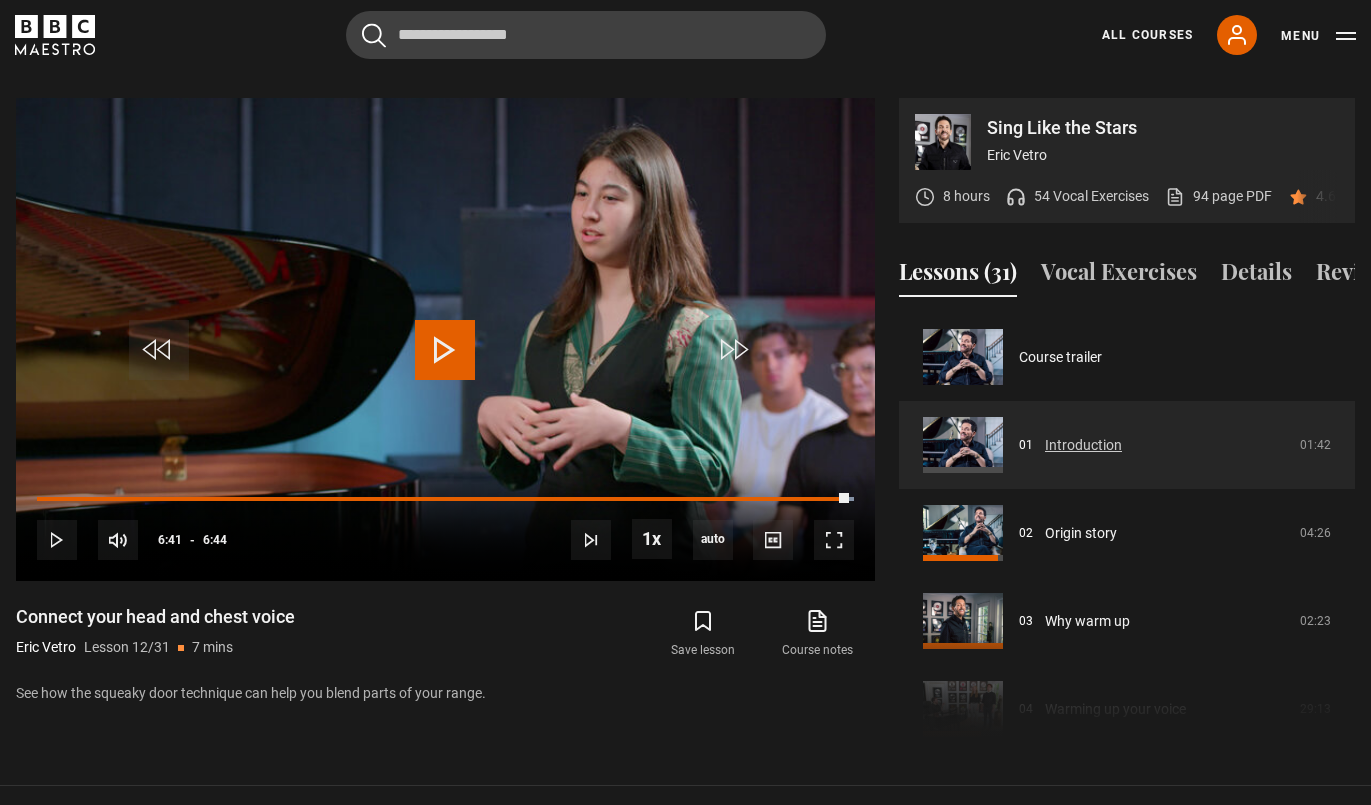 click on "Introduction" at bounding box center [1083, 445] 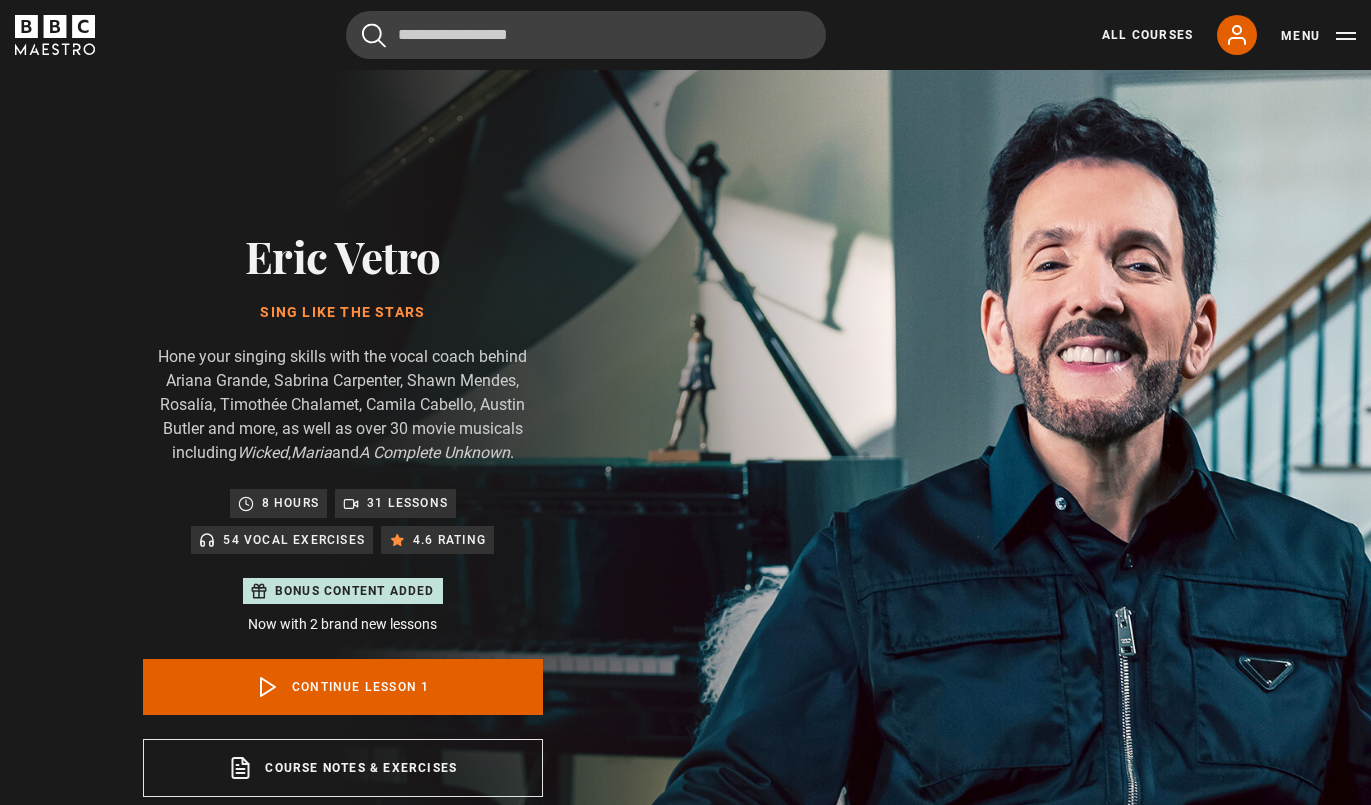 scroll, scrollTop: 956, scrollLeft: 0, axis: vertical 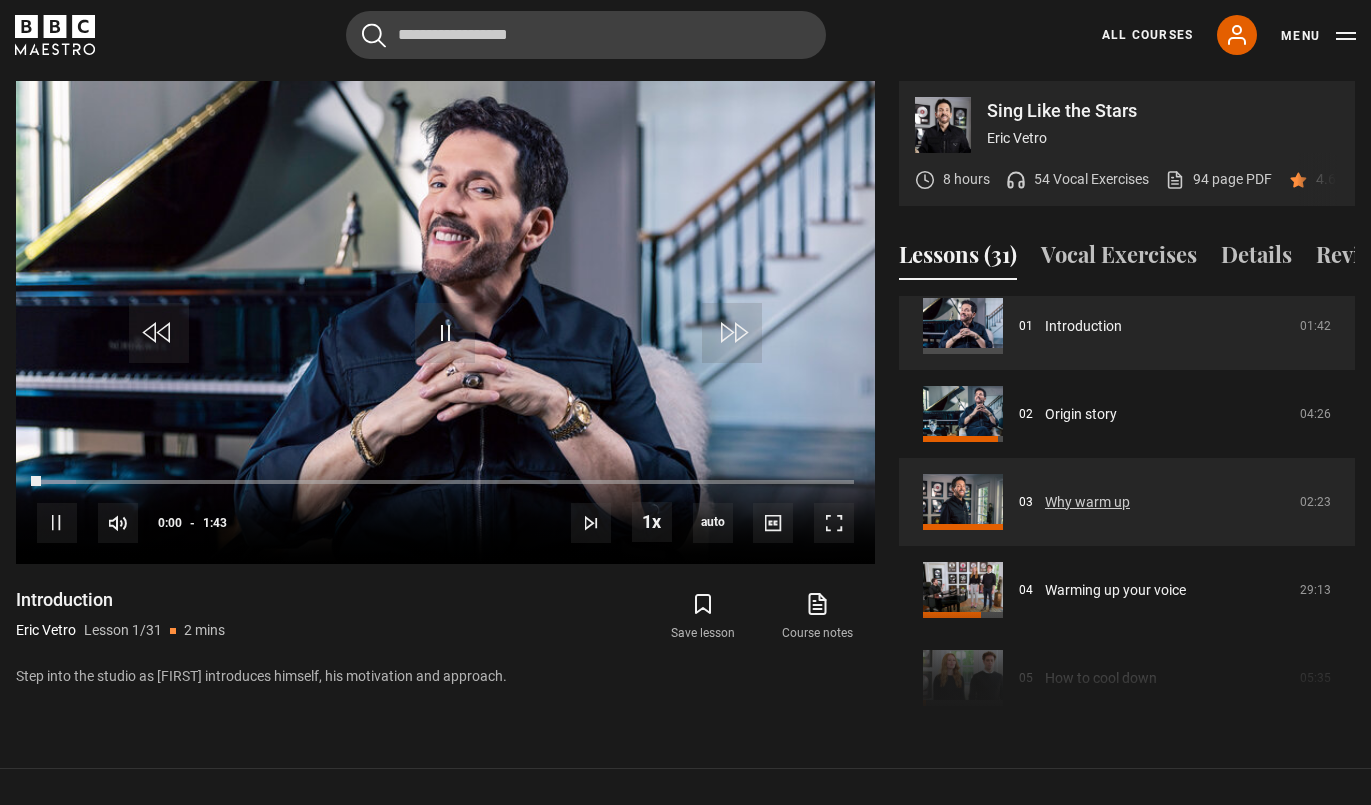 click on "Why warm up" at bounding box center (1087, 502) 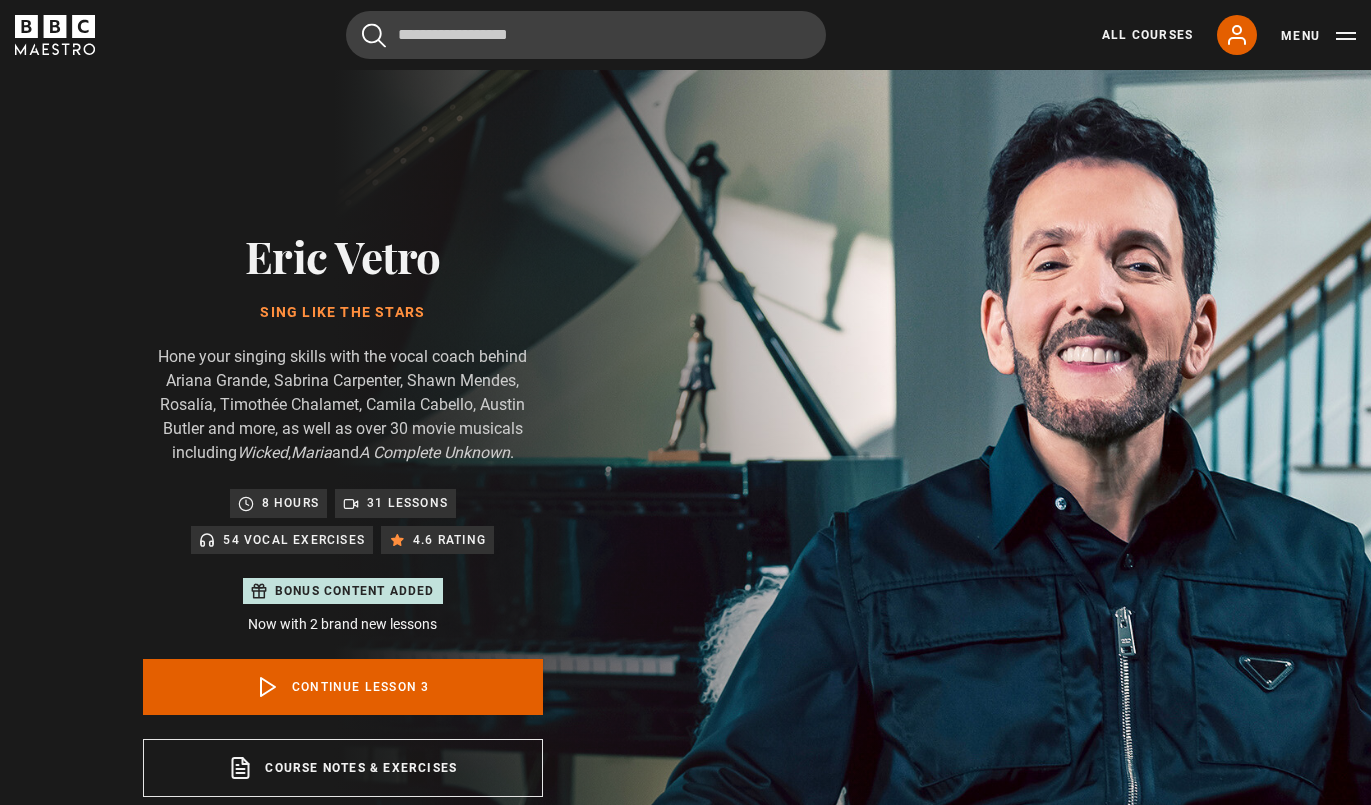 scroll, scrollTop: 956, scrollLeft: 0, axis: vertical 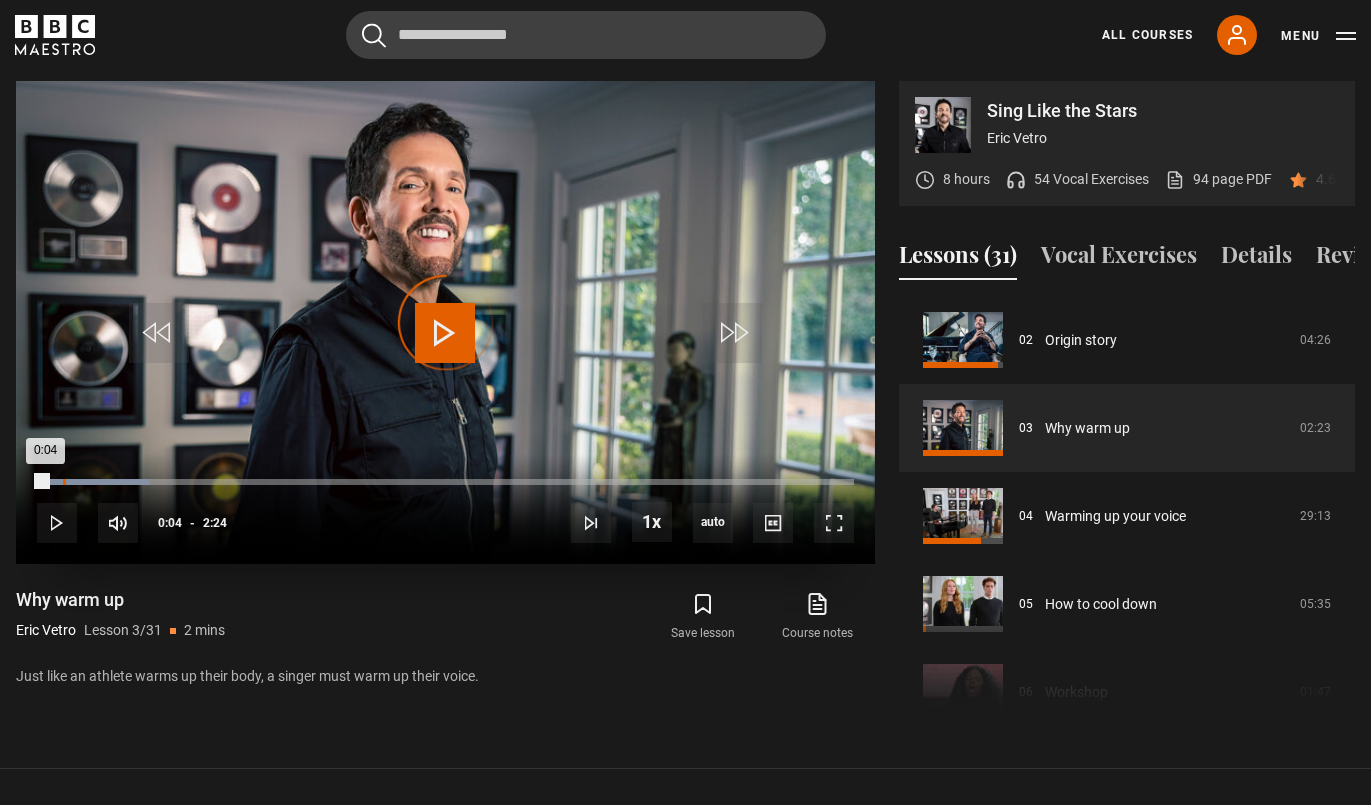 click on "Loaded :  13.89% 0:04 0:04" at bounding box center (445, 482) 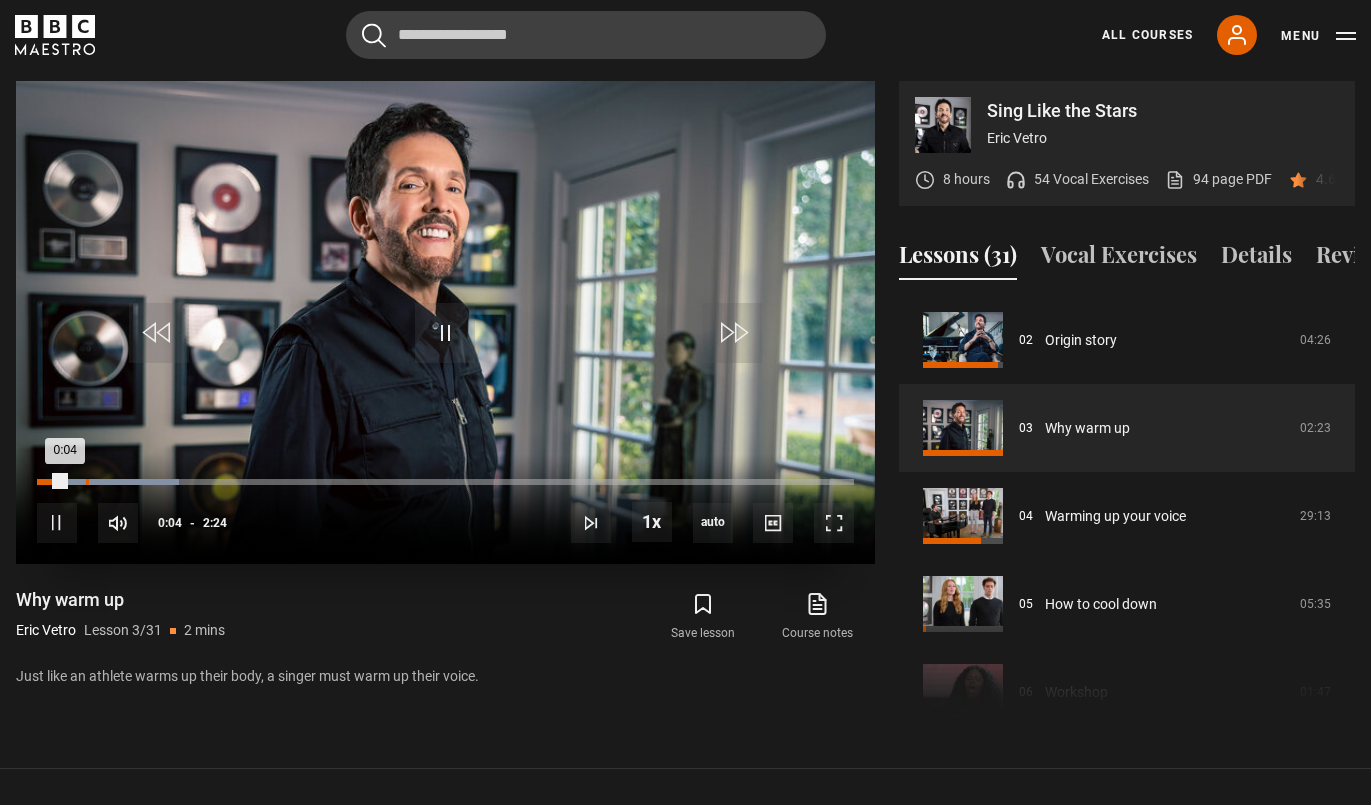 click on "Loaded :  17.36% 0:08 0:04" at bounding box center (445, 482) 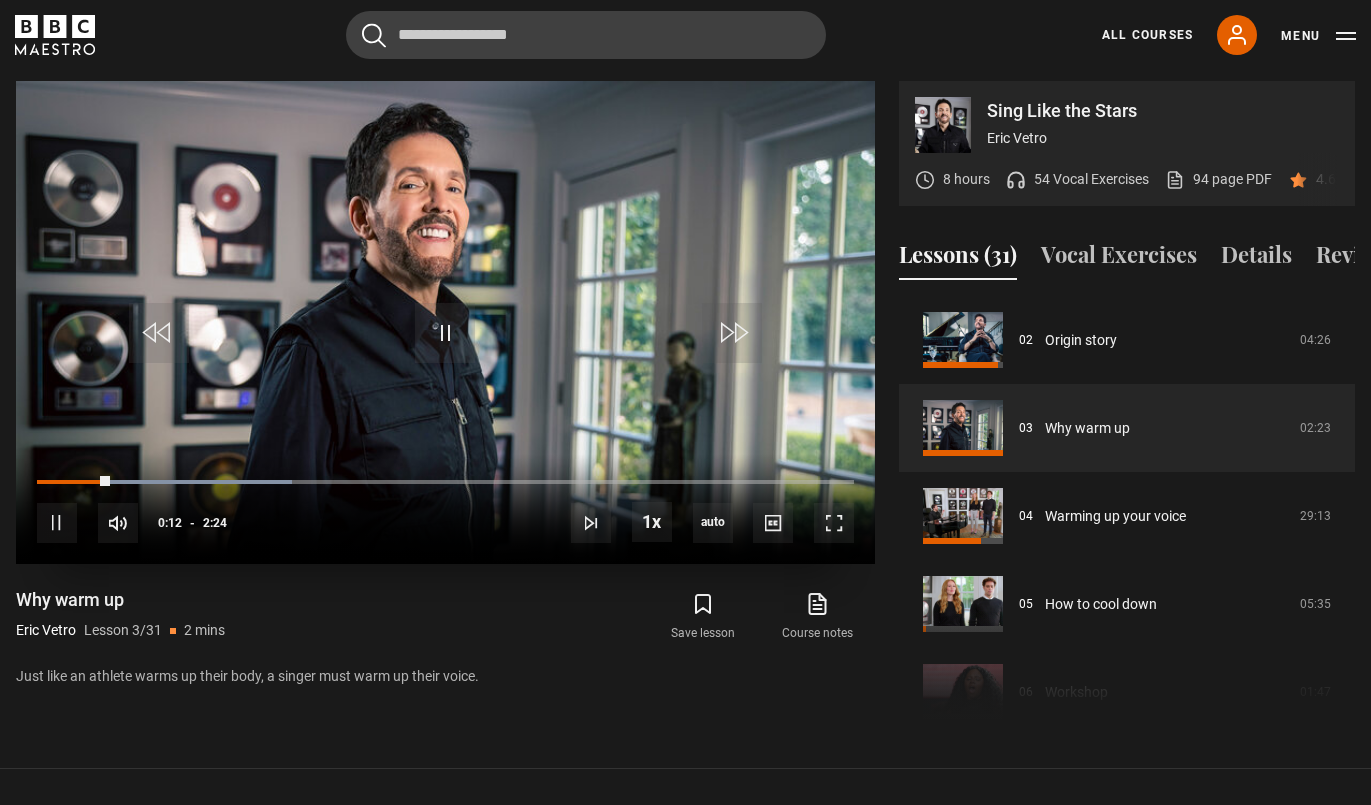 click on "10s Skip Back 10 seconds Pause 10s Skip Forward 10 seconds Loaded :  31.25% 0:14 0:12 Pause Mute Current Time  0:12 - Duration  2:24
[FIRST] [LAST]
Lesson 3
Why warm up
1x Playback Rate 2x 1.5x 1x , selected 0.5x auto Quality 360p 720p 1080p 2160p Auto , selected Captions captions off , selected English  Captions" at bounding box center [445, 509] 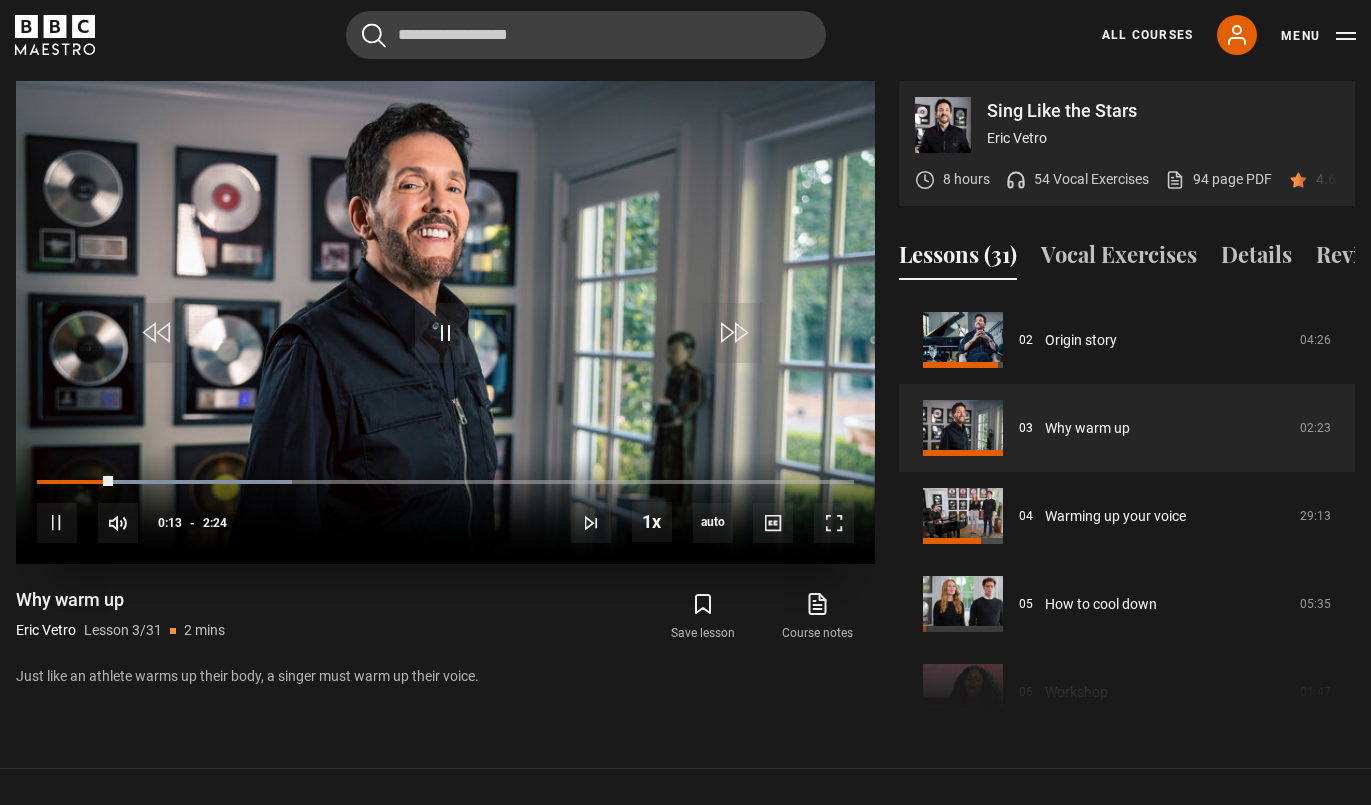 click on "10s Skip Back 10 seconds Pause 10s Skip Forward 10 seconds Loaded :  31.25% 0:14 0:13 Pause Mute Current Time  0:13 - Duration  2:24
[FIRST] [LAST]
Lesson 3
Why warm up
1x Playback Rate 2x 1.5x 1x , selected 0.5x auto Quality 360p 720p 1080p 2160p Auto , selected Captions captions off , selected English  Captions" at bounding box center [445, 509] 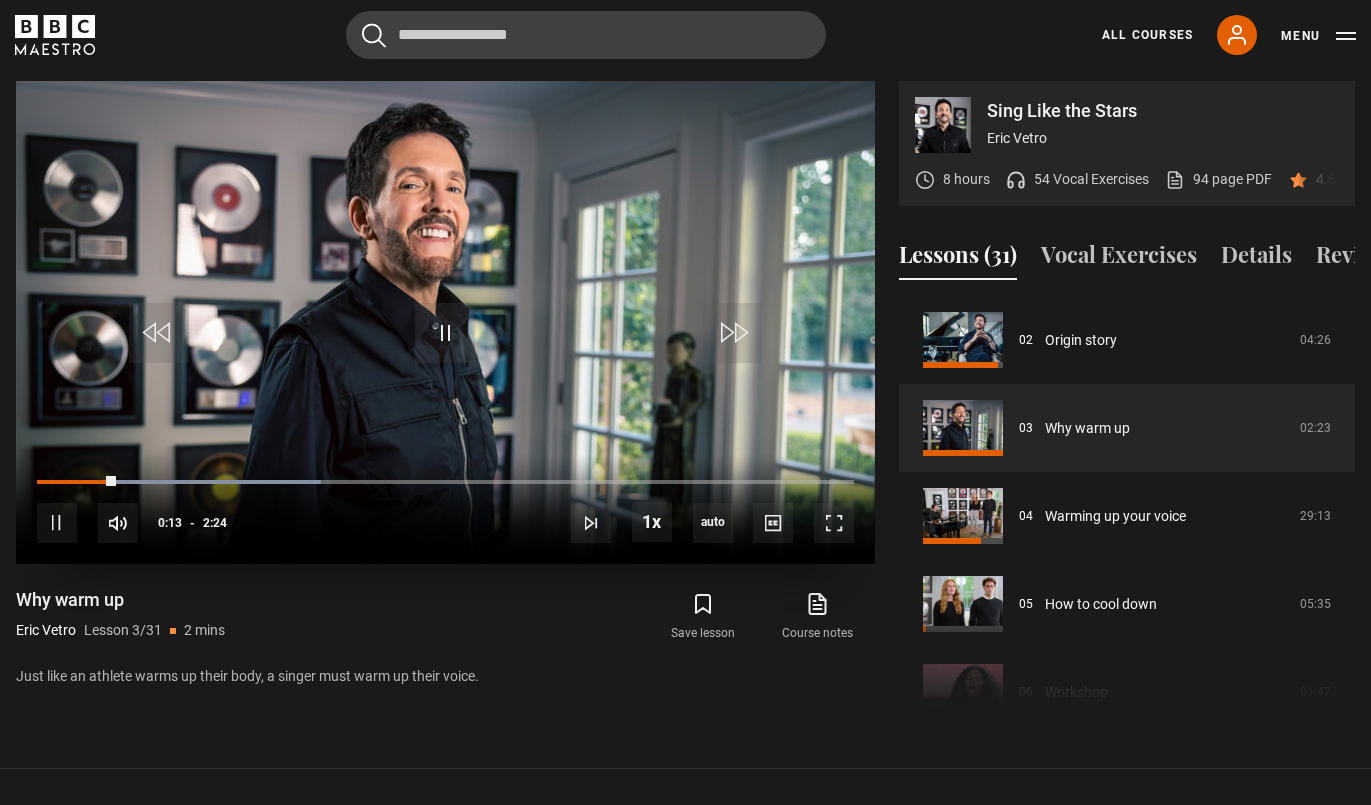 click on "10s Skip Back 10 seconds Pause 10s Skip Forward 10 seconds Loaded :  34.72% 0:14 0:13 Pause Mute Current Time  0:13 - Duration  2:24
[FIRST] [LAST]
Lesson 3
Why warm up
1x Playback Rate 2x 1.5x 1x , selected 0.5x auto Quality 360p 720p 1080p 2160p Auto , selected Captions captions off , selected English  Captions" at bounding box center [445, 509] 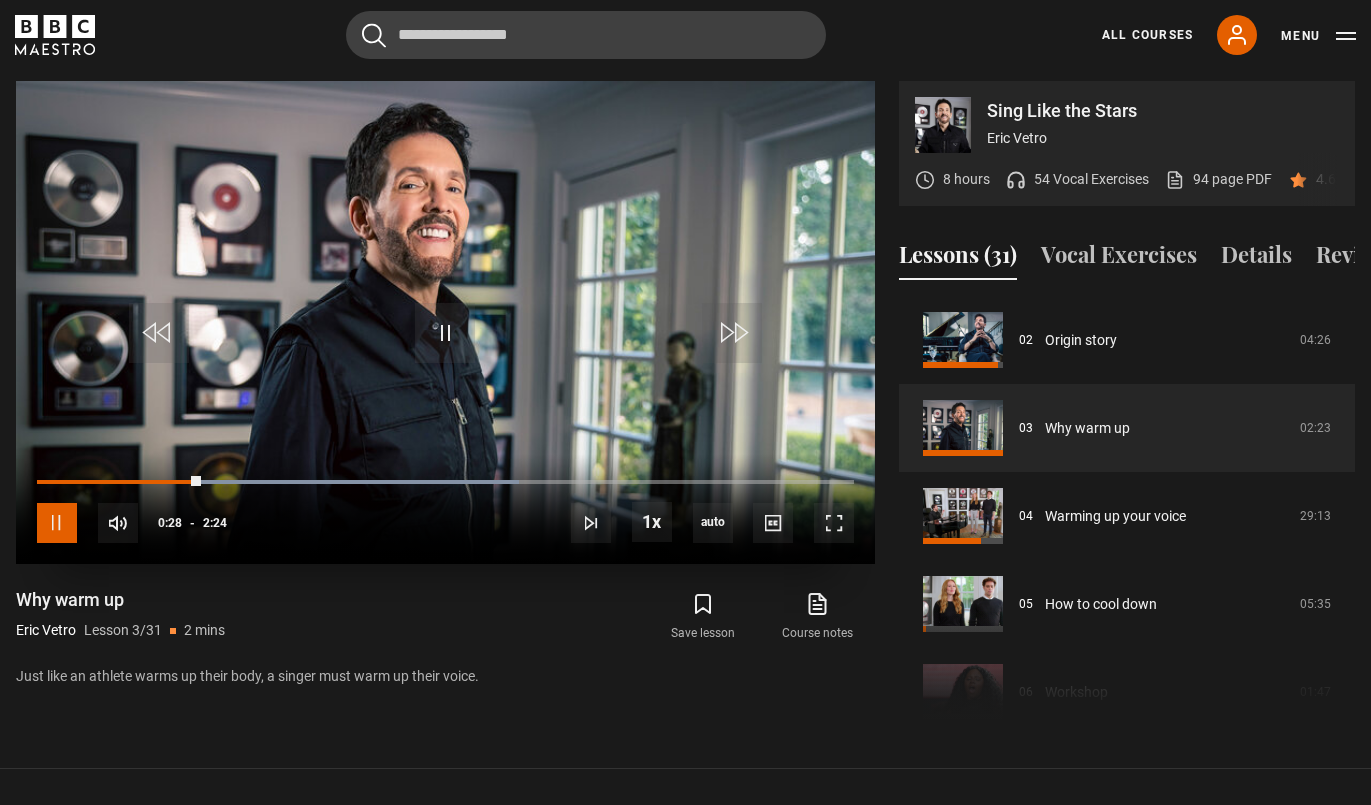 click at bounding box center (57, 523) 